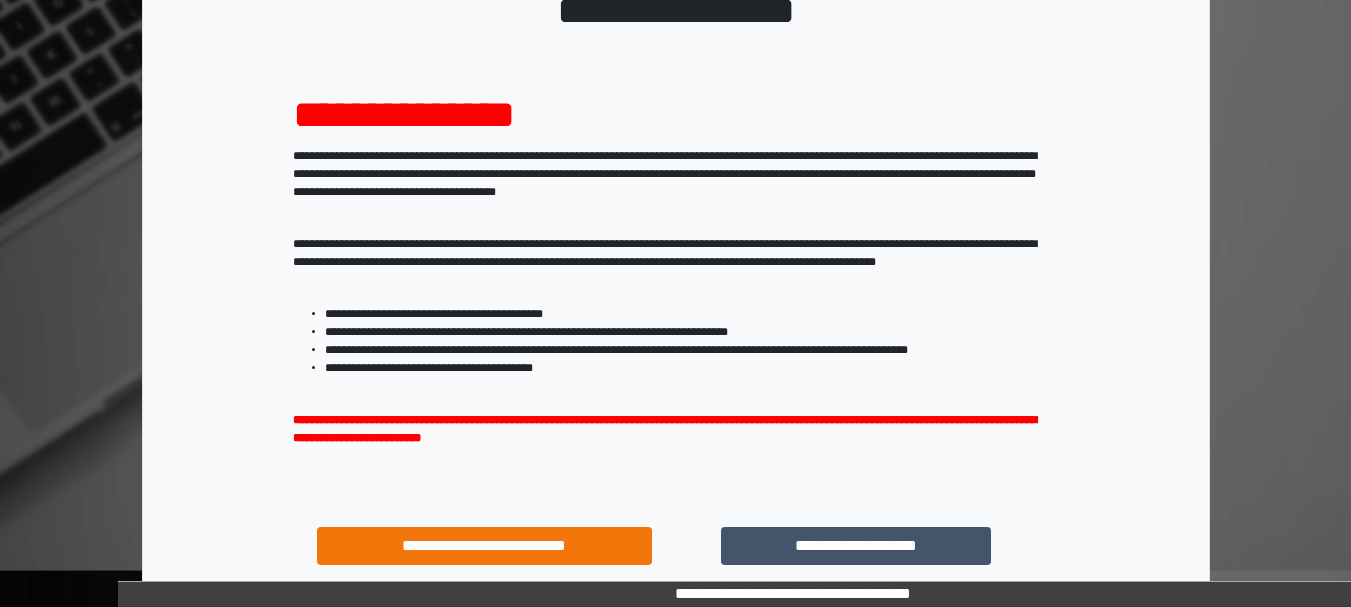 scroll, scrollTop: 321, scrollLeft: 0, axis: vertical 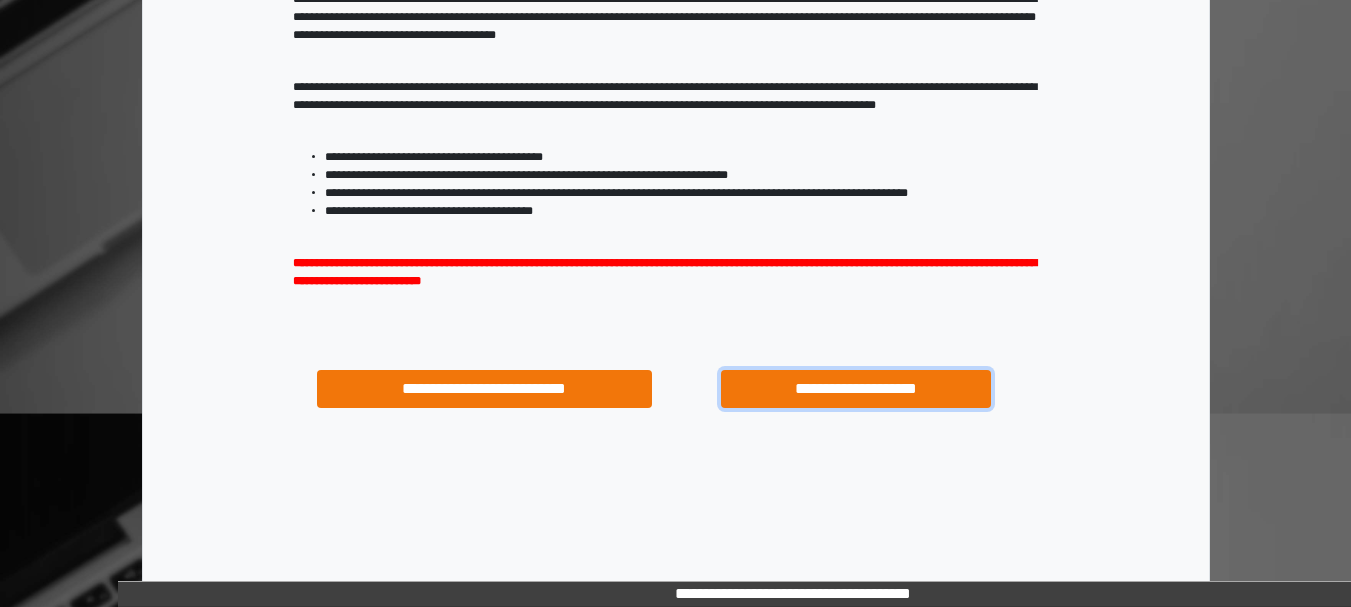 click on "**********" at bounding box center [855, 389] 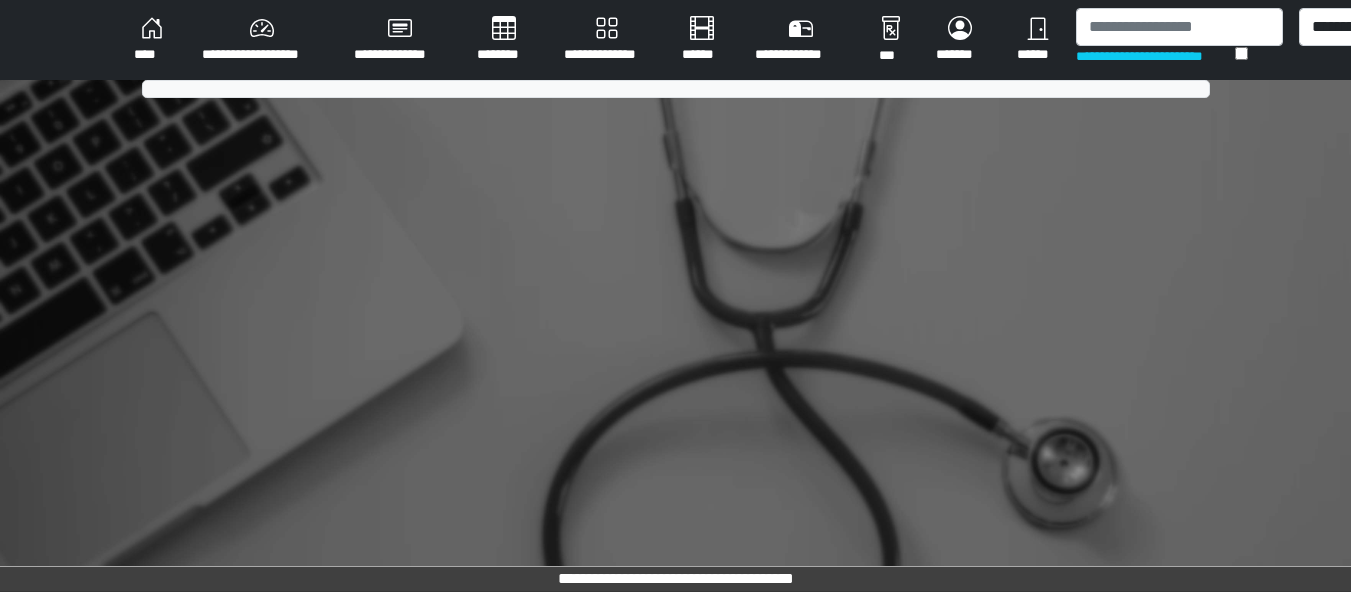 scroll, scrollTop: 0, scrollLeft: 0, axis: both 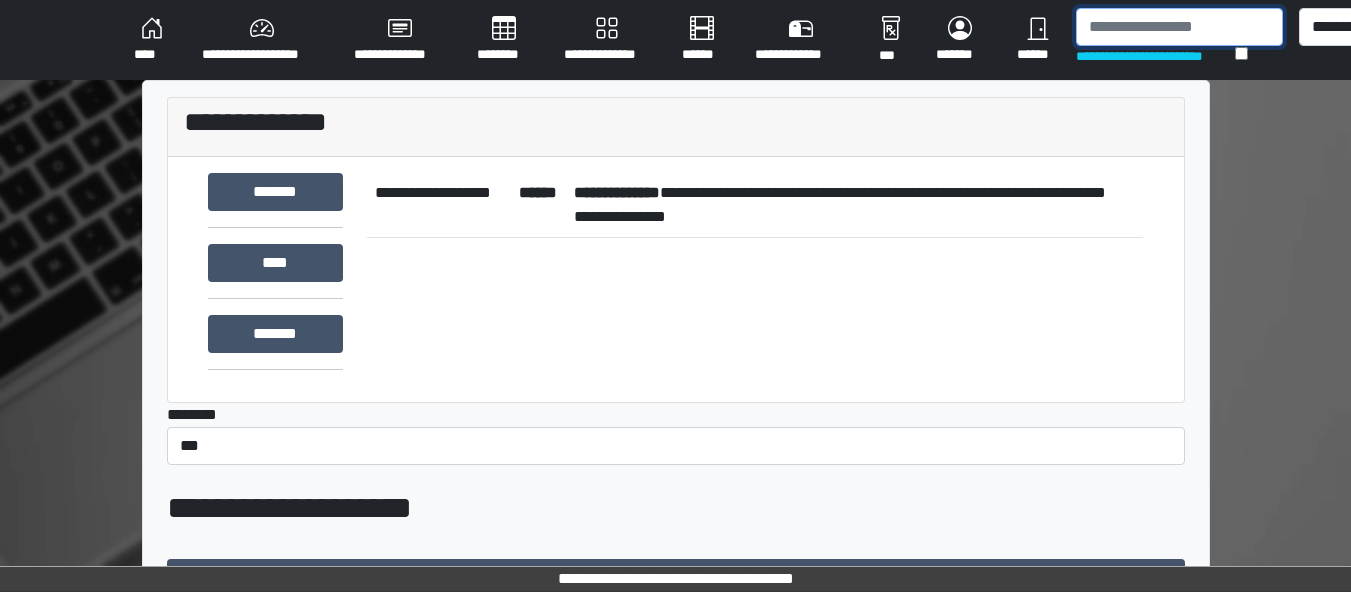 click at bounding box center [1179, 27] 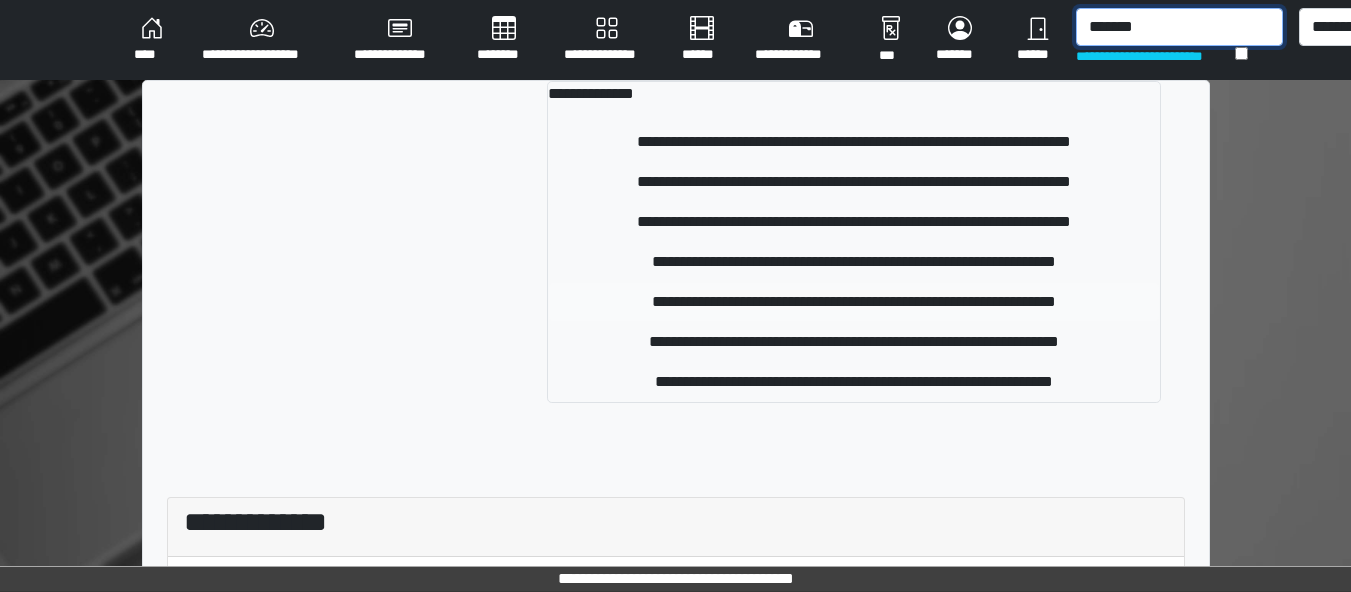 type on "*******" 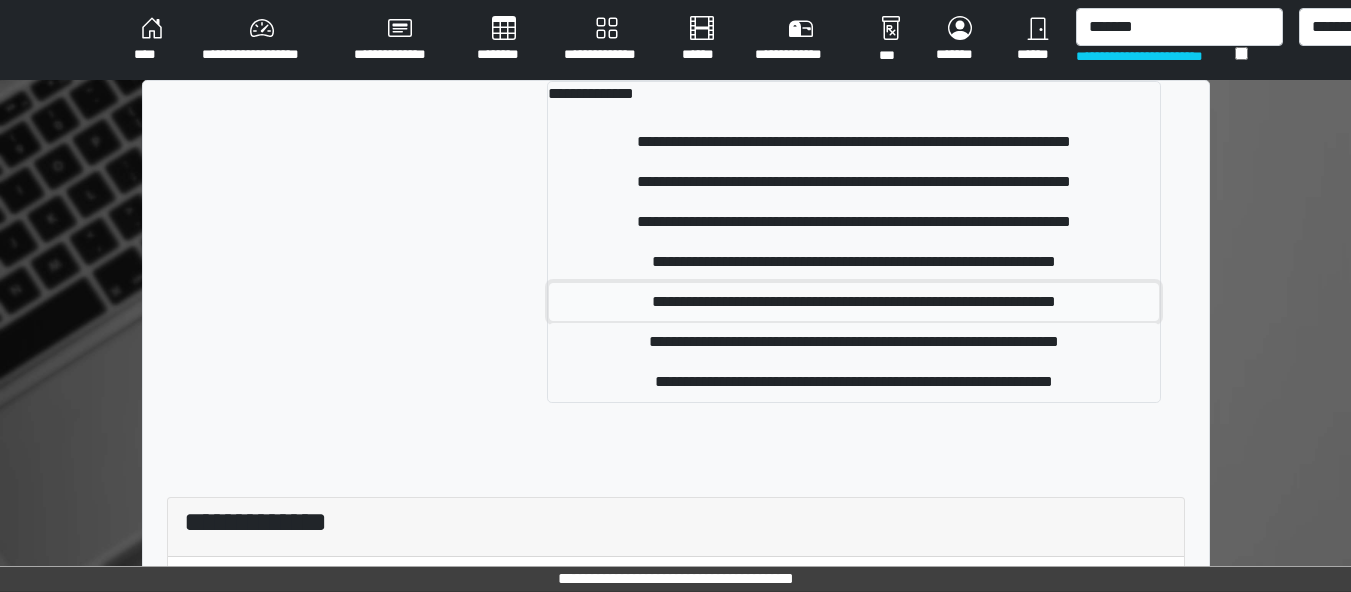 click on "**********" at bounding box center (854, 302) 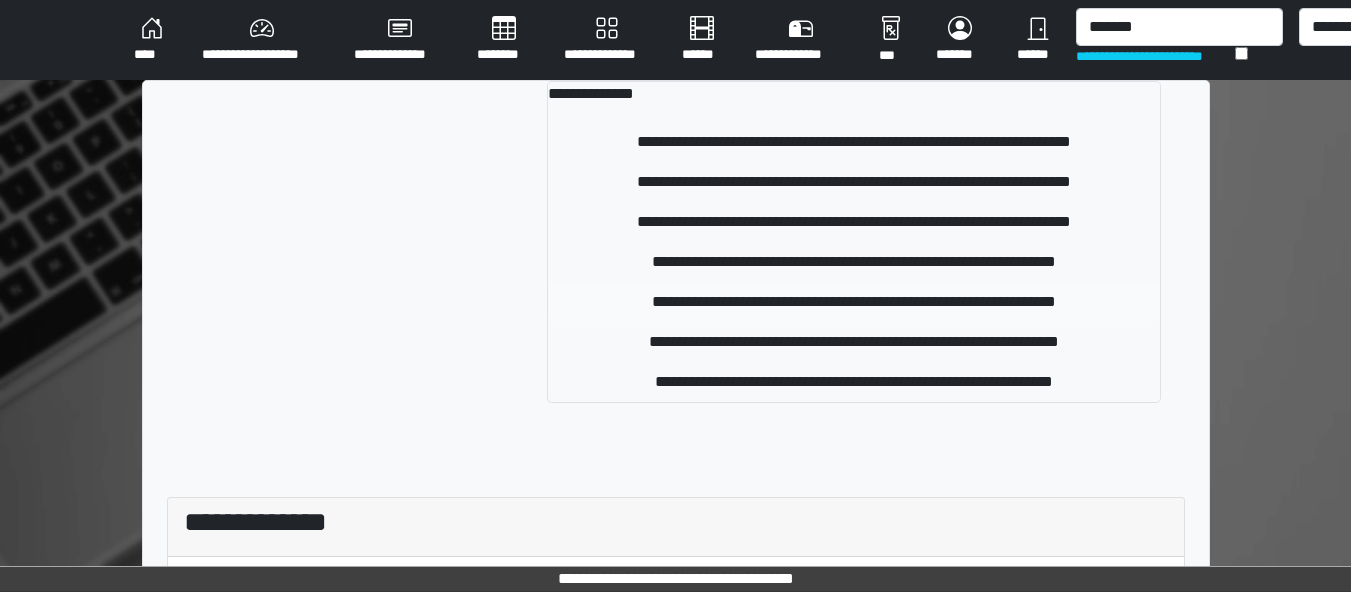 type 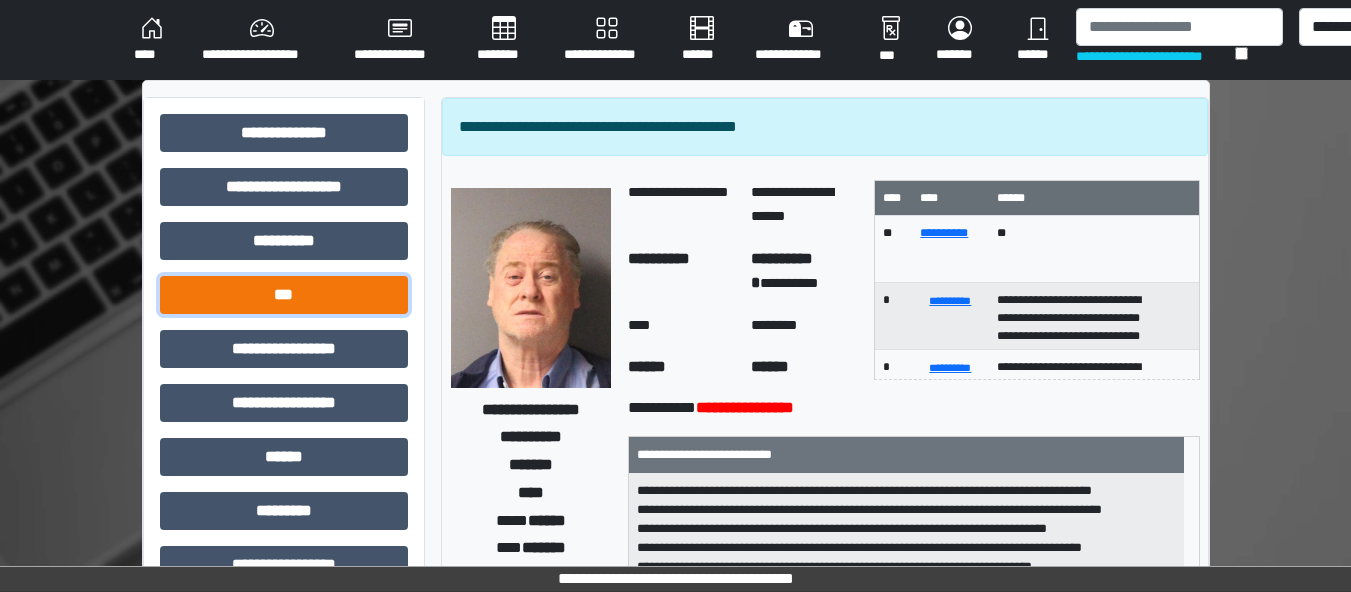 click on "***" at bounding box center [284, 295] 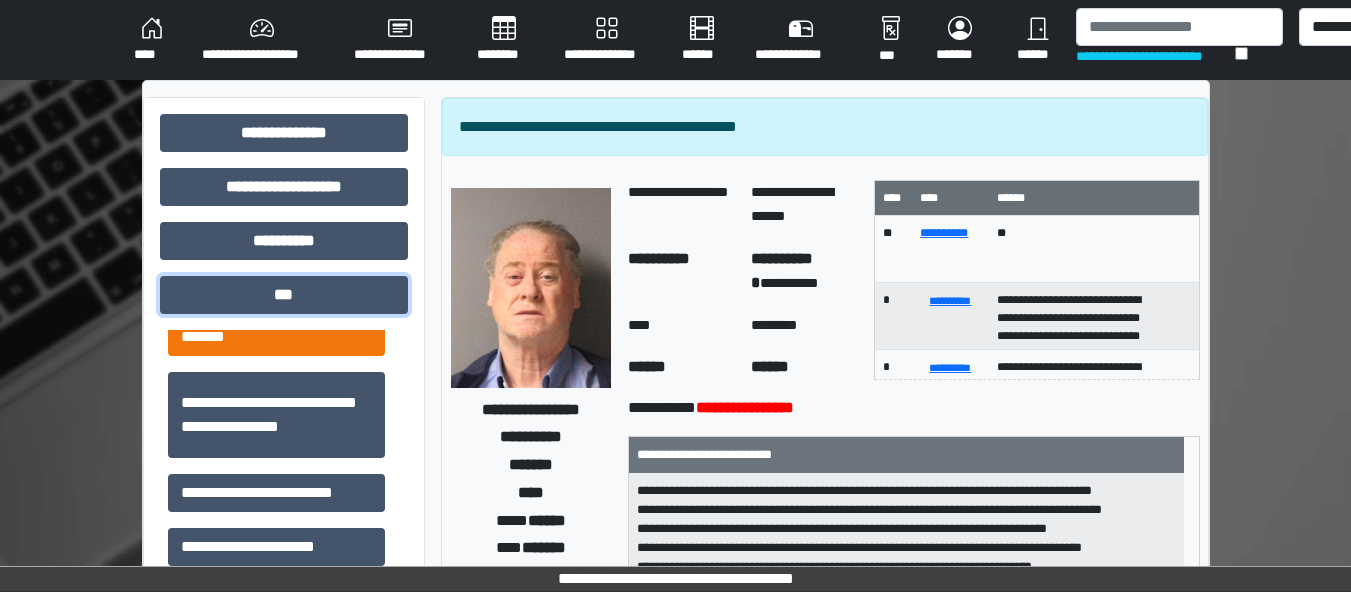 scroll, scrollTop: 267, scrollLeft: 0, axis: vertical 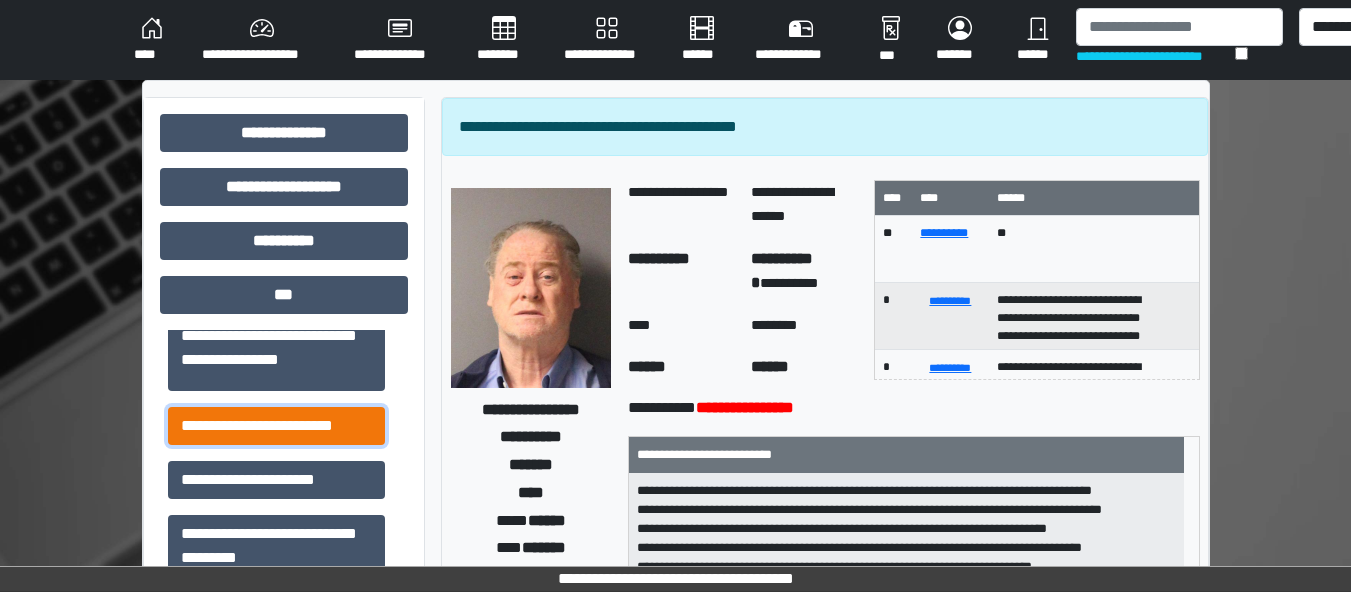 click on "**********" at bounding box center [276, 426] 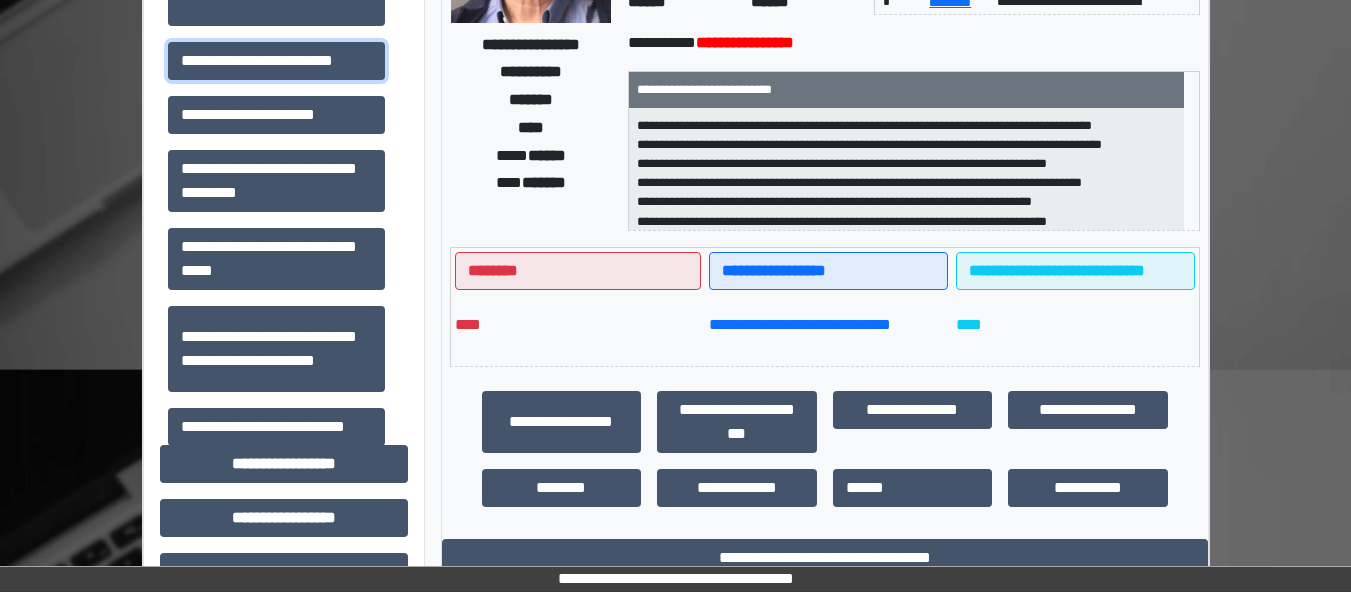 scroll, scrollTop: 533, scrollLeft: 0, axis: vertical 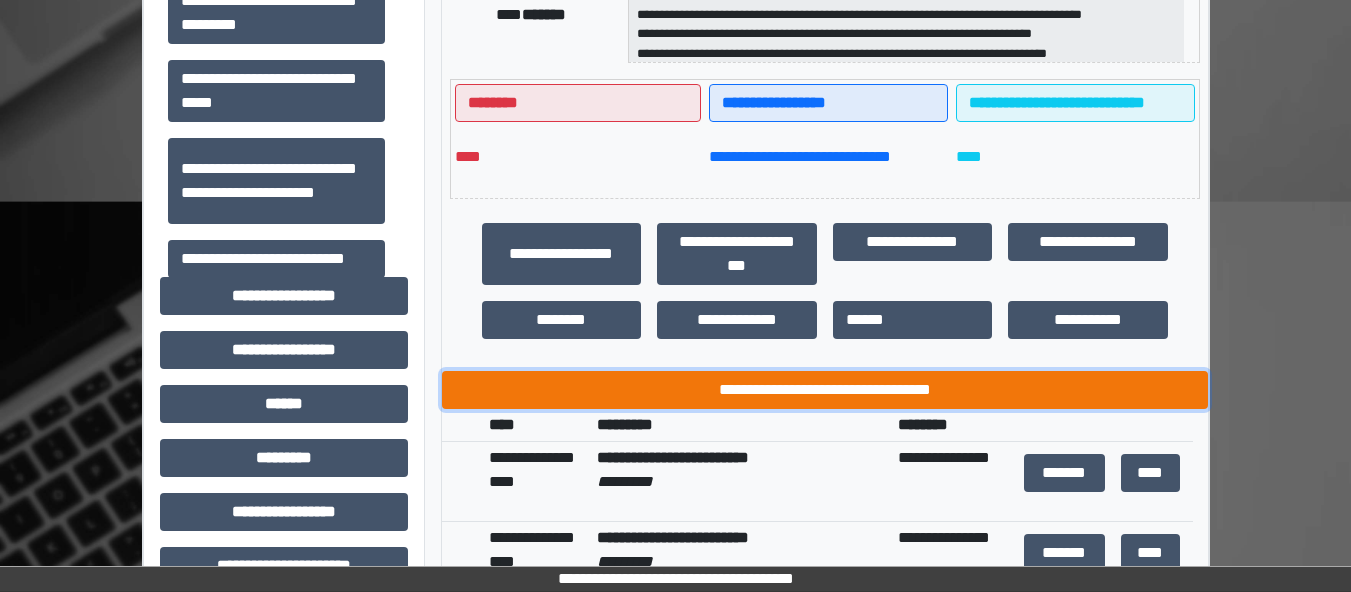 click on "**********" at bounding box center (825, 390) 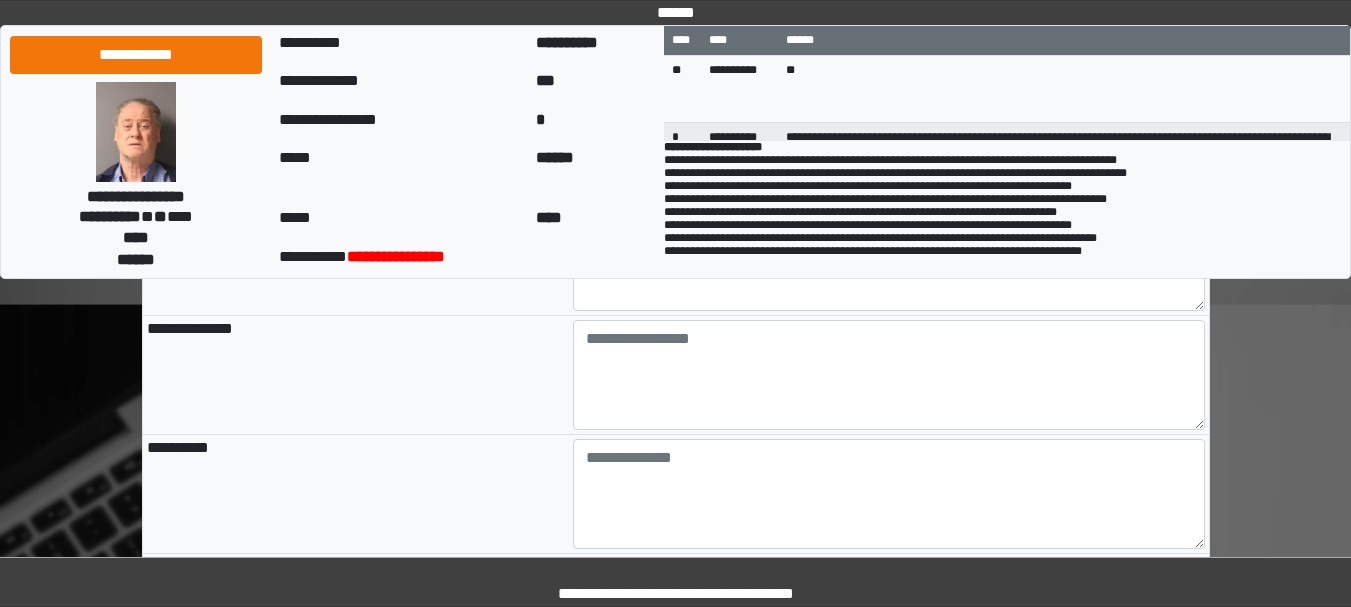 scroll, scrollTop: 467, scrollLeft: 0, axis: vertical 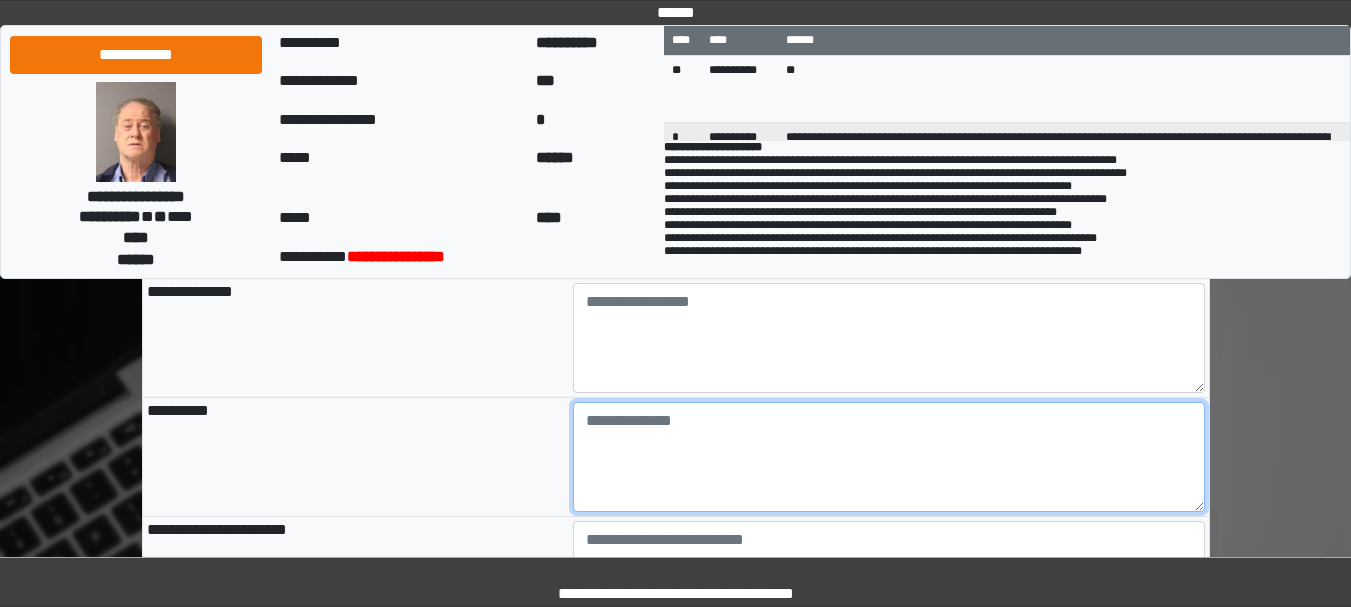 click at bounding box center (889, 457) 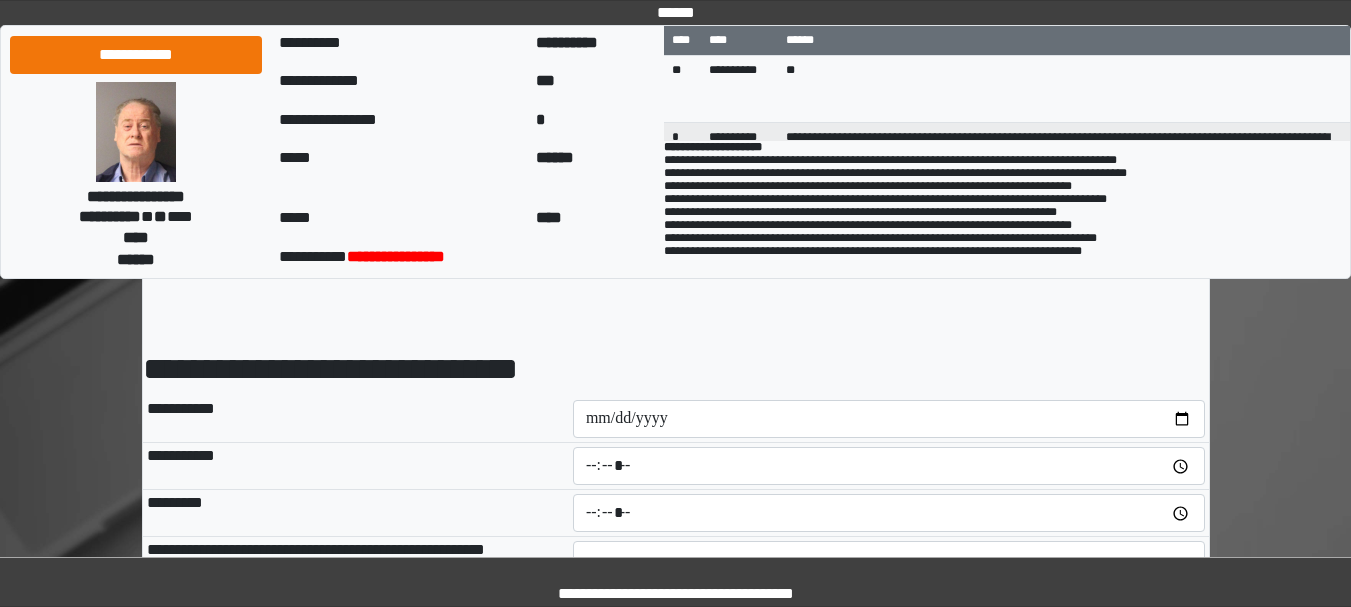 scroll, scrollTop: 67, scrollLeft: 0, axis: vertical 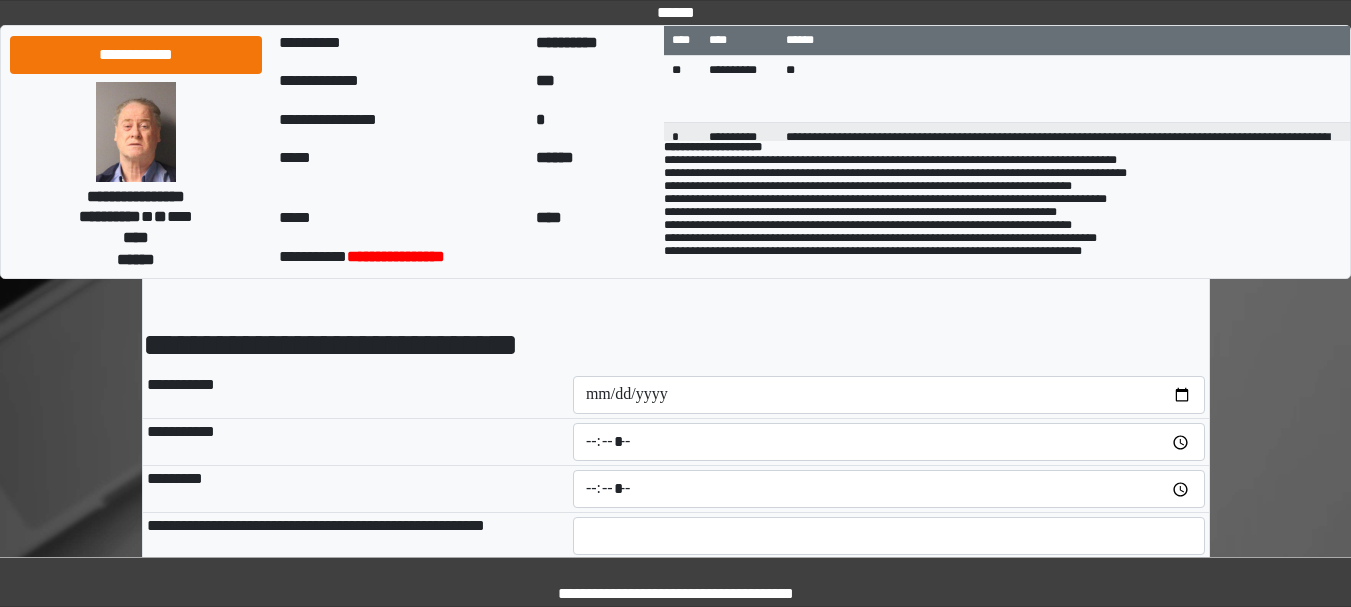 type on "*******" 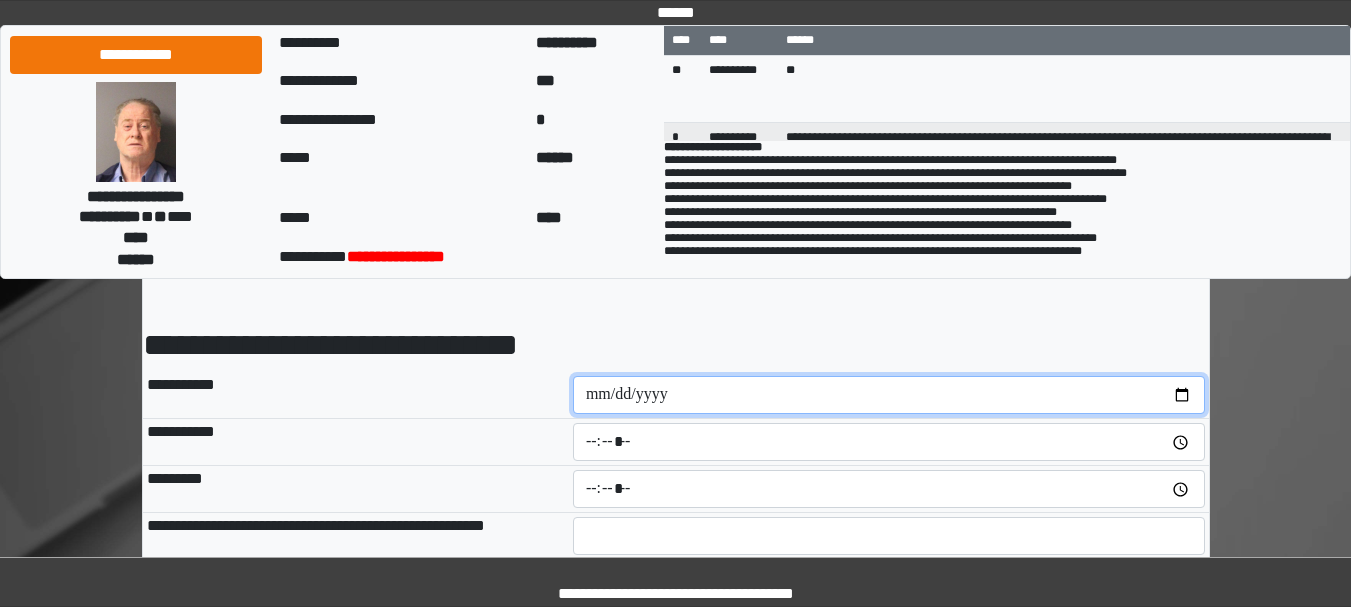 click at bounding box center (889, 395) 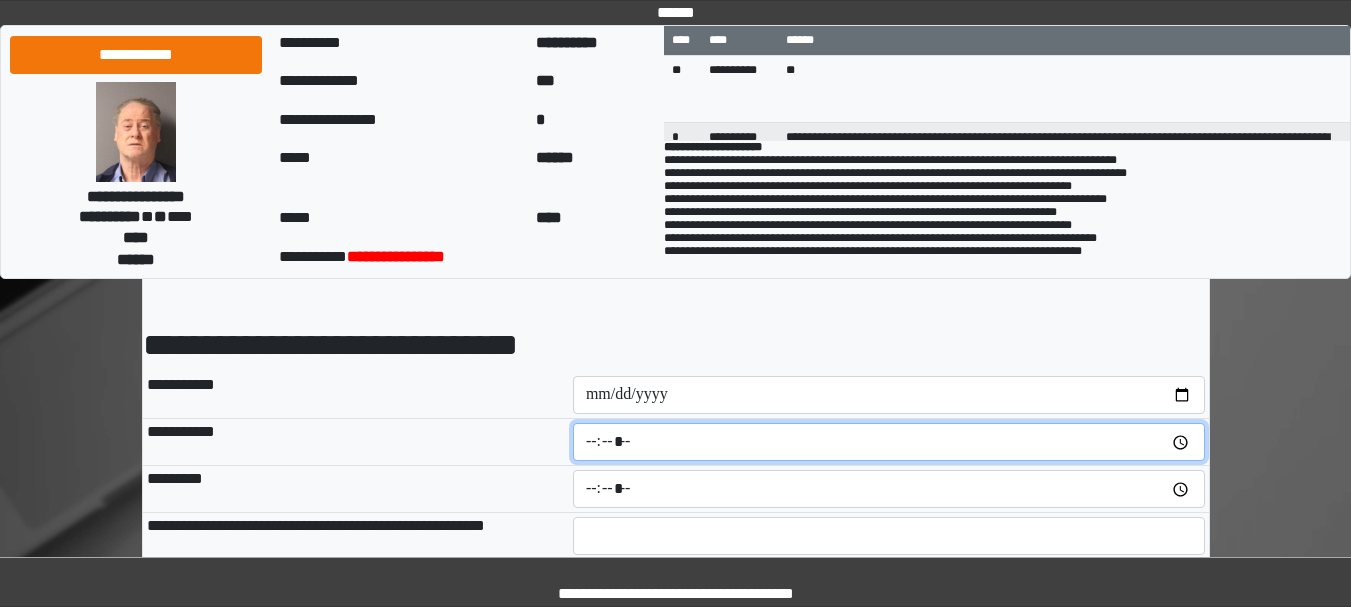 type on "*****" 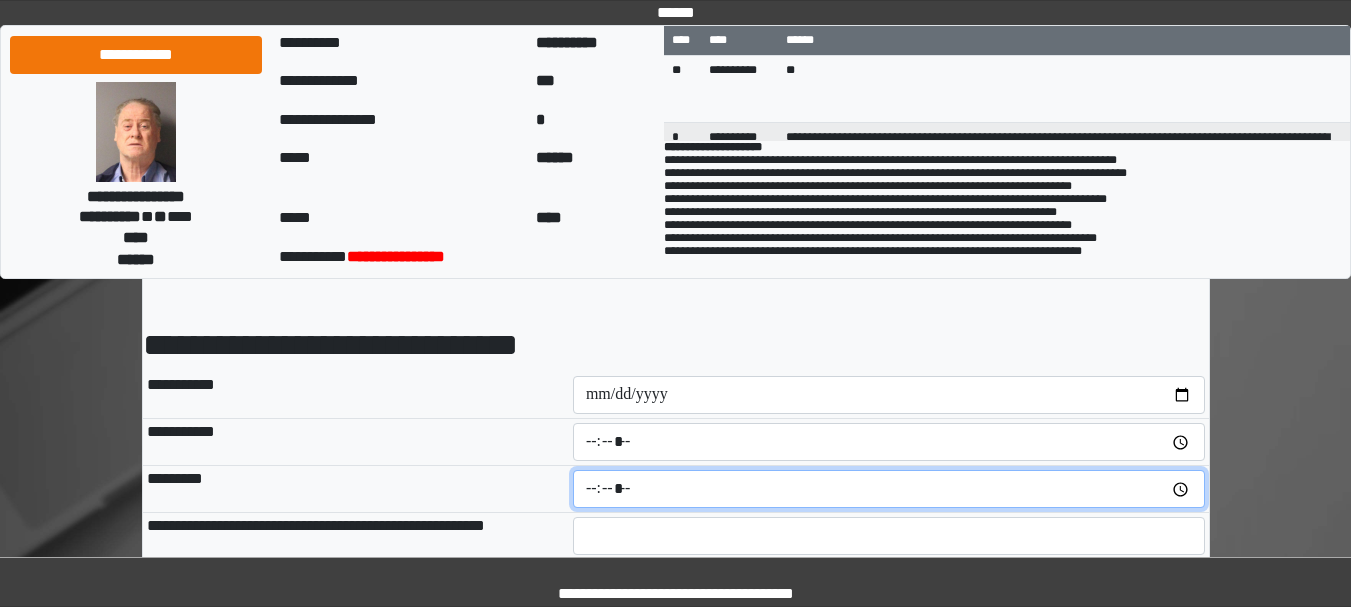 type on "*****" 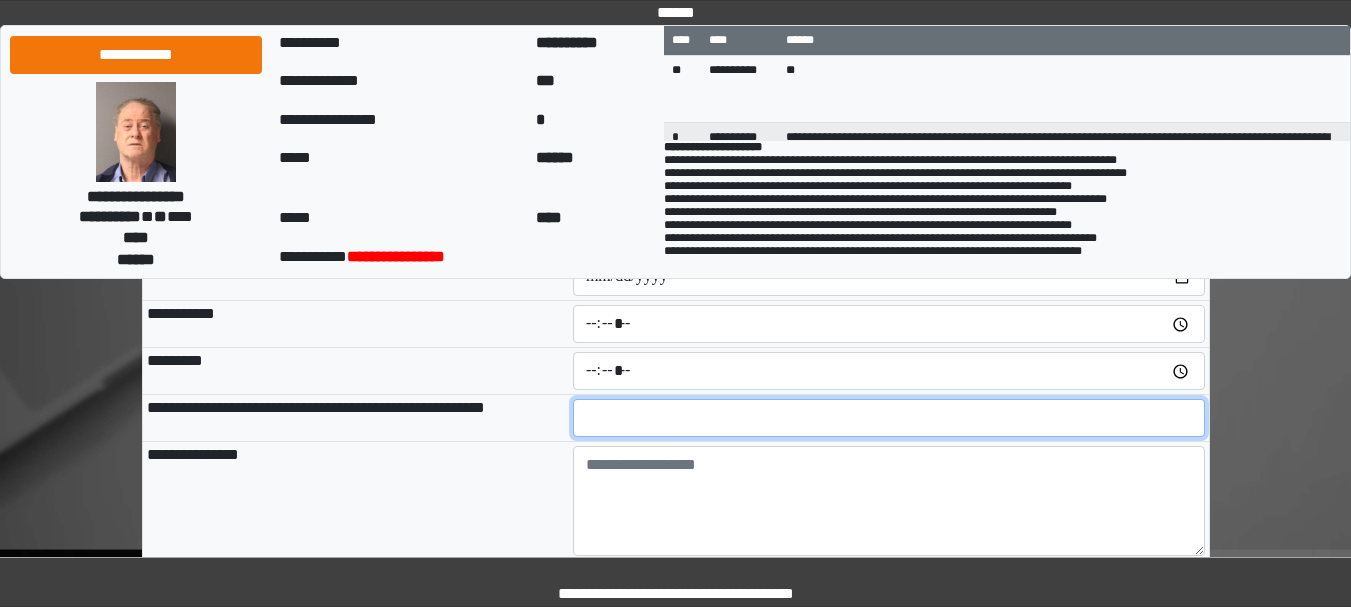 scroll, scrollTop: 200, scrollLeft: 0, axis: vertical 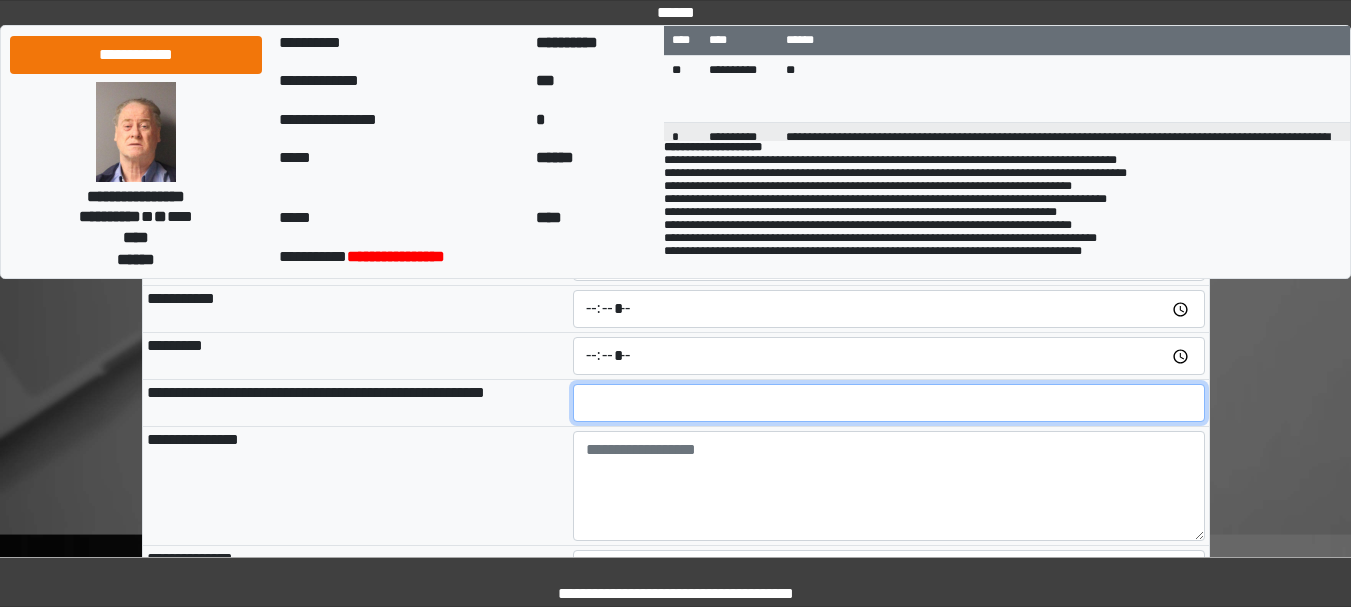 type on "**" 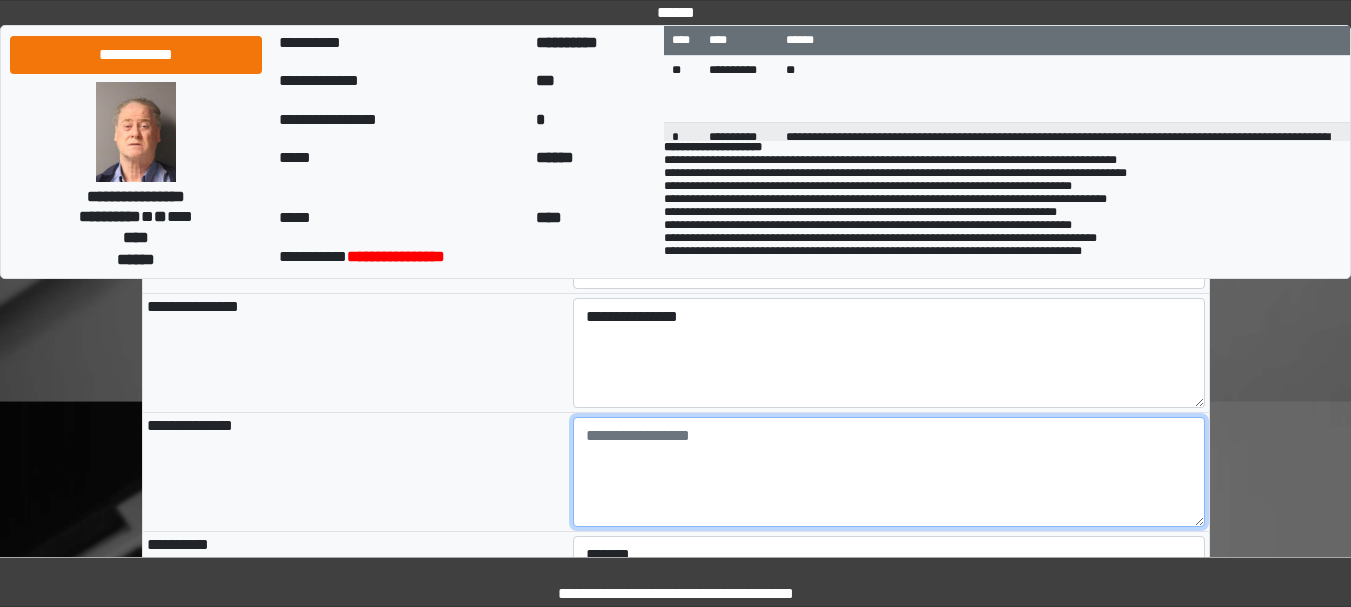 click at bounding box center (889, 472) 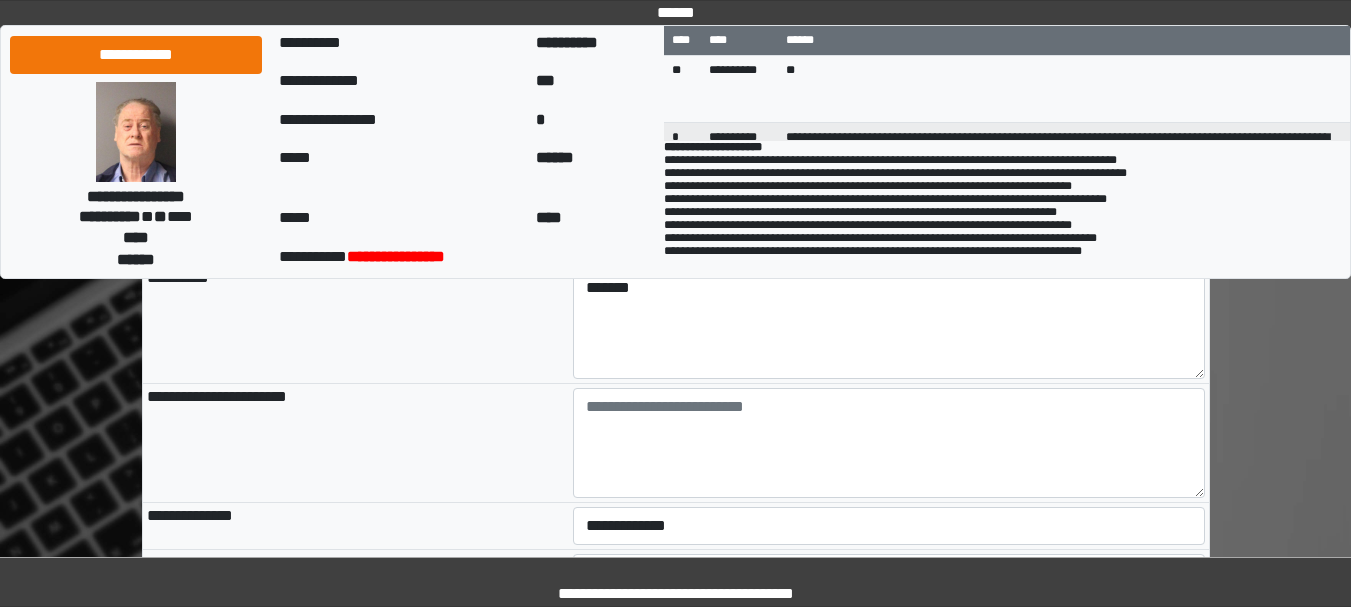type on "**********" 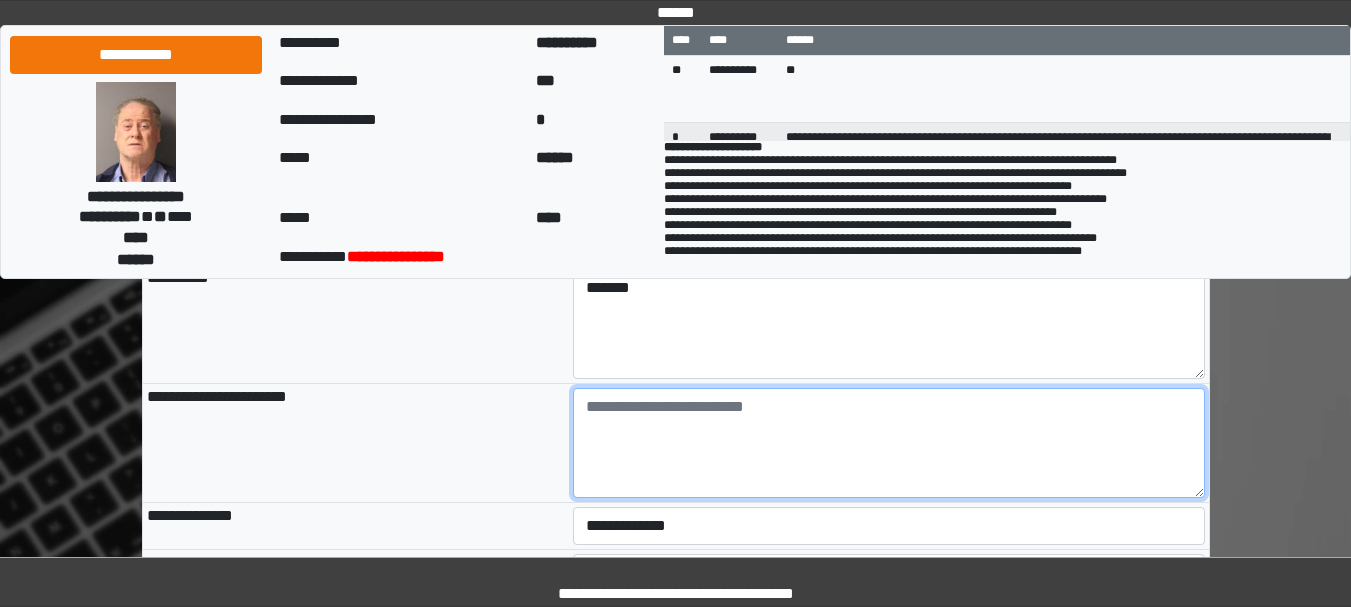click at bounding box center (889, 443) 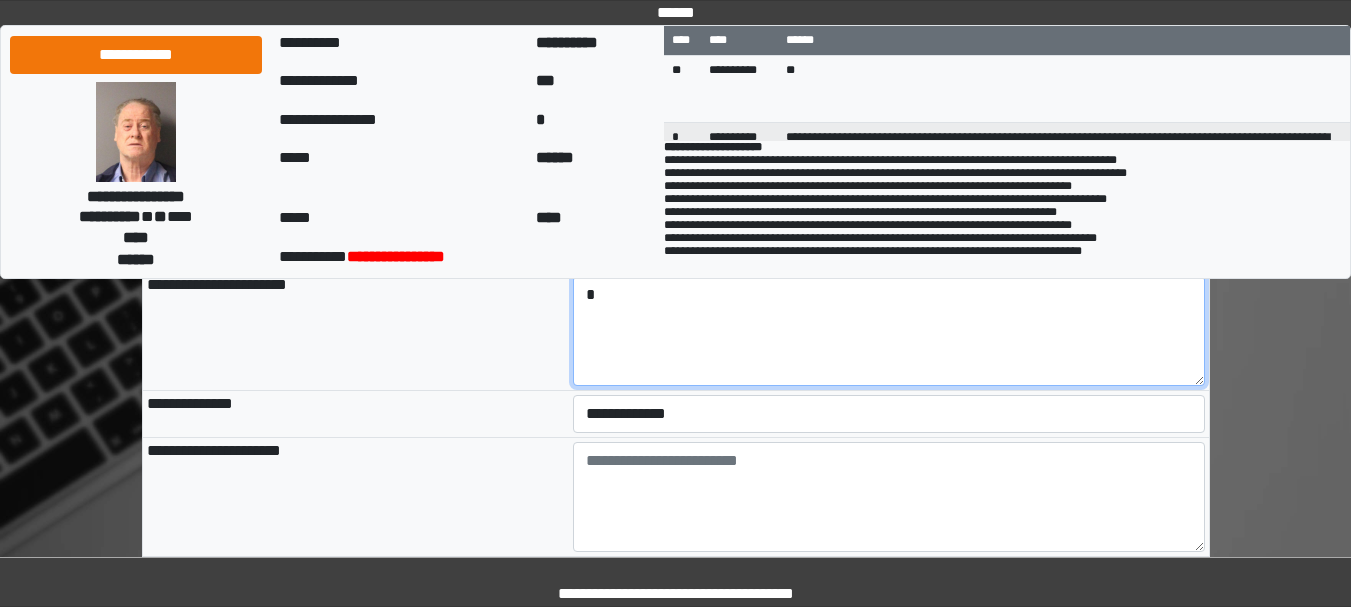 scroll, scrollTop: 733, scrollLeft: 0, axis: vertical 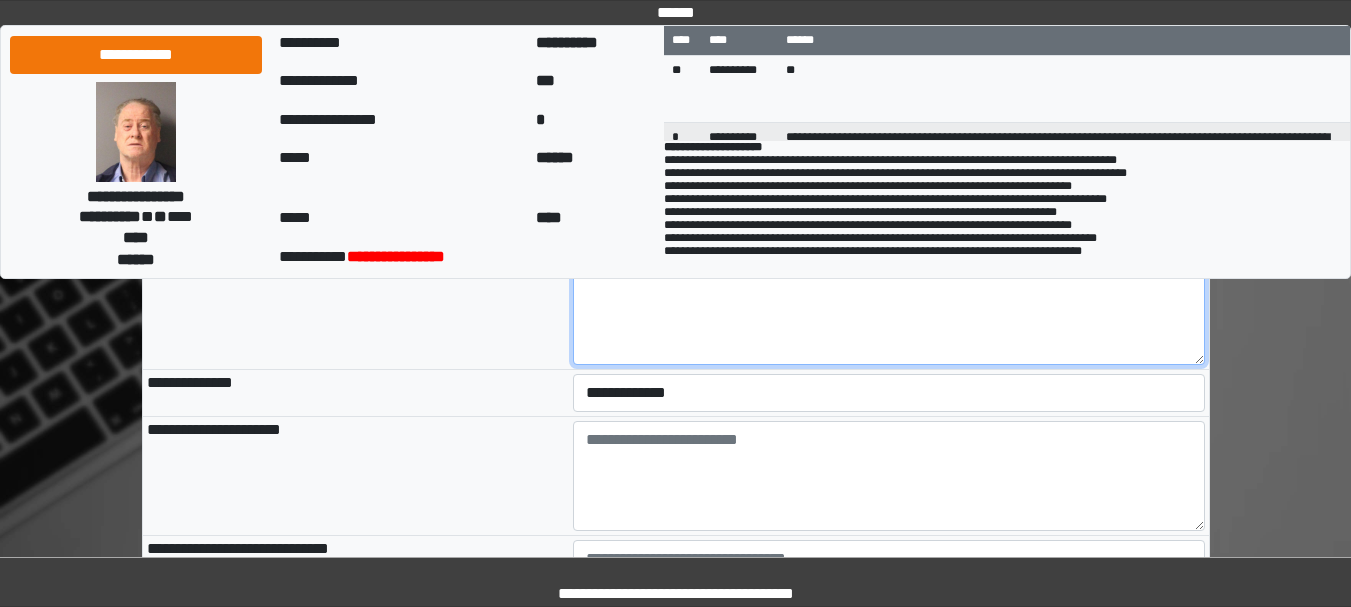 type on "*" 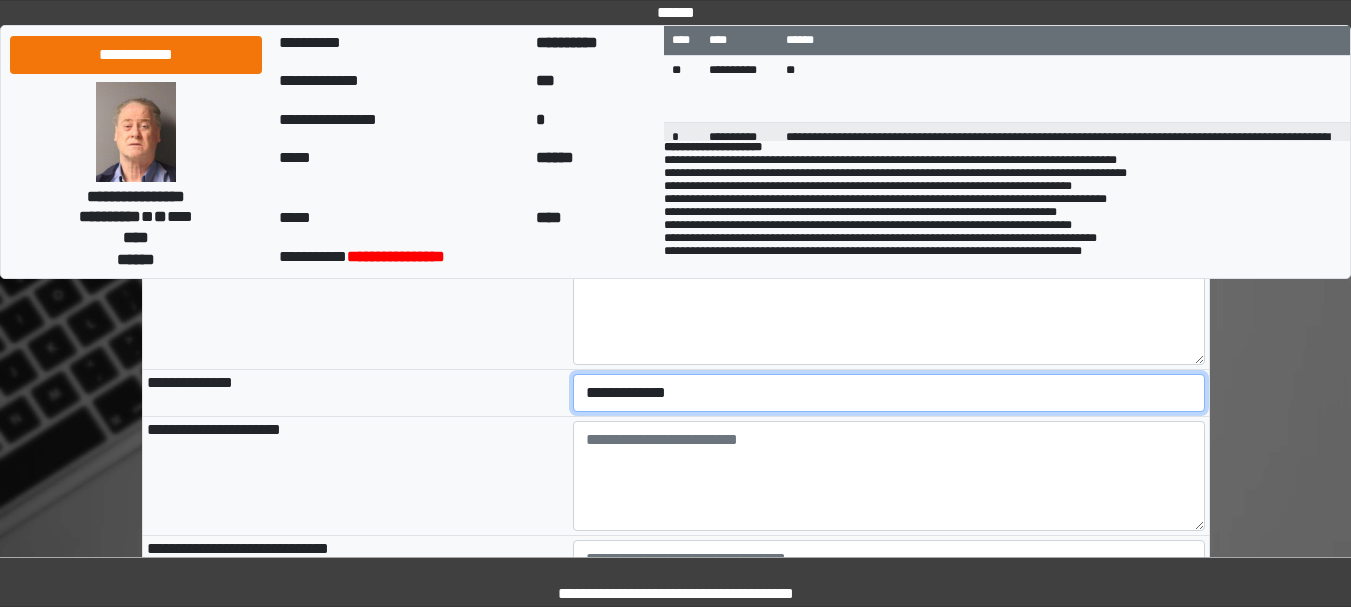 click on "**********" at bounding box center (889, 393) 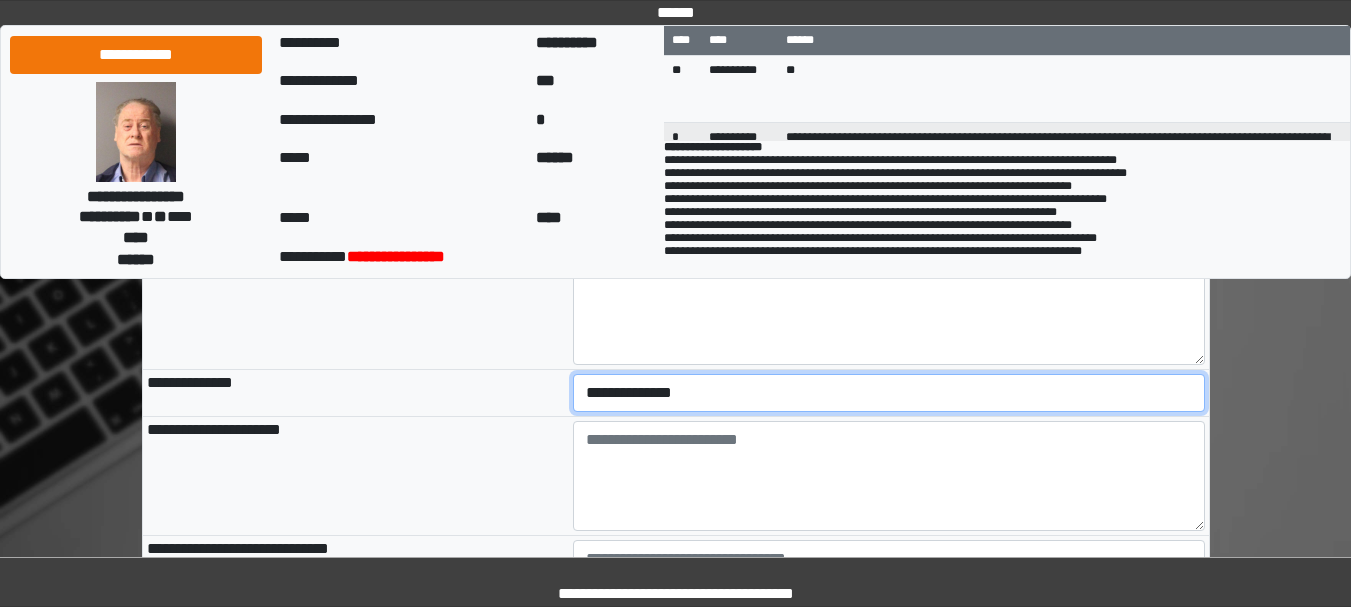 click on "**********" at bounding box center (889, 393) 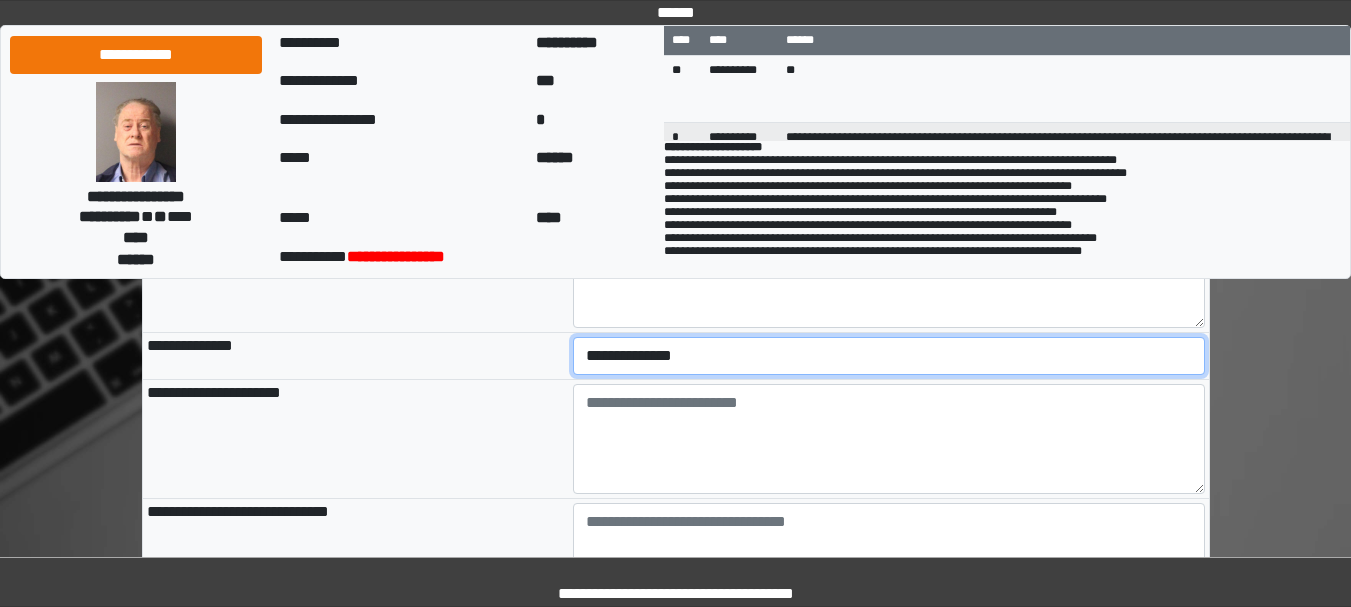 scroll, scrollTop: 800, scrollLeft: 0, axis: vertical 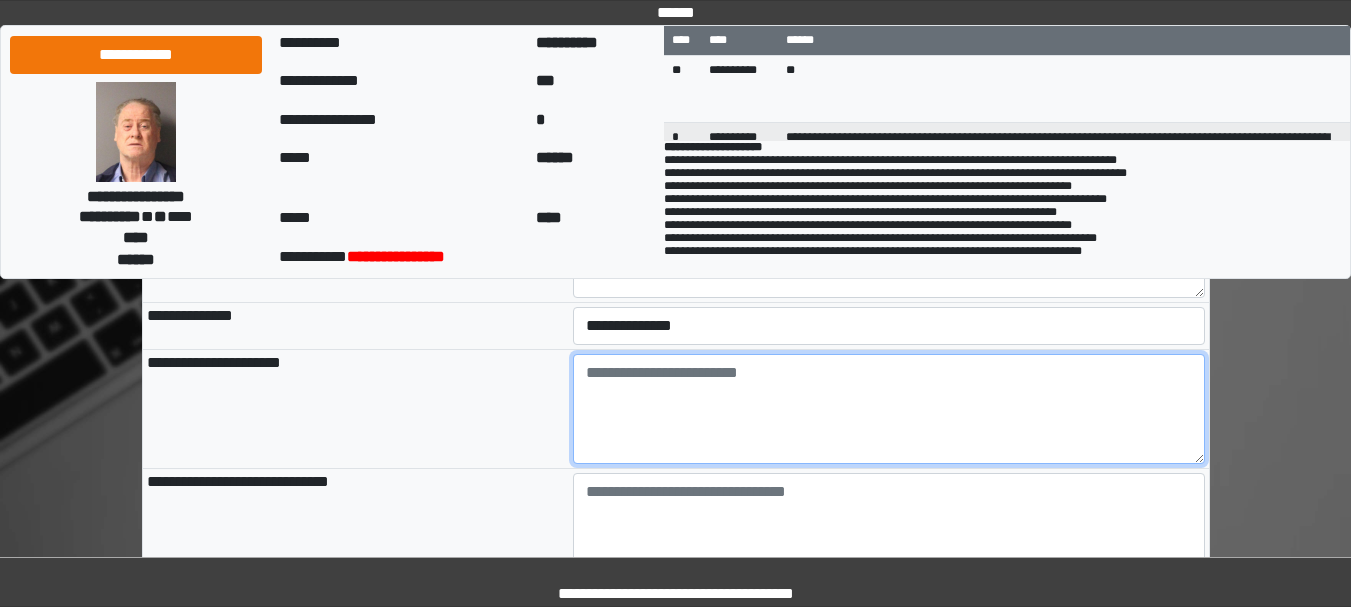 click at bounding box center (889, 409) 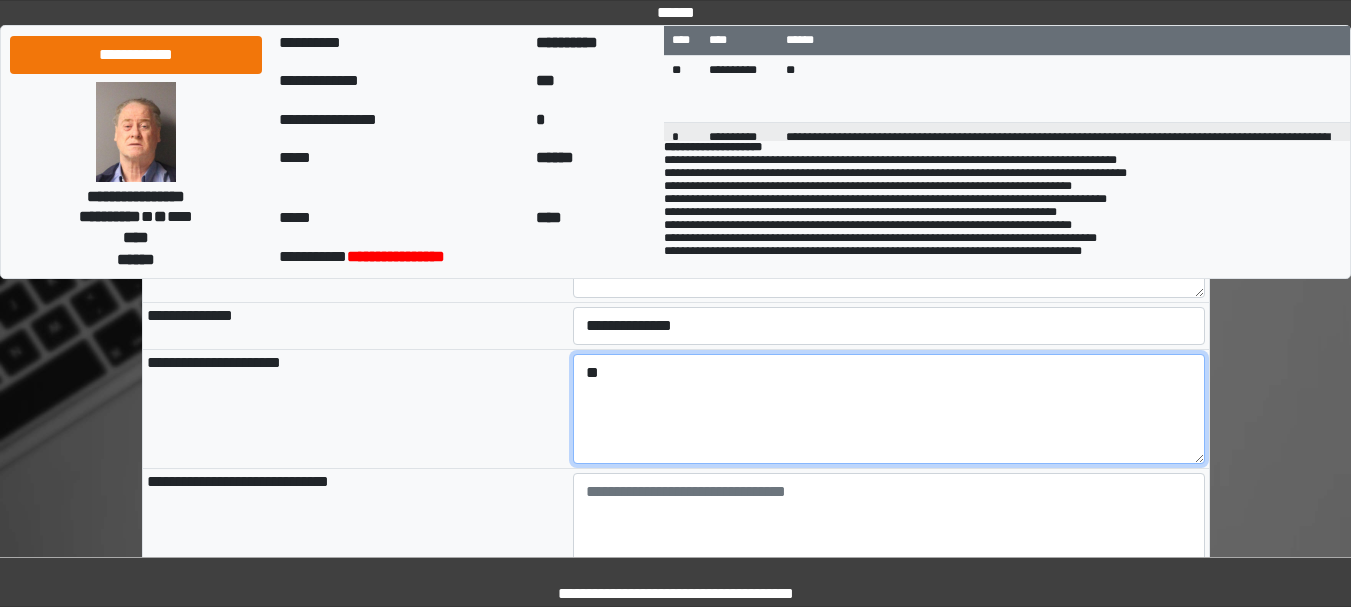 type on "*" 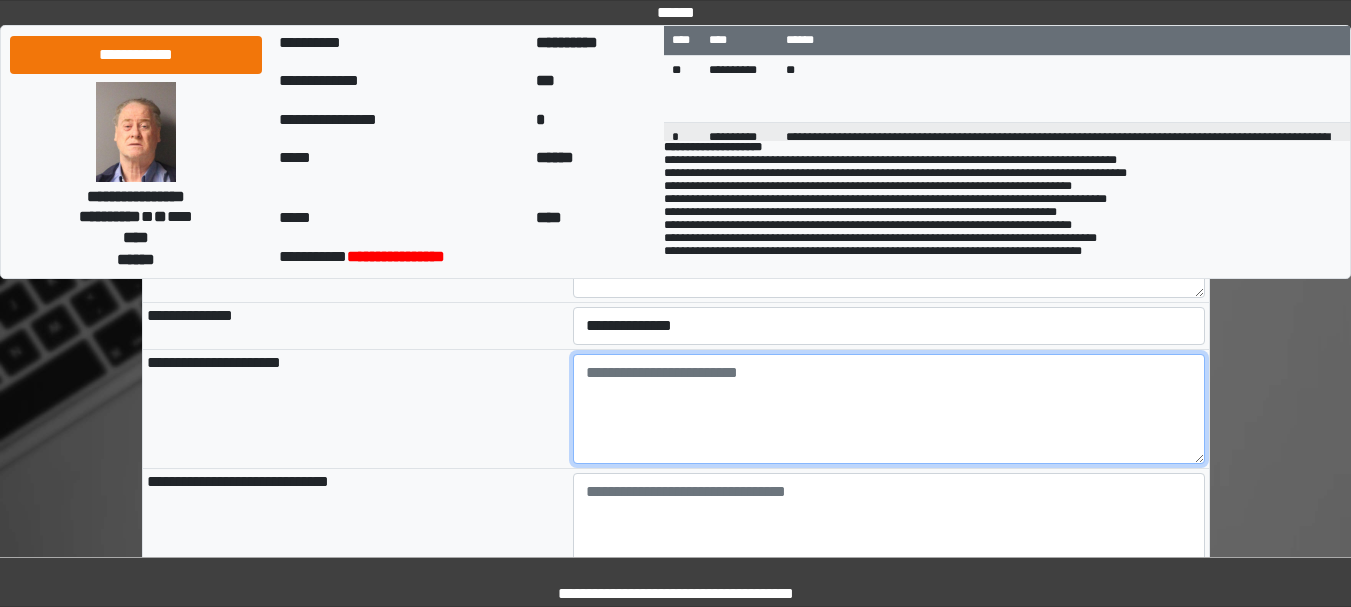 click at bounding box center [889, 409] 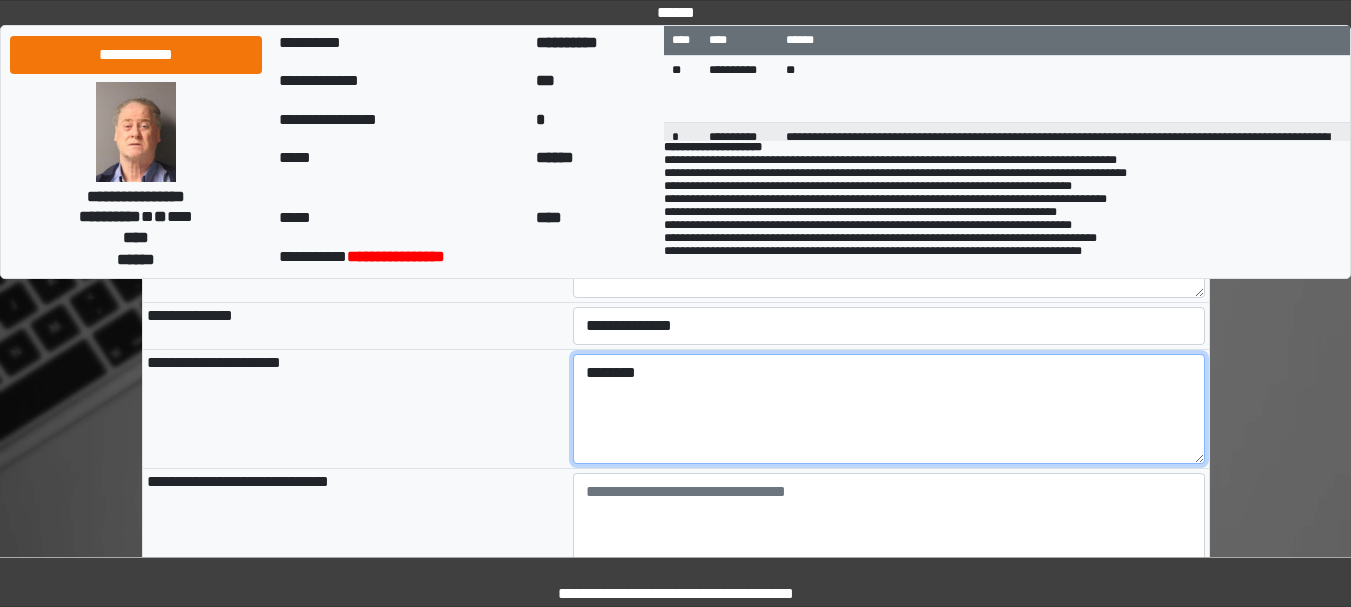 drag, startPoint x: 663, startPoint y: 378, endPoint x: 571, endPoint y: 378, distance: 92 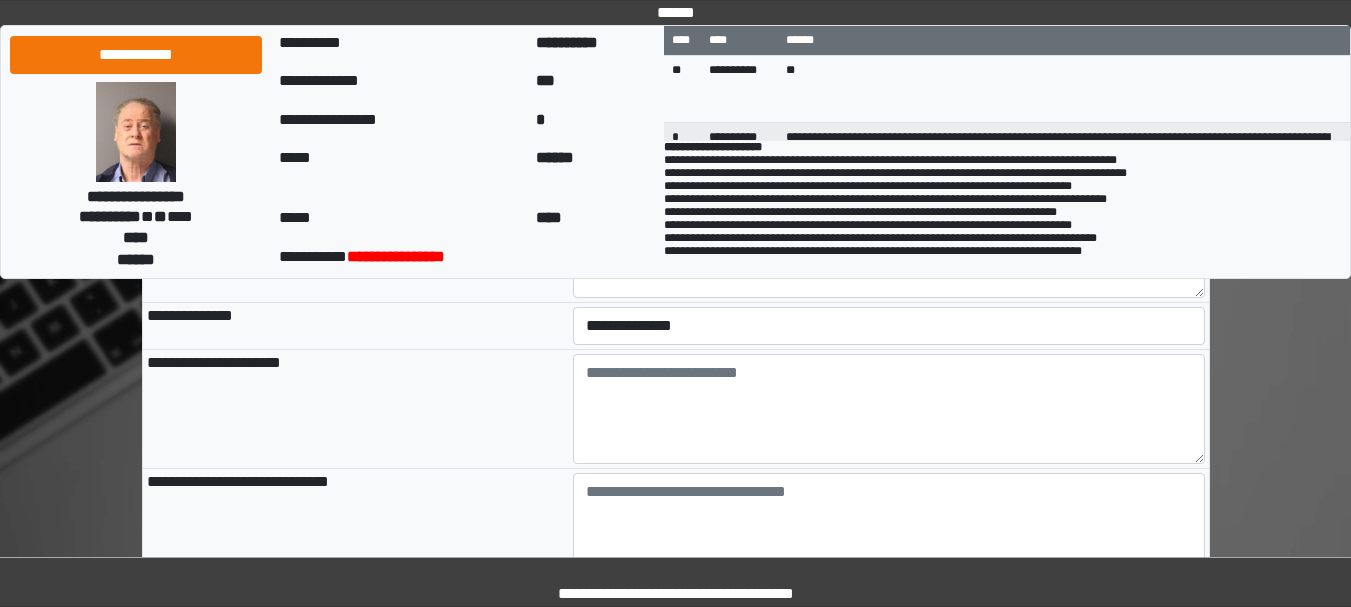 drag, startPoint x: 698, startPoint y: 352, endPoint x: 700, endPoint y: 391, distance: 39.051247 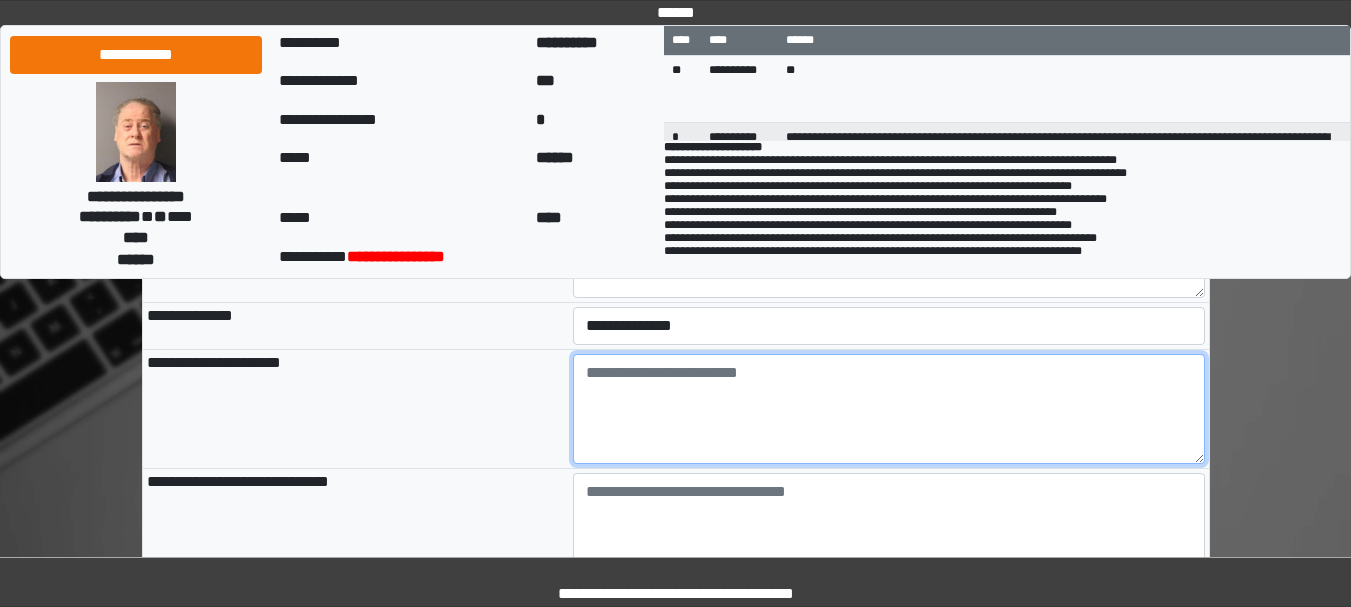 click at bounding box center (889, 409) 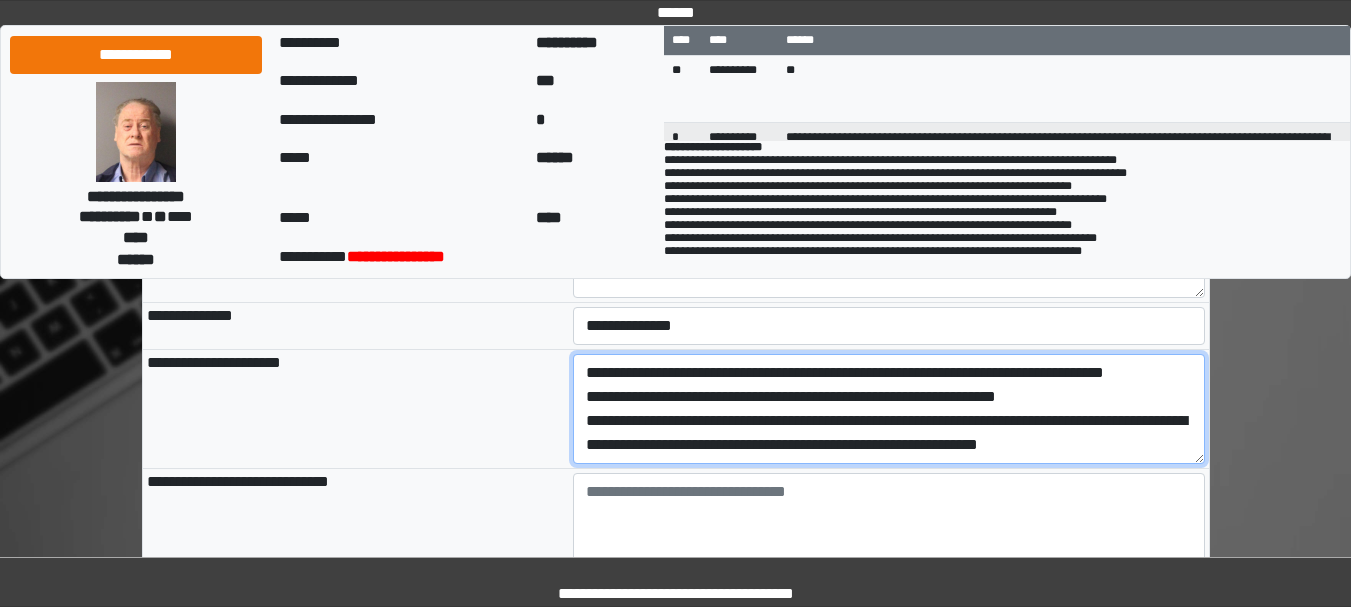 scroll, scrollTop: 0, scrollLeft: 0, axis: both 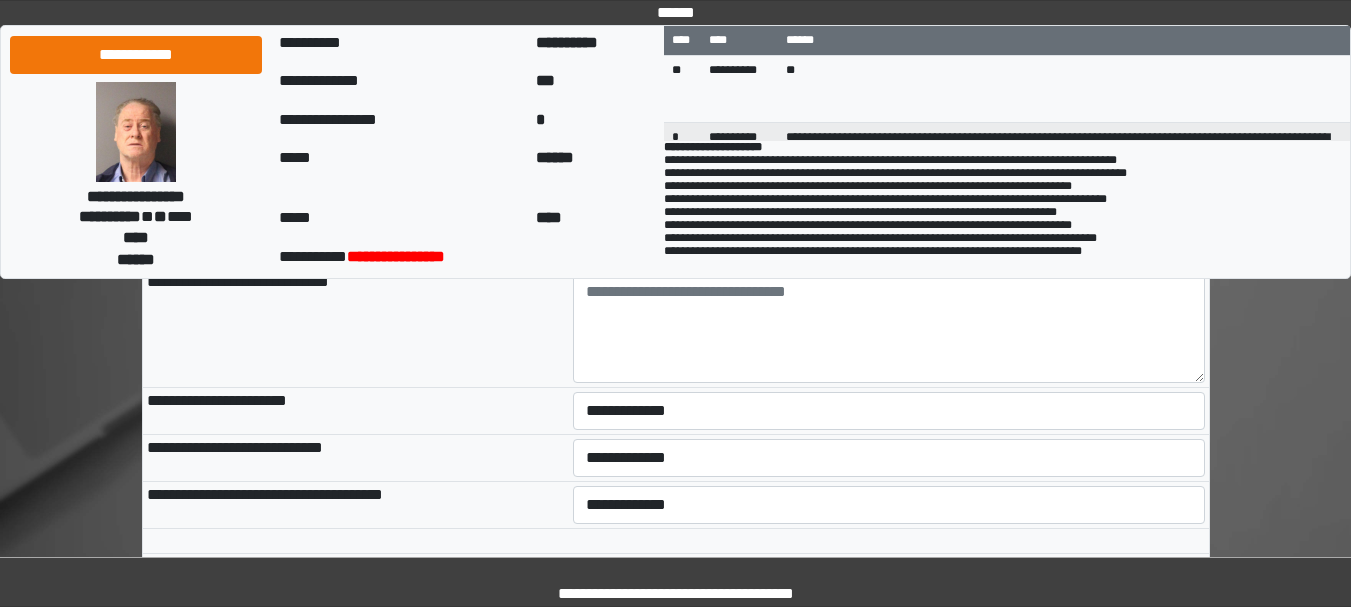 type on "**********" 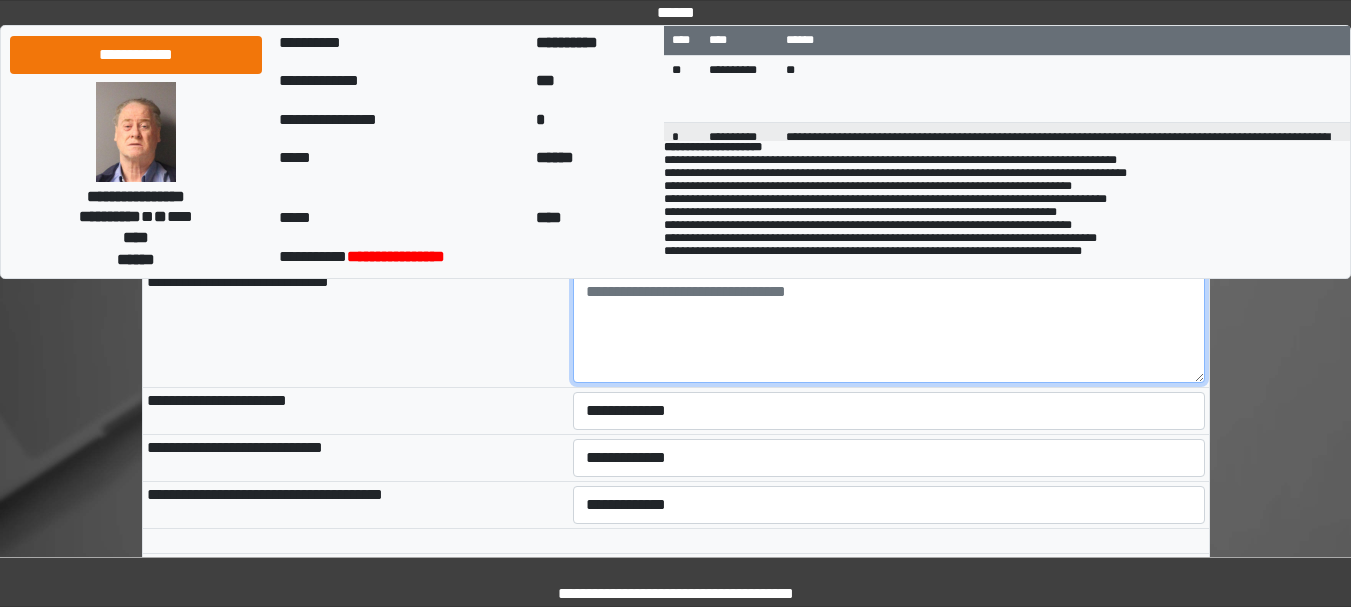 click at bounding box center (889, 328) 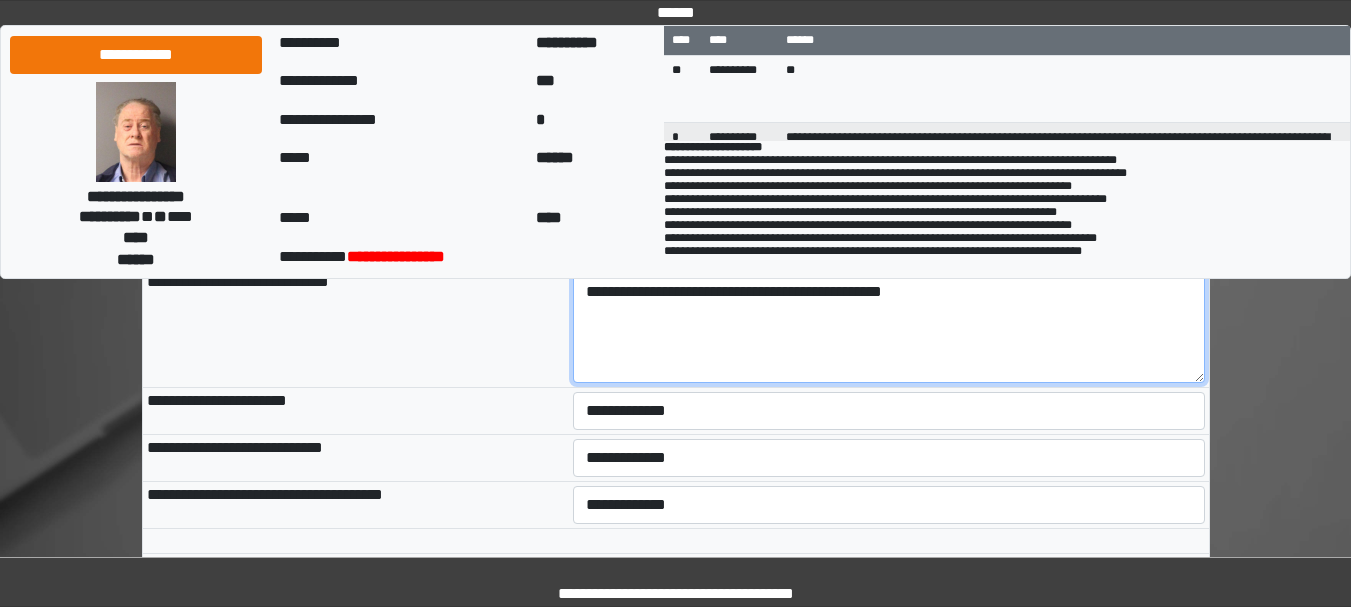 type on "**********" 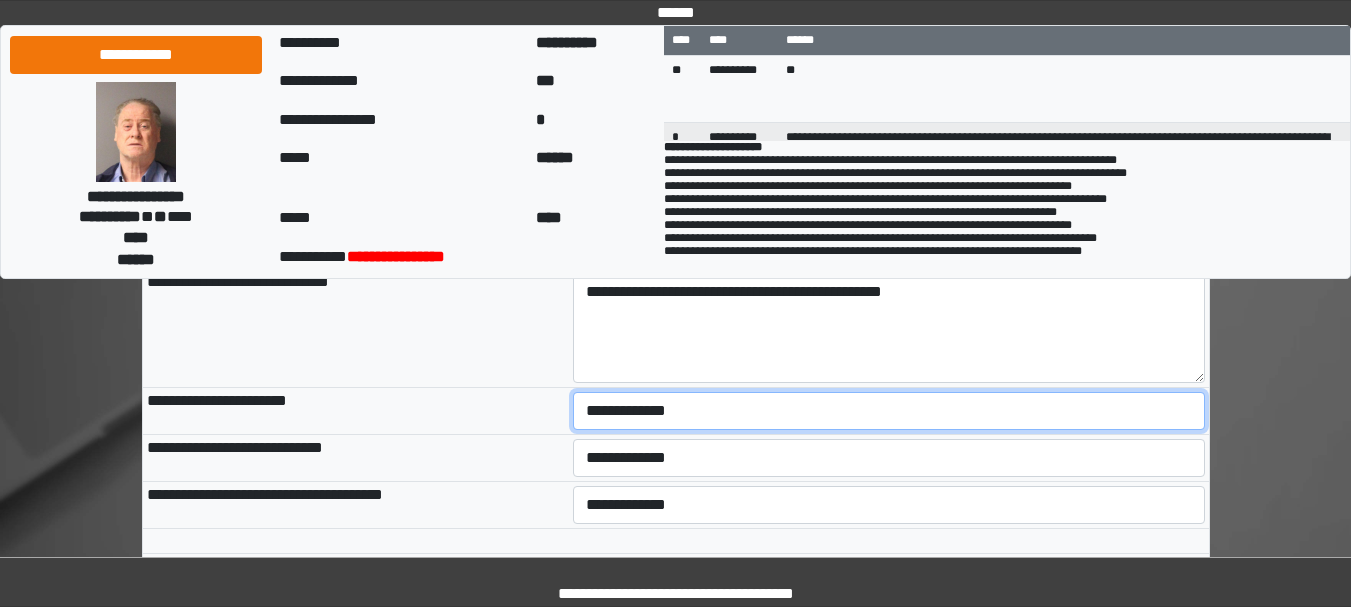 drag, startPoint x: 680, startPoint y: 404, endPoint x: 661, endPoint y: 428, distance: 30.610456 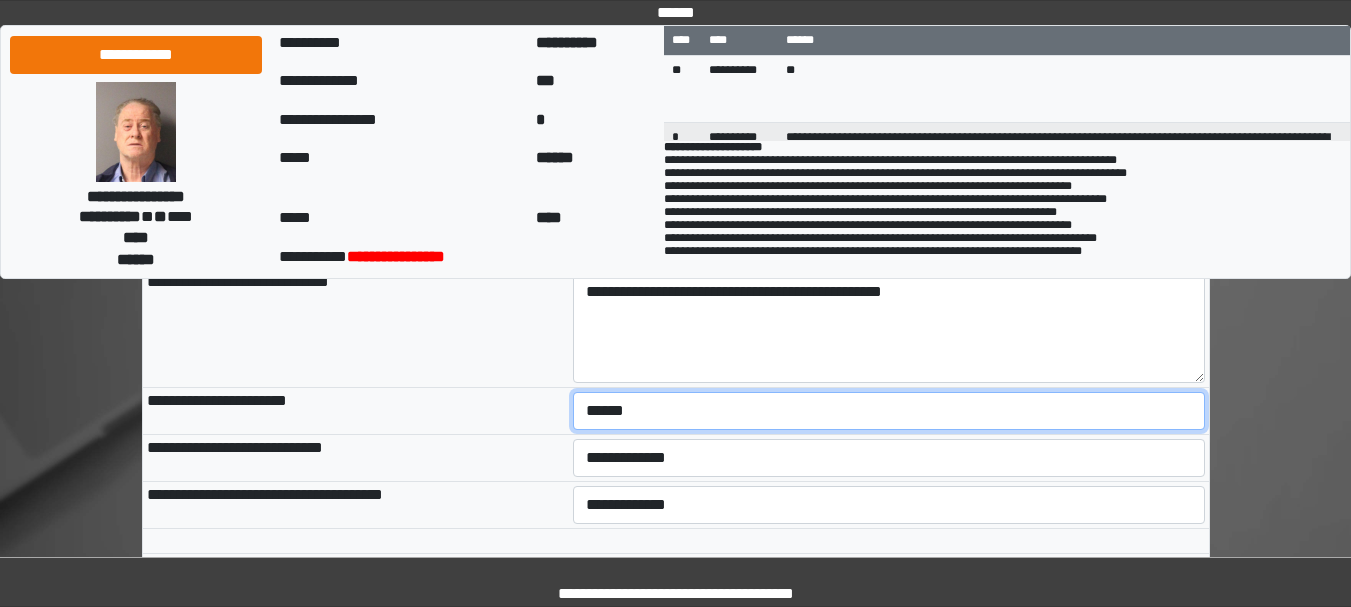 click on "**********" at bounding box center [889, 411] 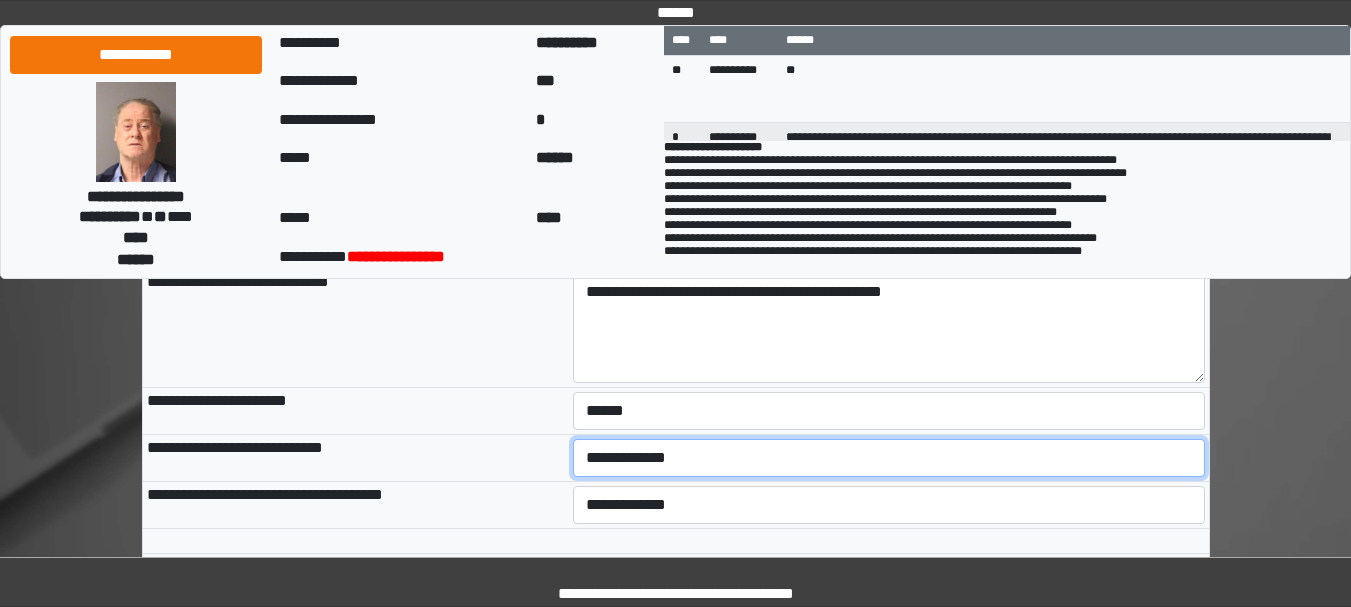click on "**********" at bounding box center (889, 458) 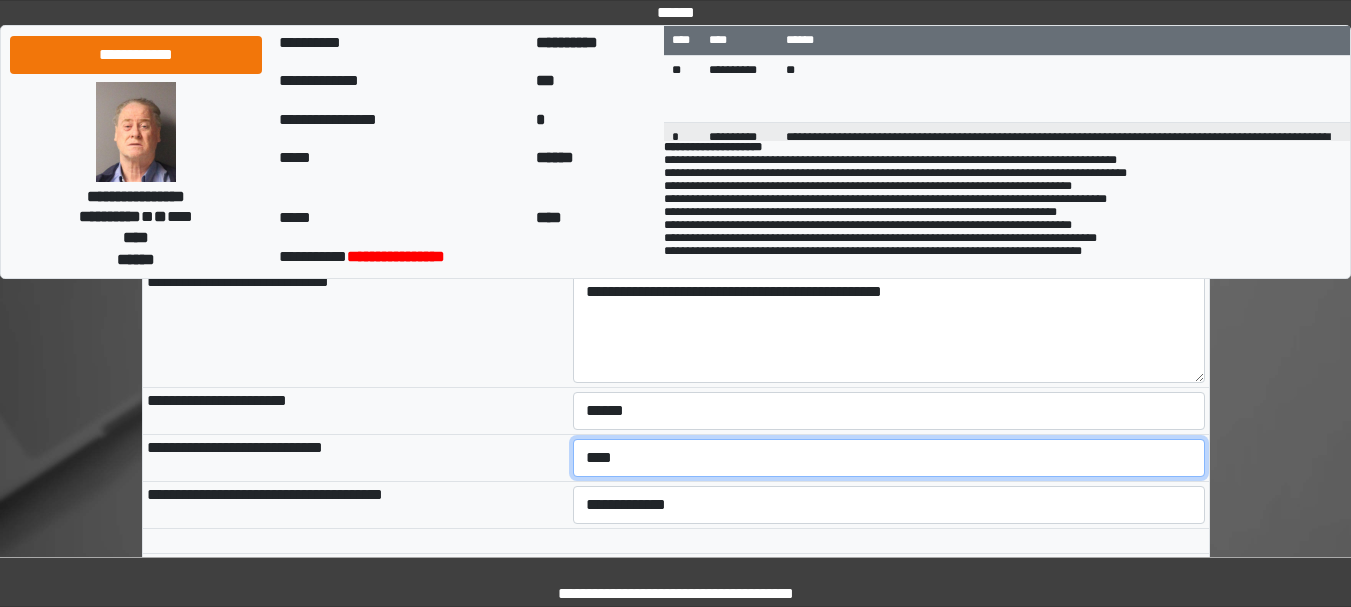 click on "**********" at bounding box center (889, 458) 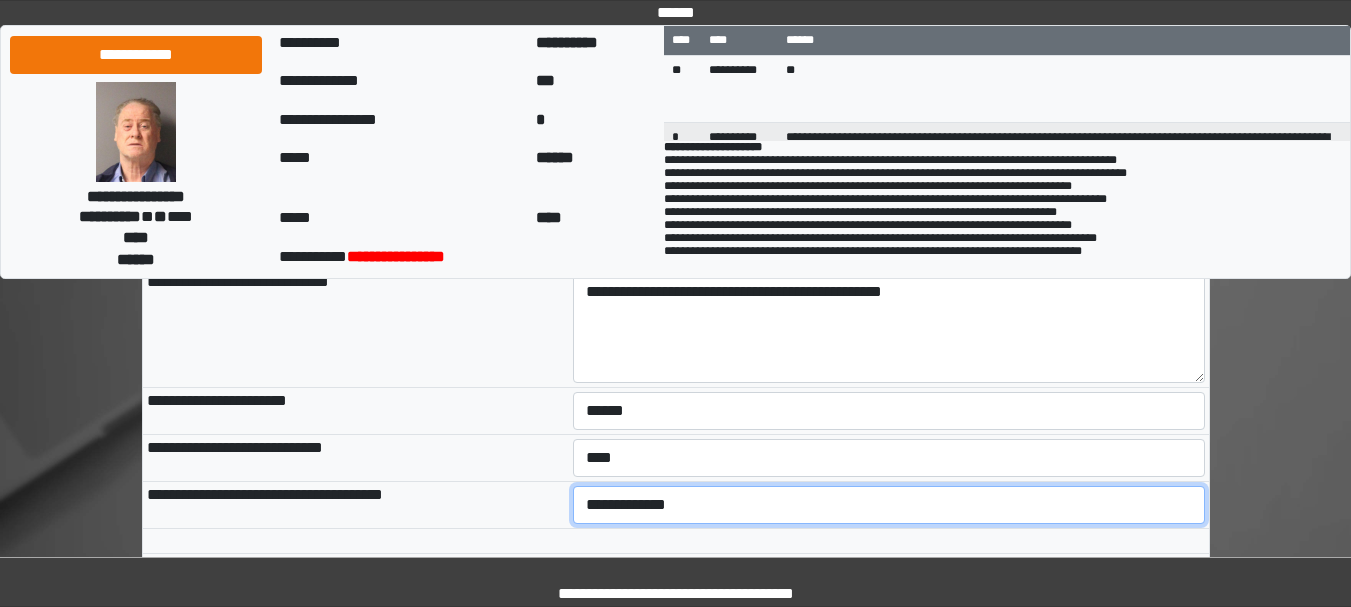 click on "**********" at bounding box center [889, 505] 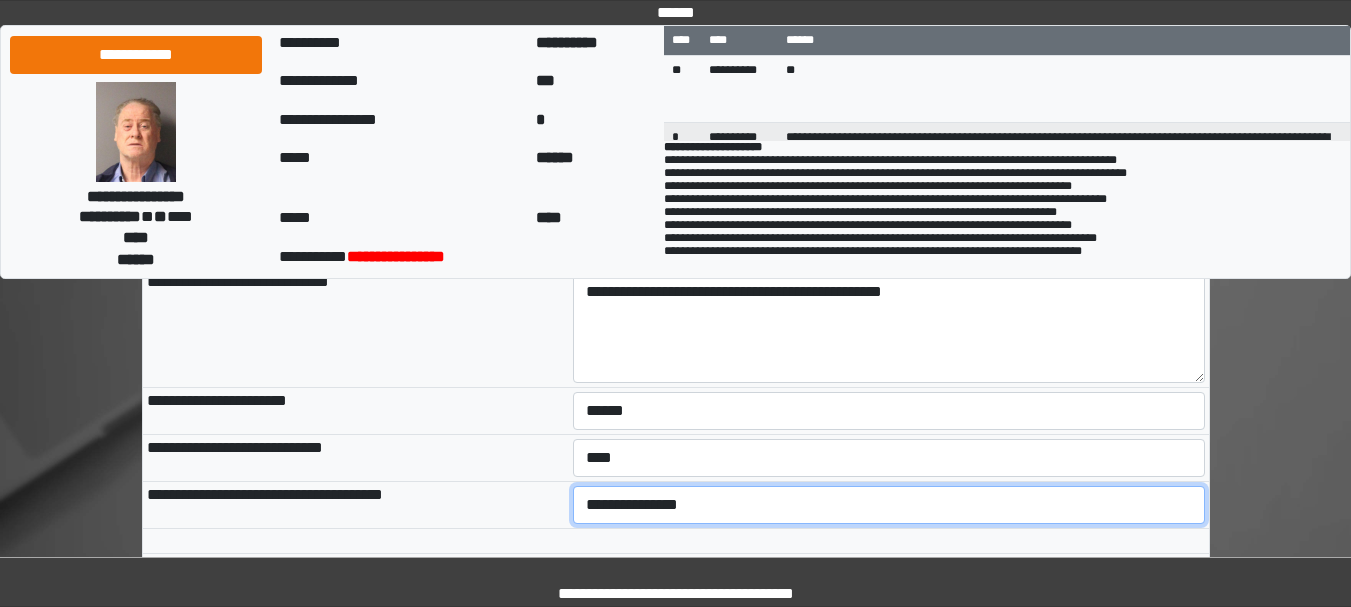 click on "**********" at bounding box center [889, 505] 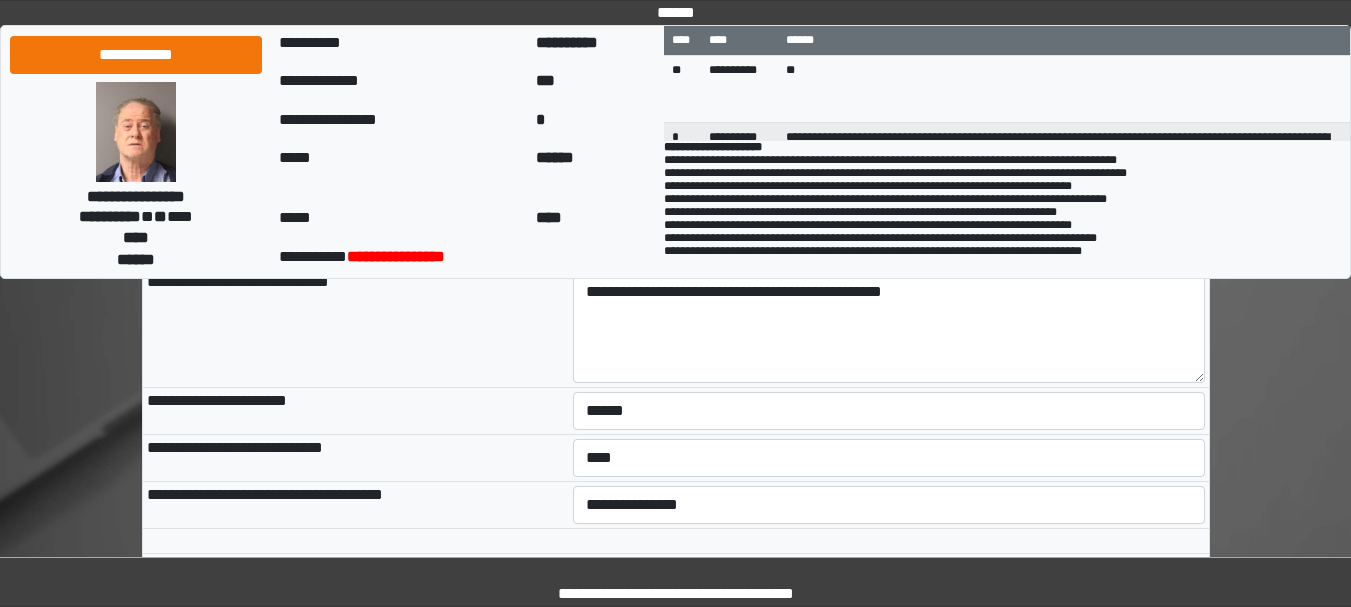 click on "**********" at bounding box center (356, 411) 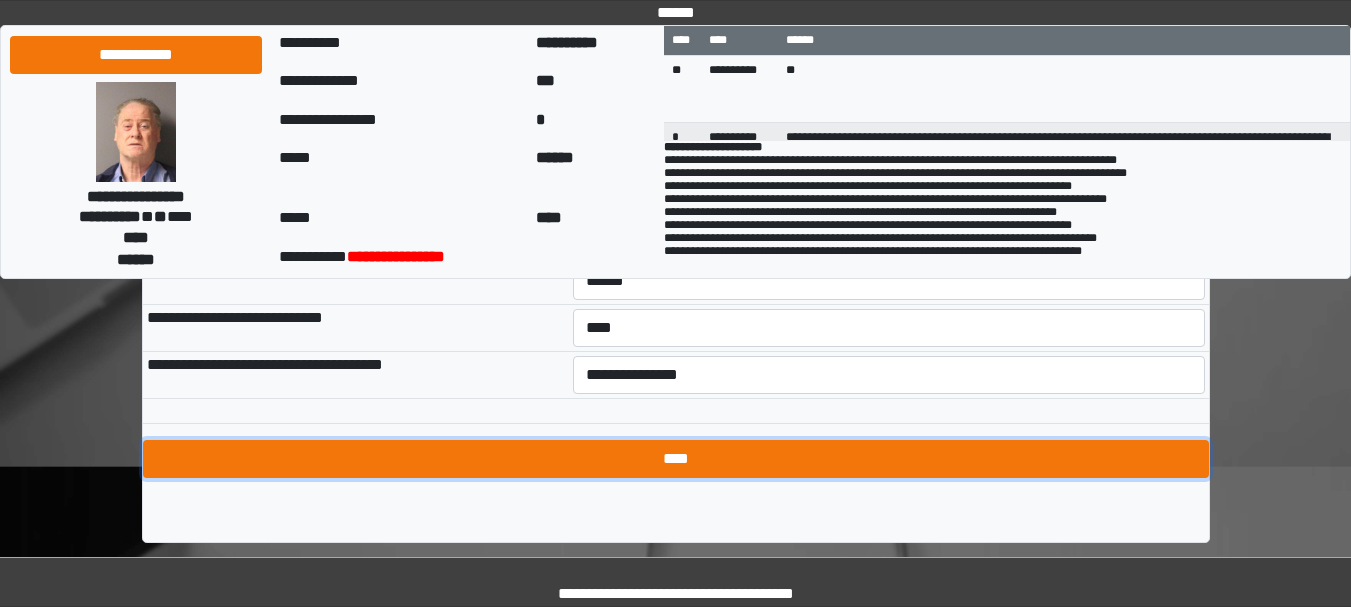click on "****" at bounding box center (676, 459) 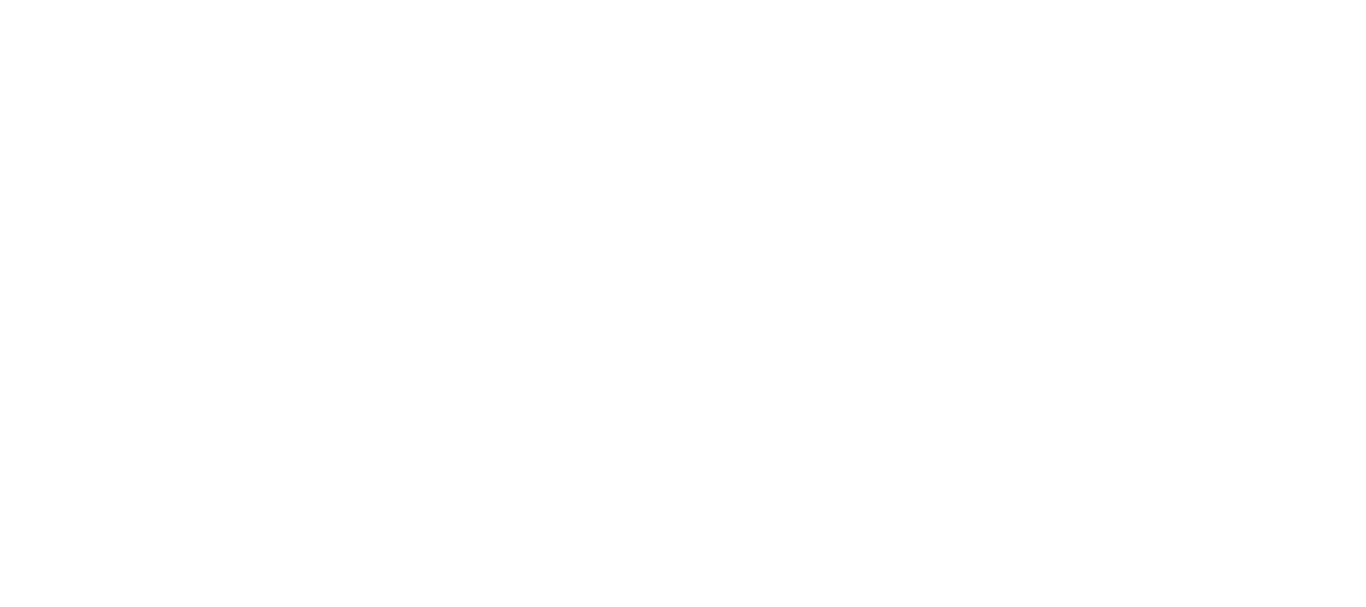 scroll, scrollTop: 0, scrollLeft: 0, axis: both 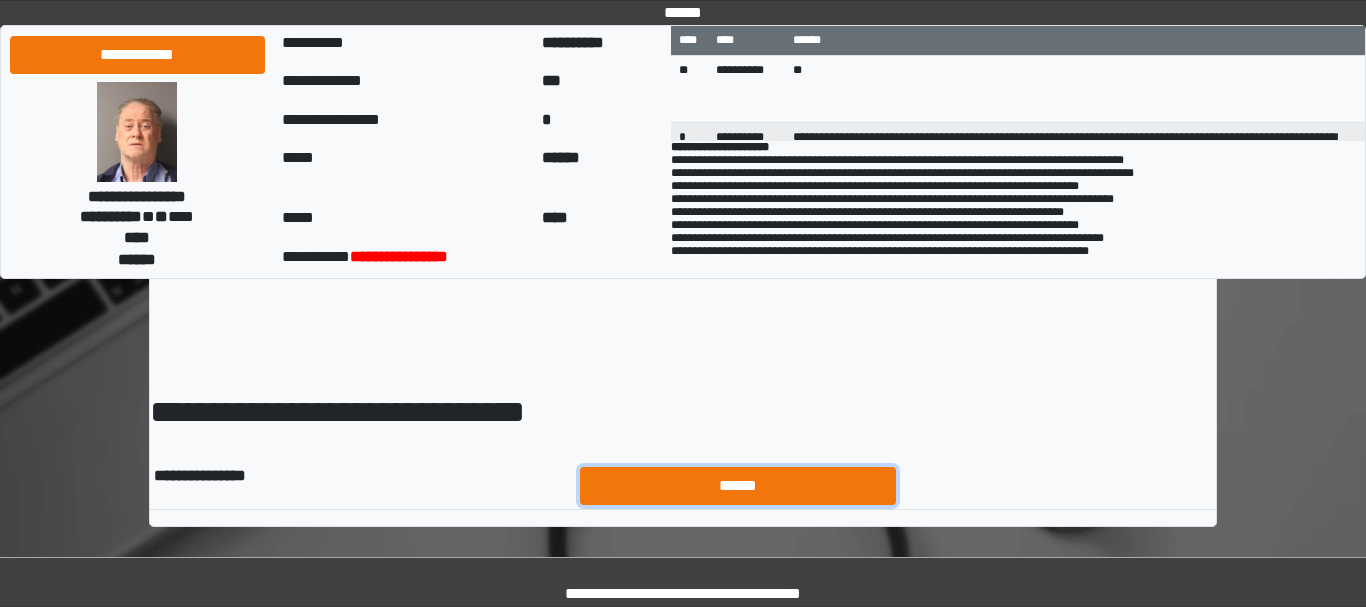 click on "******" at bounding box center [738, 486] 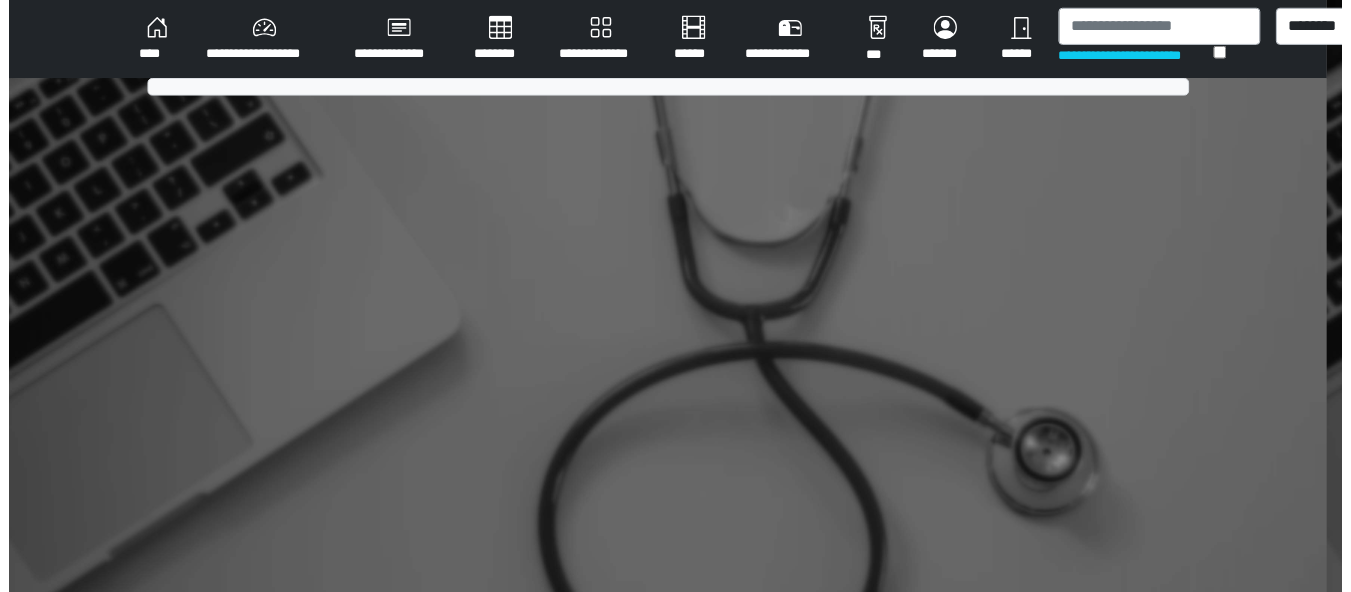 scroll, scrollTop: 0, scrollLeft: 0, axis: both 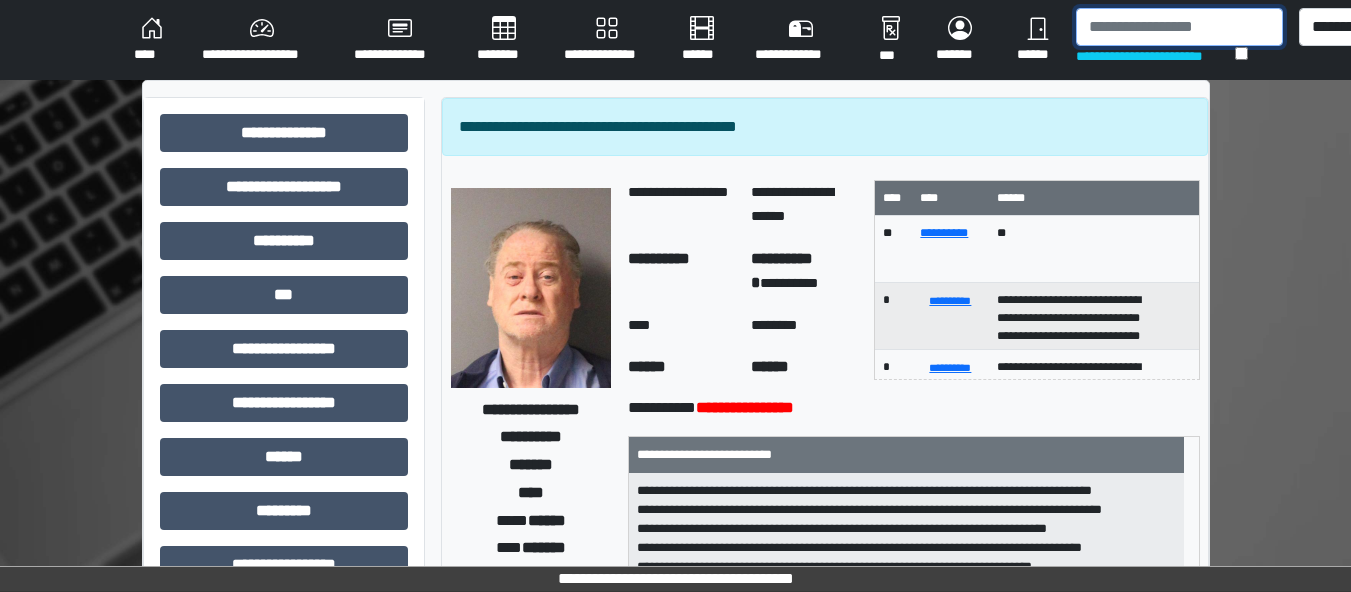click at bounding box center (1179, 27) 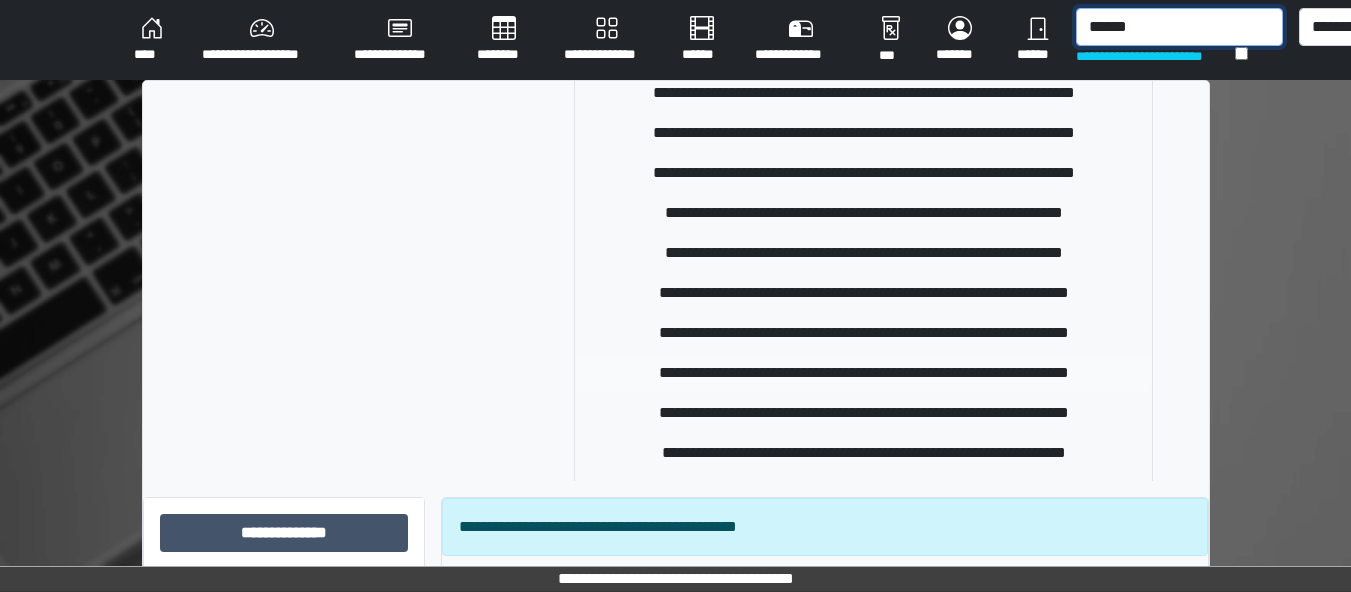 scroll, scrollTop: 67, scrollLeft: 0, axis: vertical 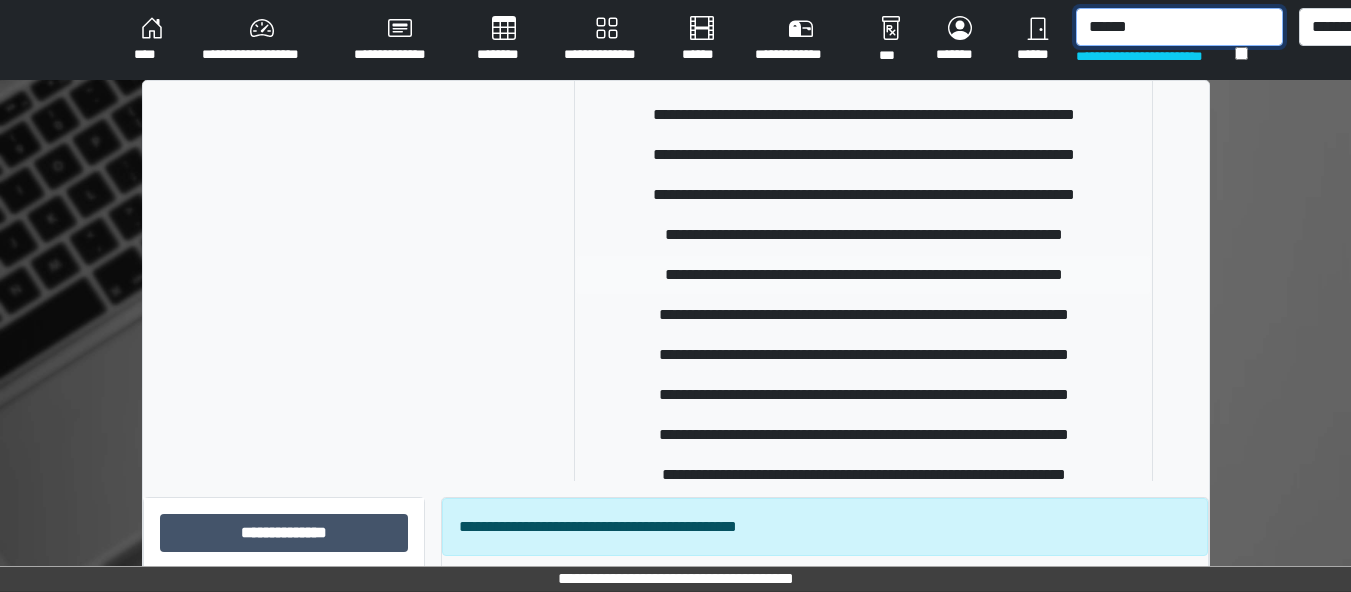 type on "******" 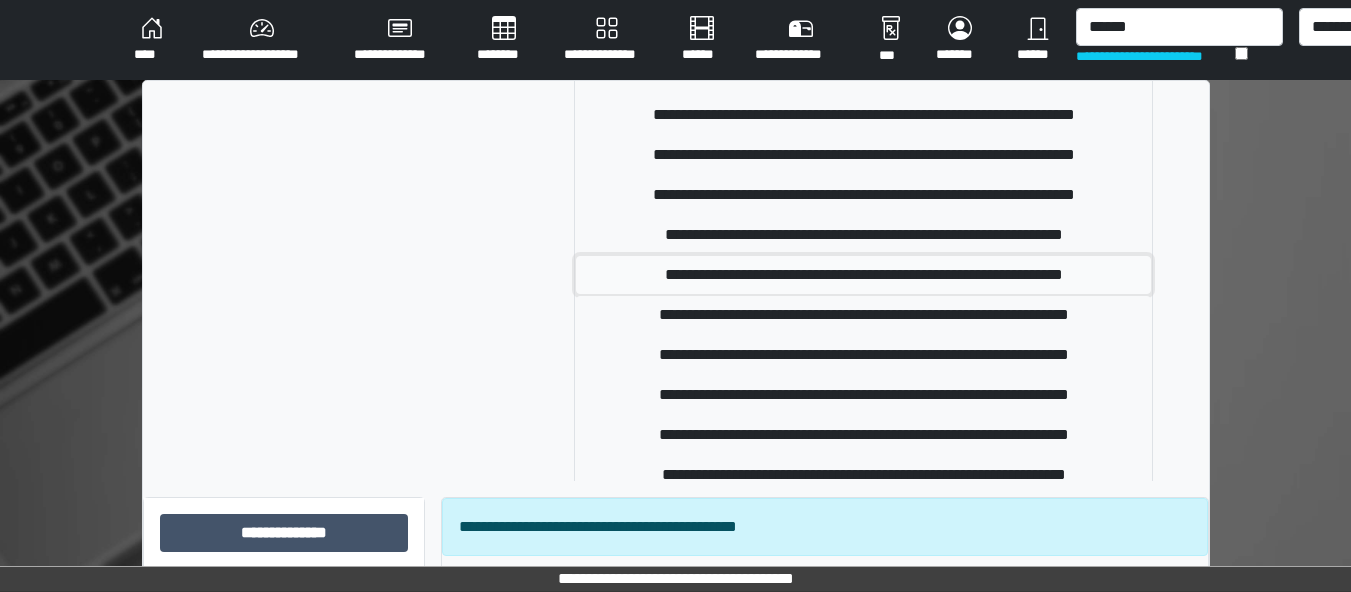 click on "**********" at bounding box center (863, 275) 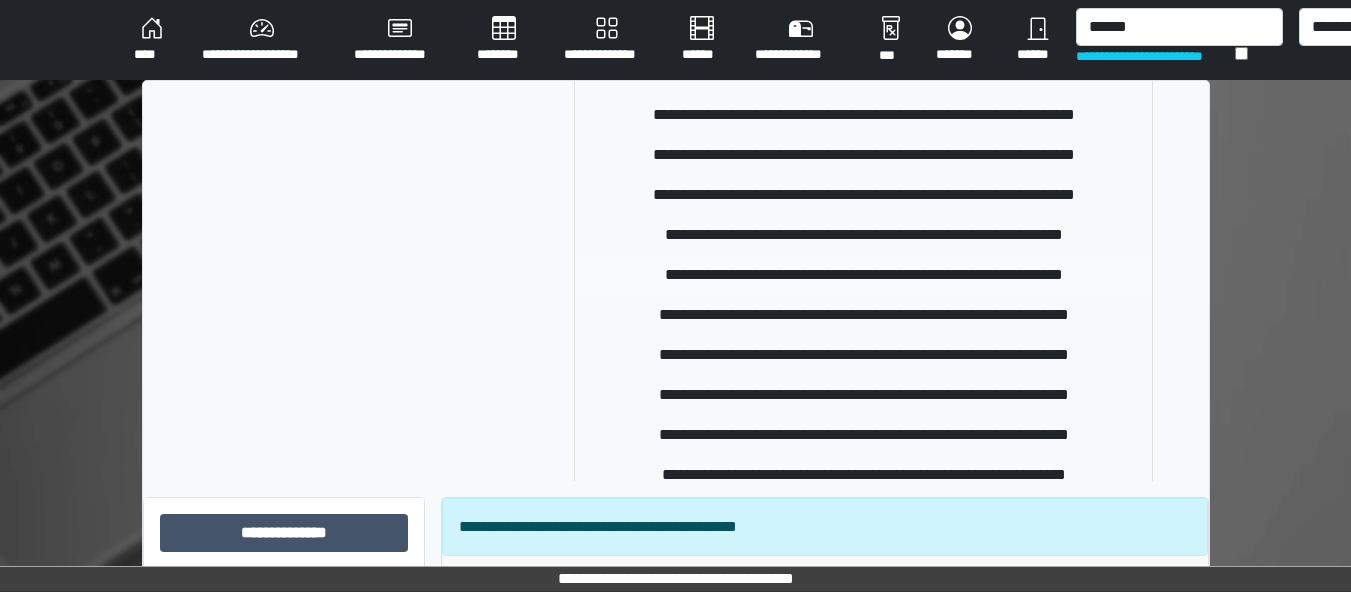 type 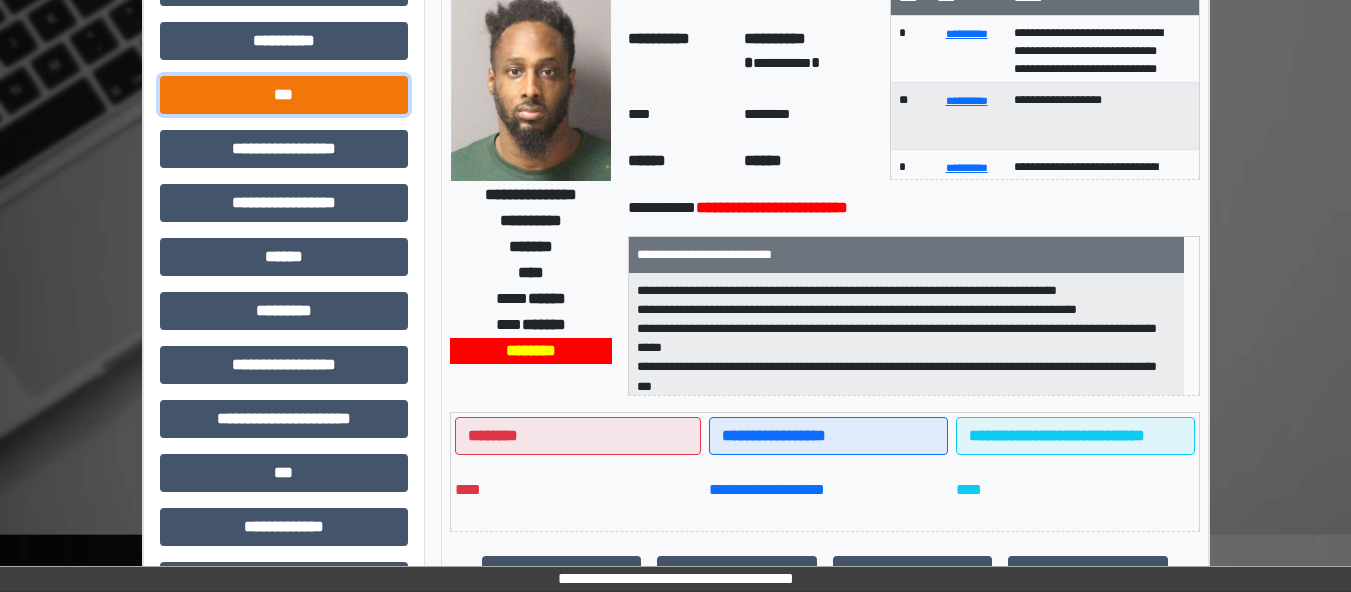 click on "***" at bounding box center (284, 95) 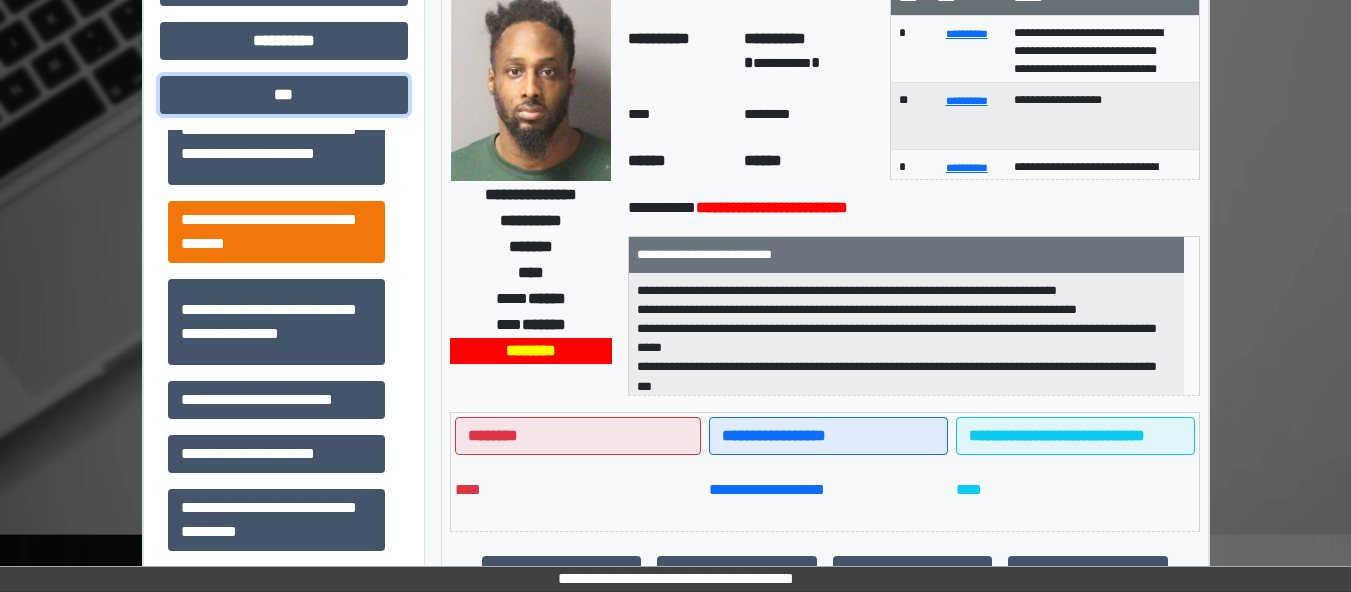 scroll, scrollTop: 133, scrollLeft: 0, axis: vertical 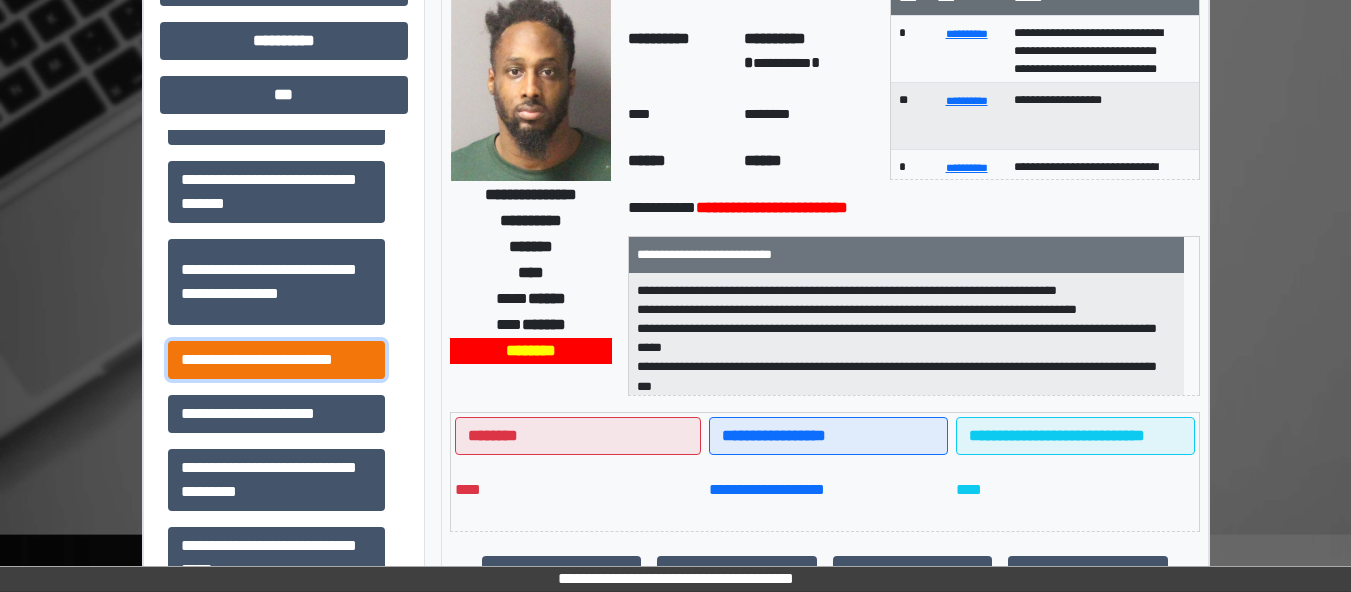 click on "**********" at bounding box center (276, 360) 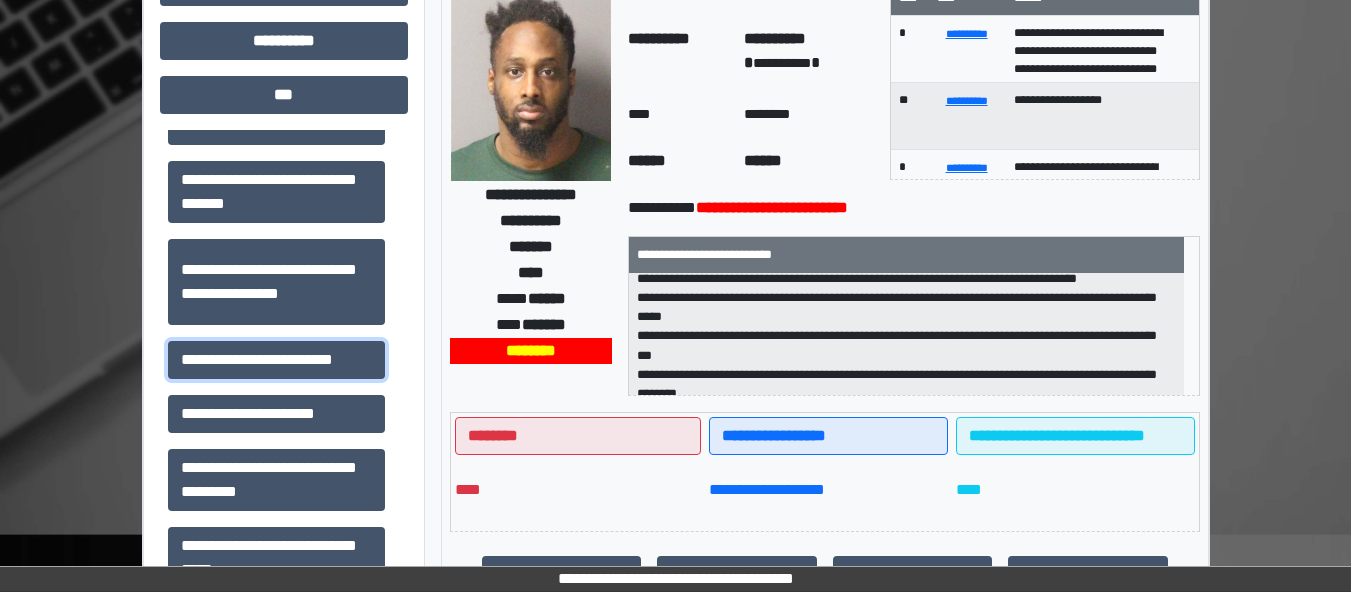 scroll, scrollTop: 44, scrollLeft: 0, axis: vertical 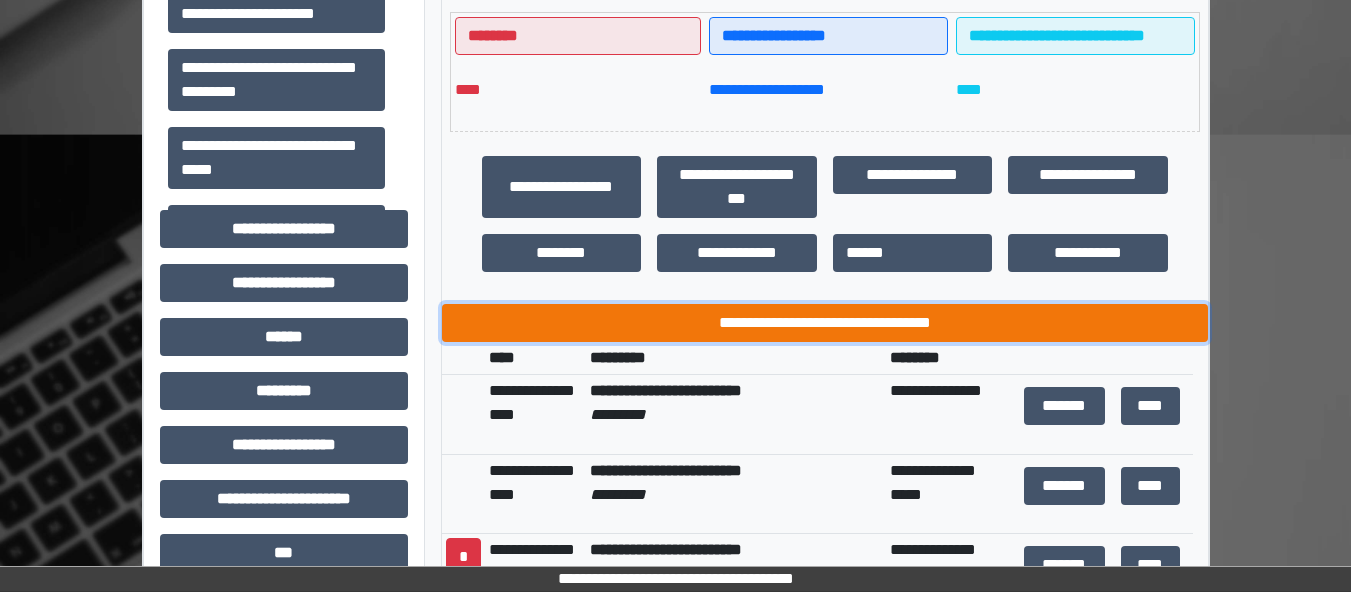 click on "**********" at bounding box center (825, 323) 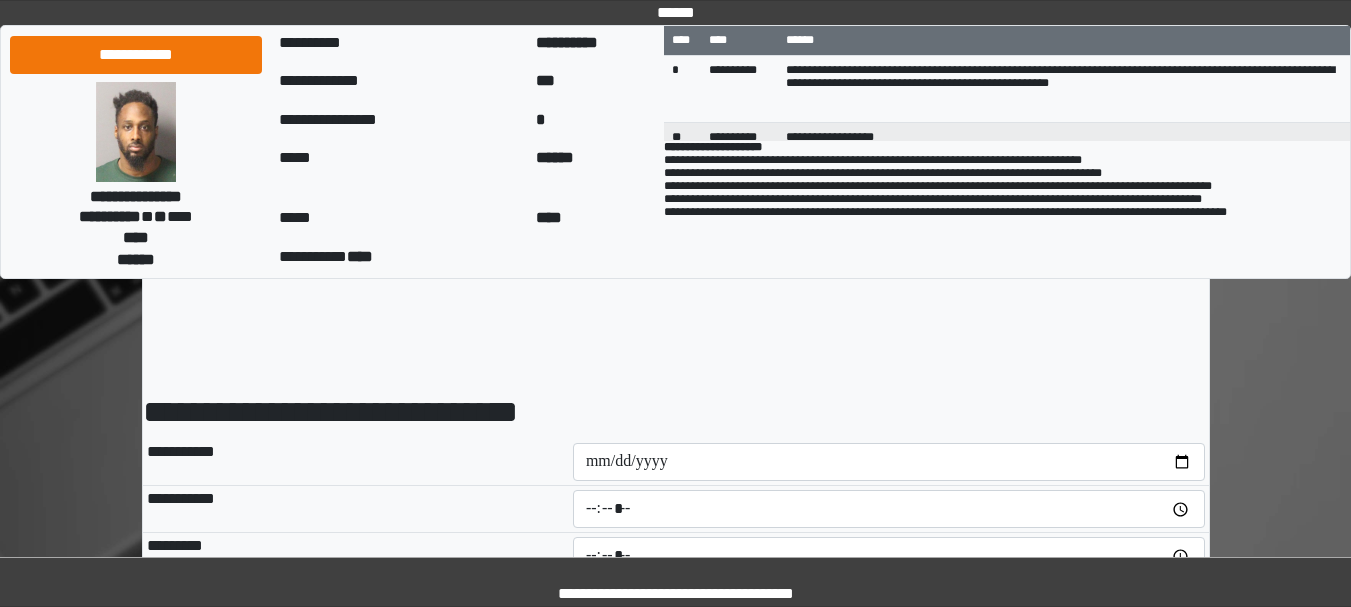 scroll, scrollTop: 133, scrollLeft: 0, axis: vertical 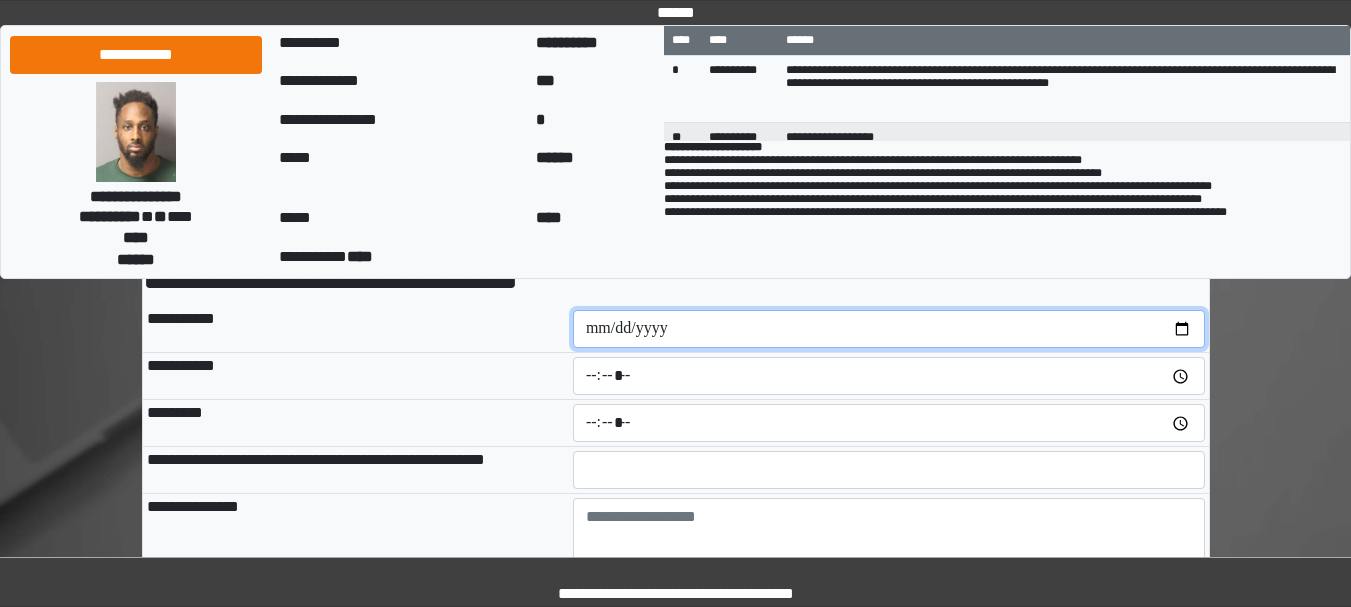 click at bounding box center [889, 329] 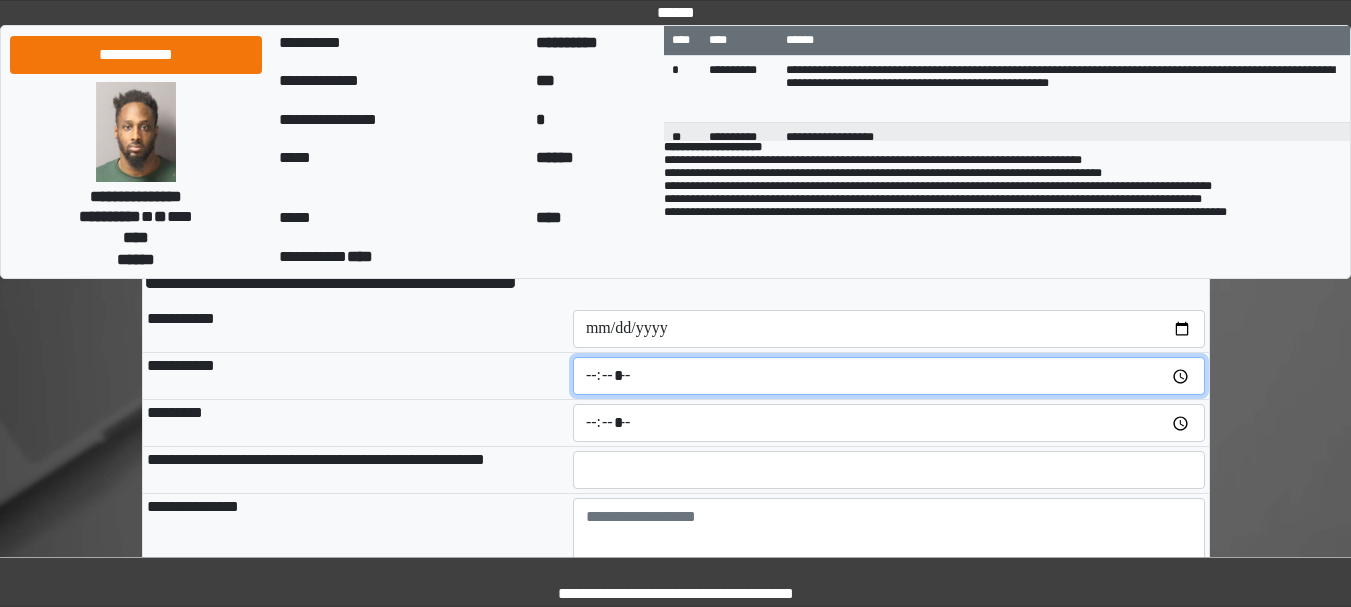 type on "*****" 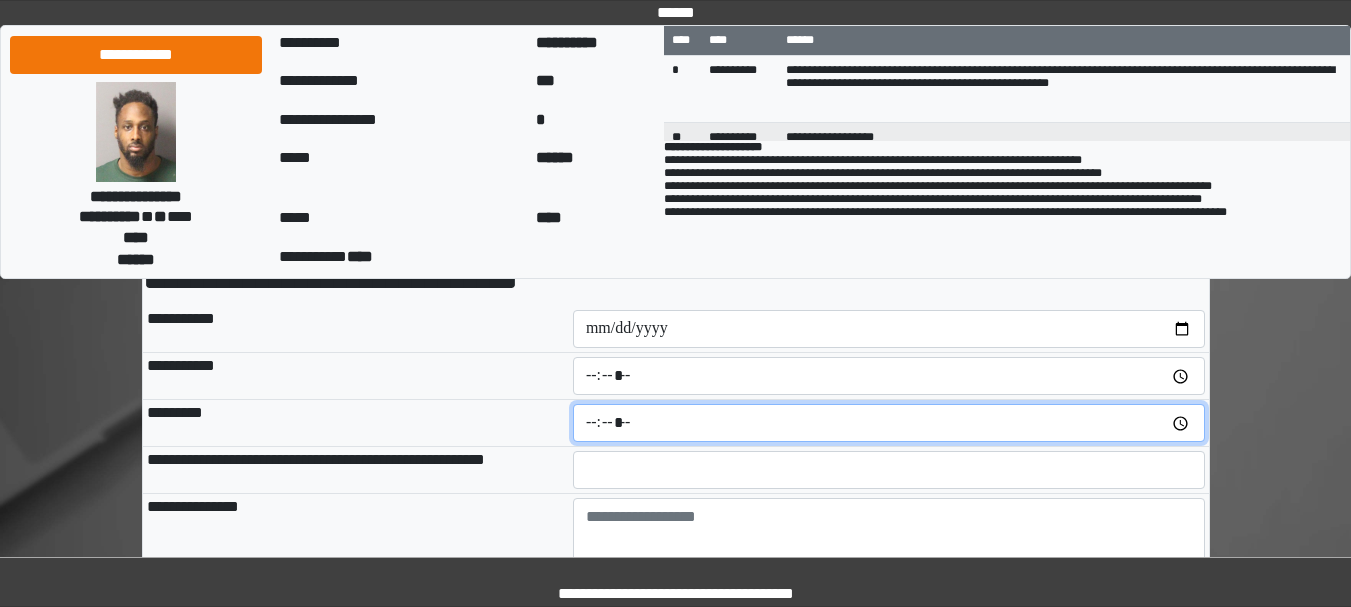type on "*****" 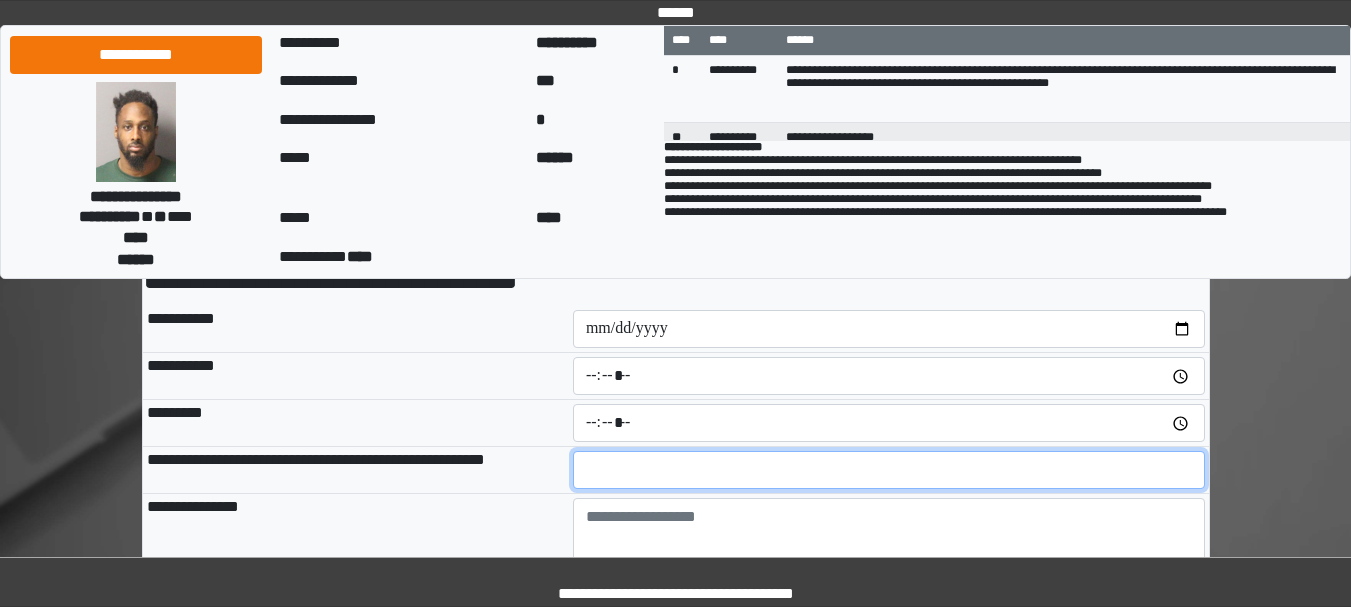 type on "**" 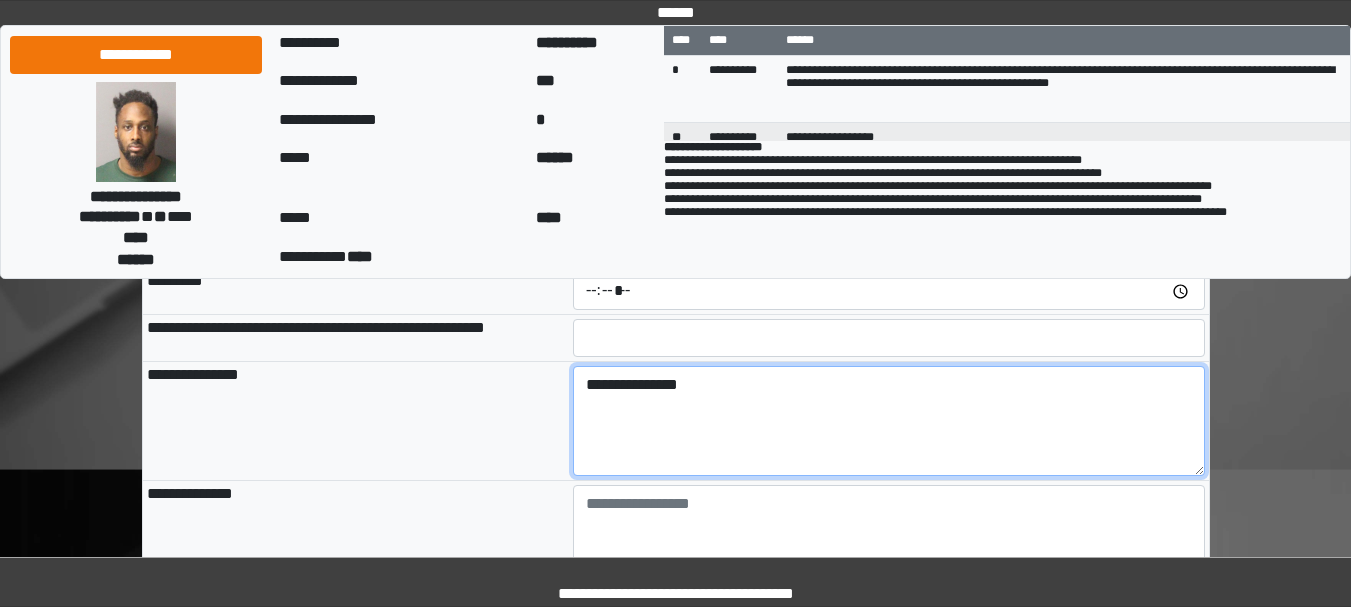 scroll, scrollTop: 267, scrollLeft: 0, axis: vertical 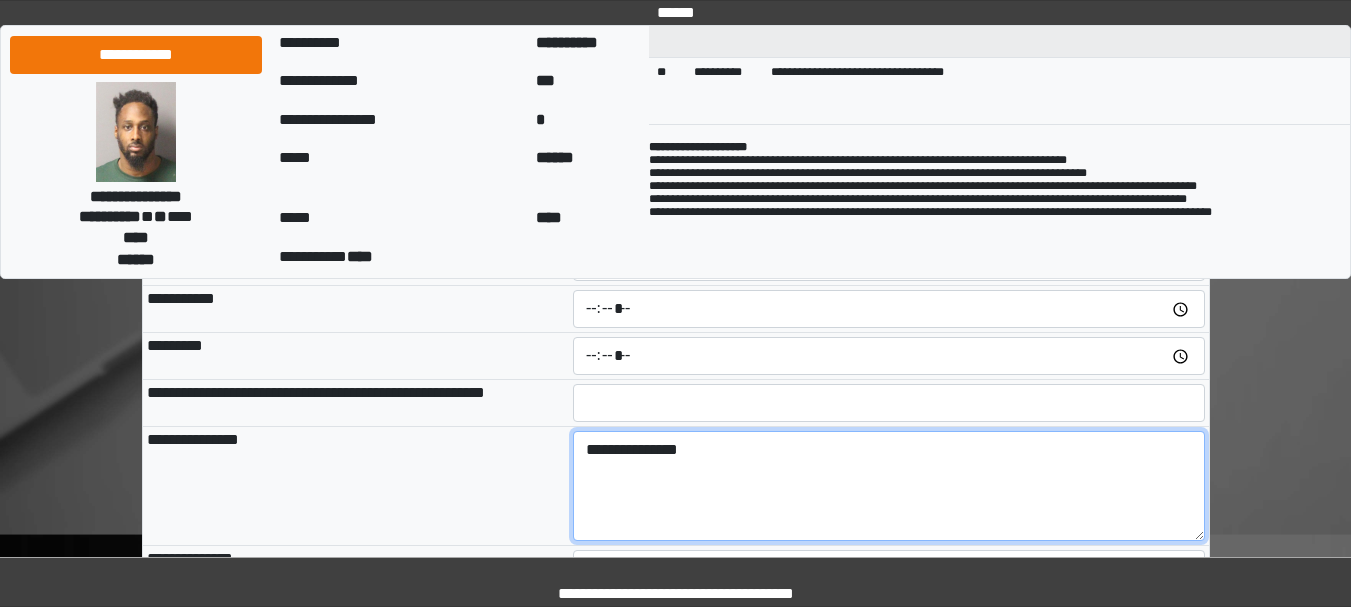 type on "**********" 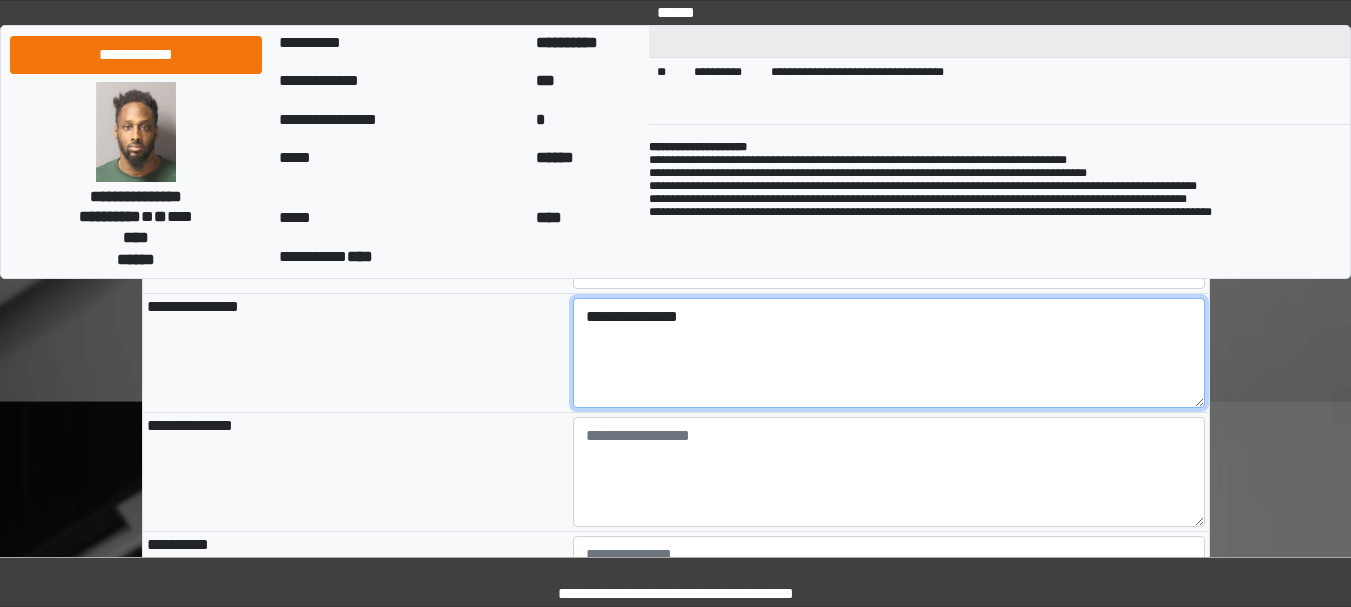 scroll, scrollTop: 400, scrollLeft: 0, axis: vertical 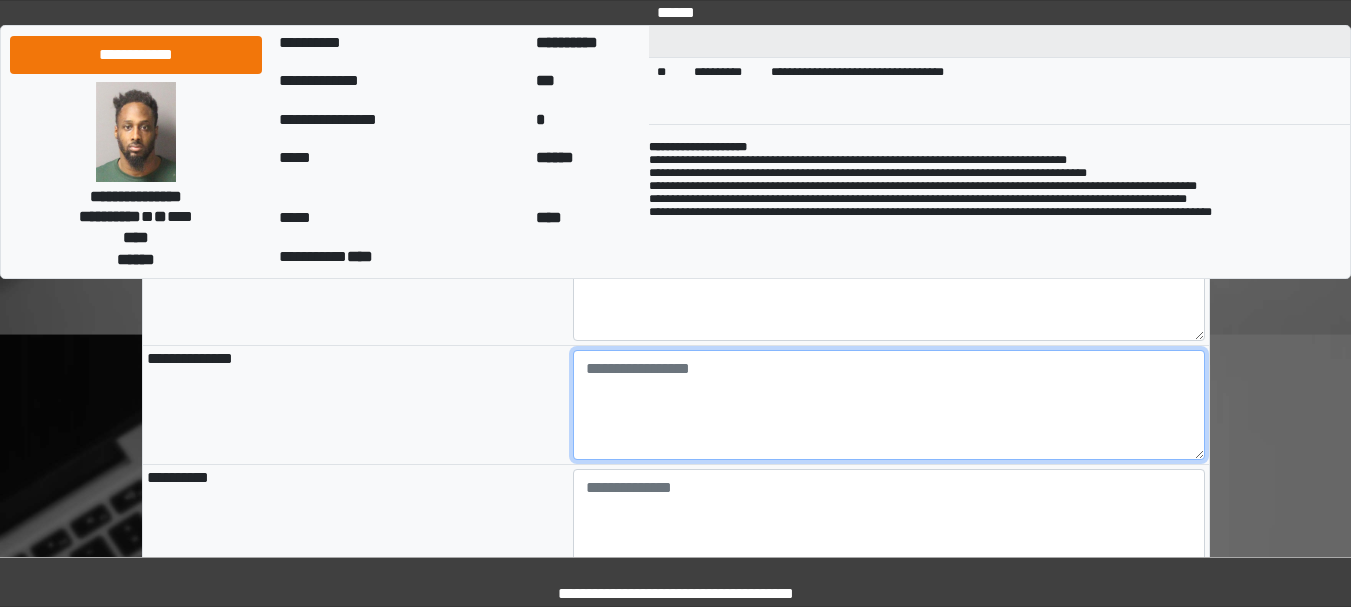 click at bounding box center (889, 405) 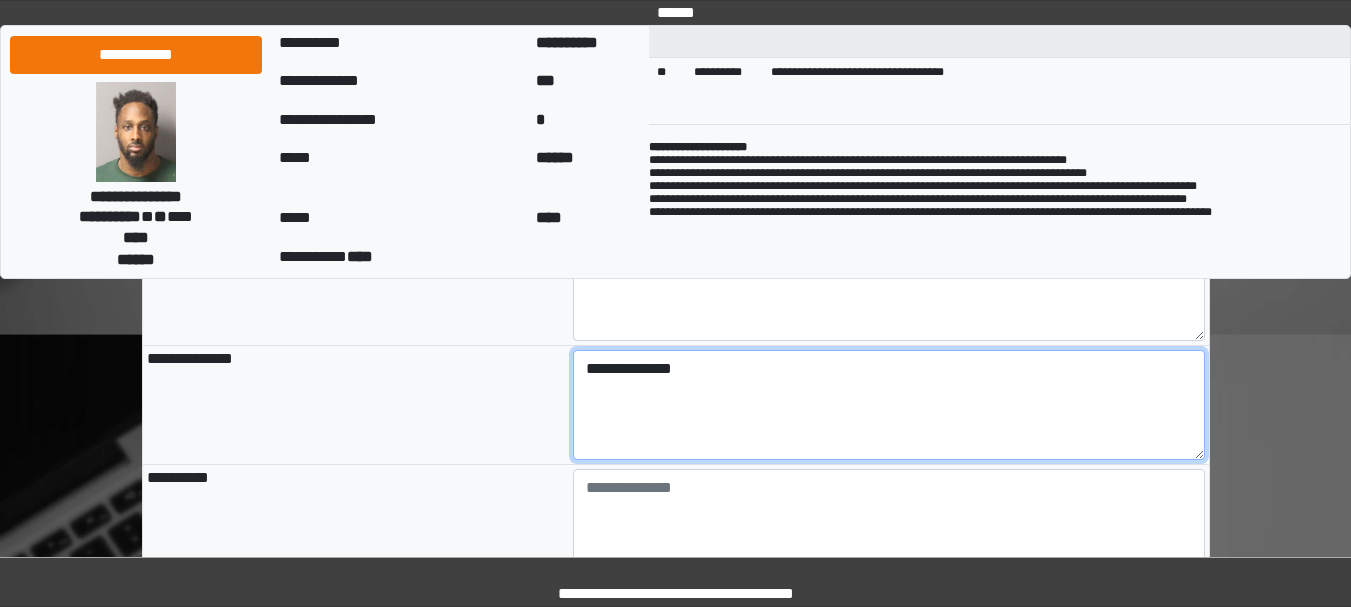 type on "**********" 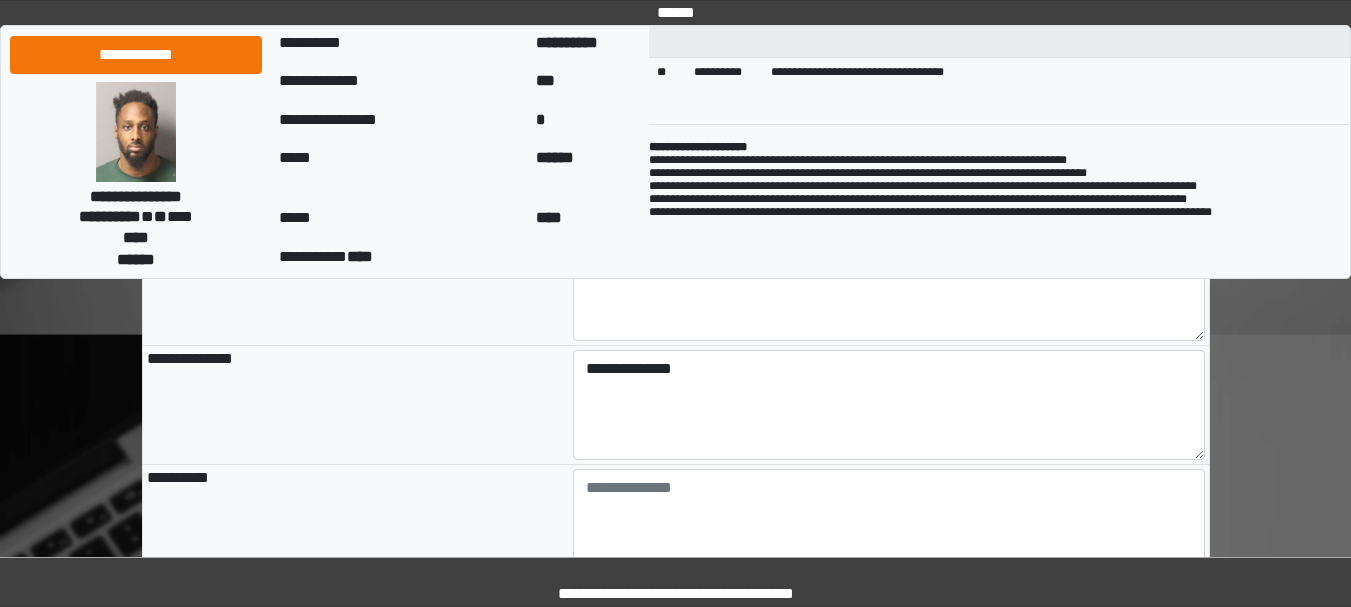 scroll, scrollTop: 411, scrollLeft: 0, axis: vertical 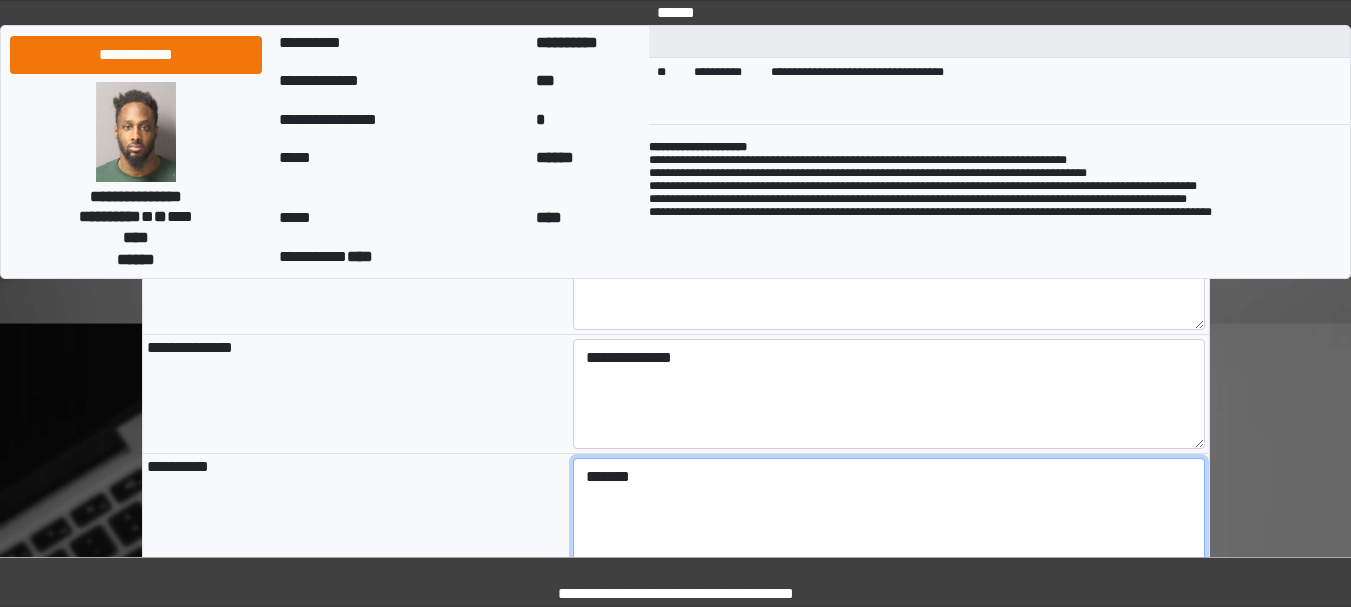 type on "*******" 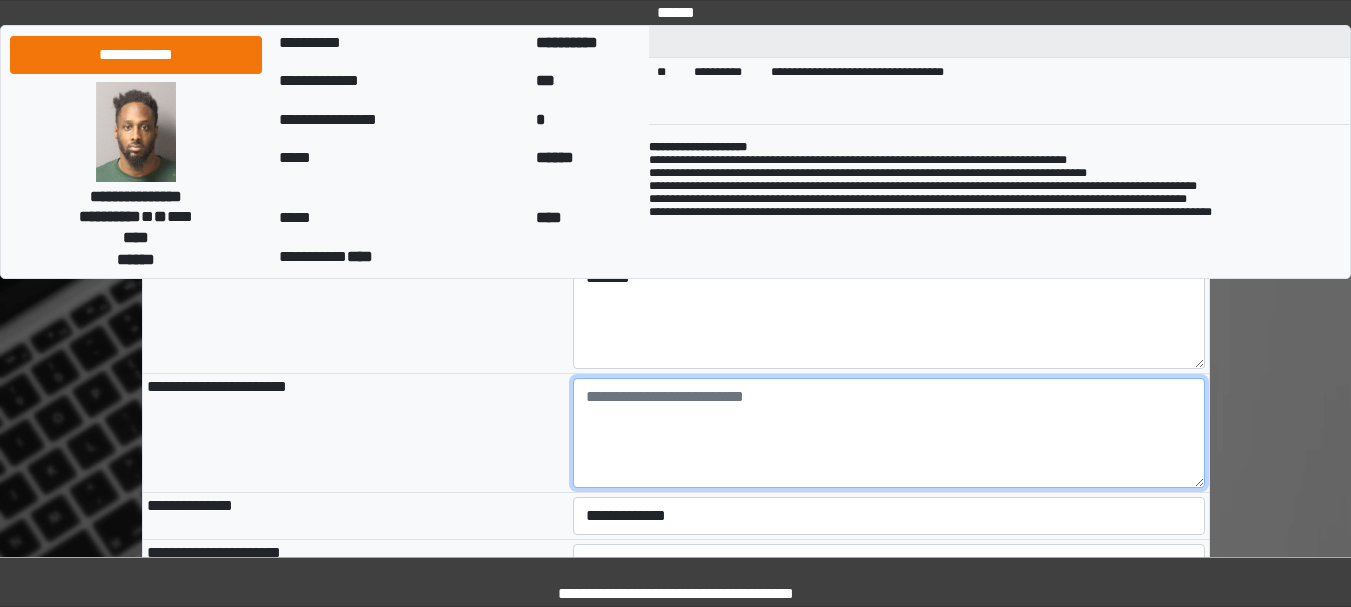 scroll, scrollTop: 611, scrollLeft: 0, axis: vertical 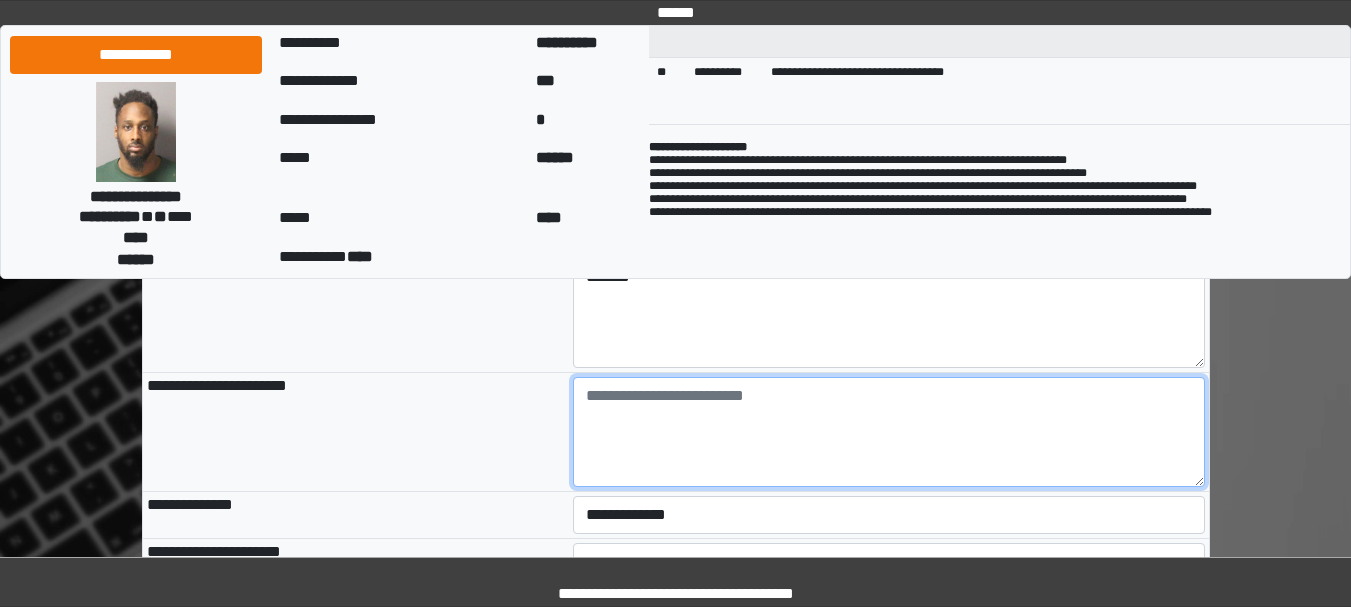 click at bounding box center (889, 432) 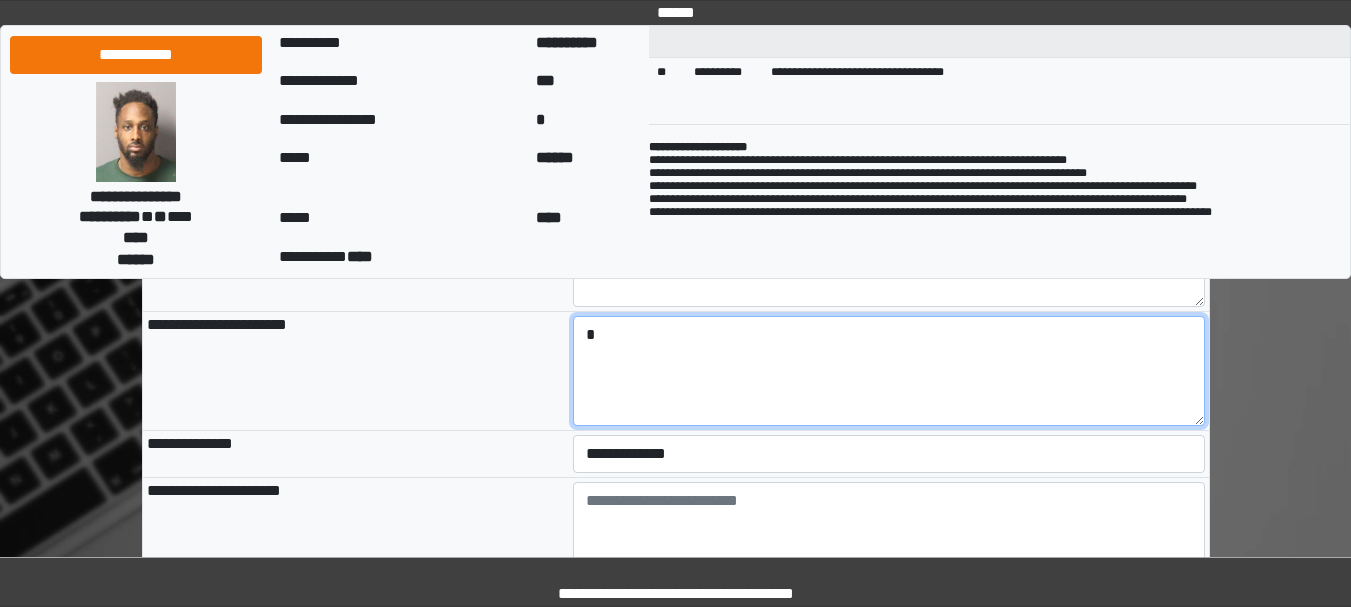 scroll, scrollTop: 744, scrollLeft: 0, axis: vertical 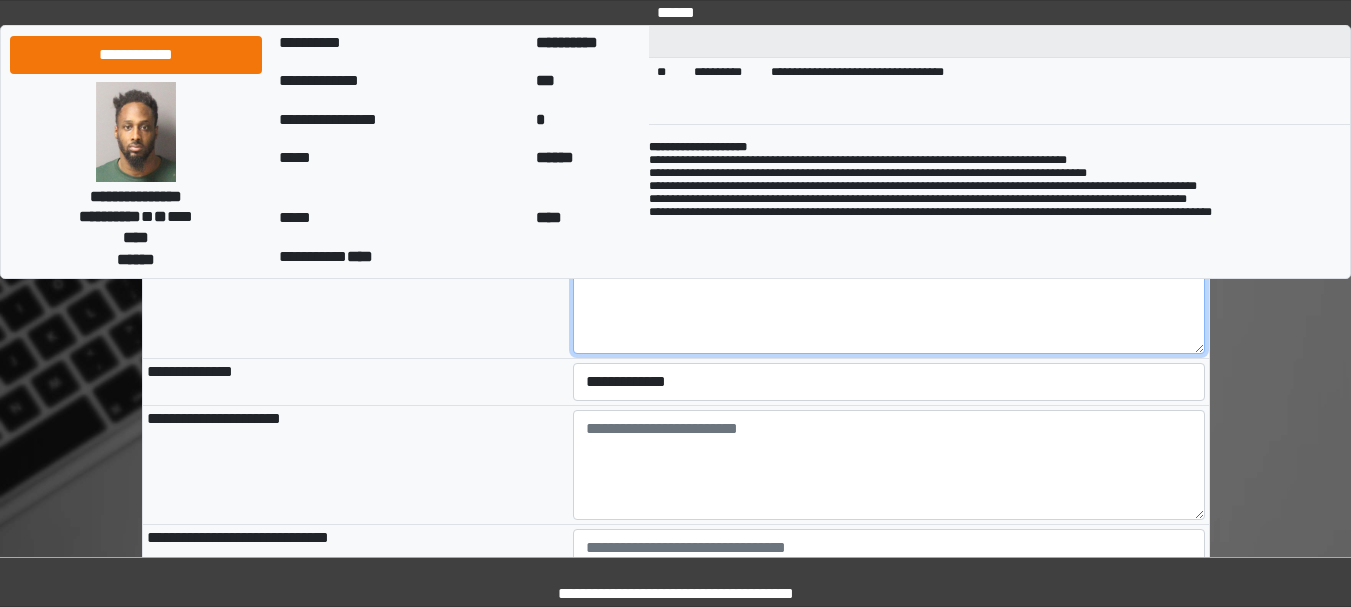 type on "*" 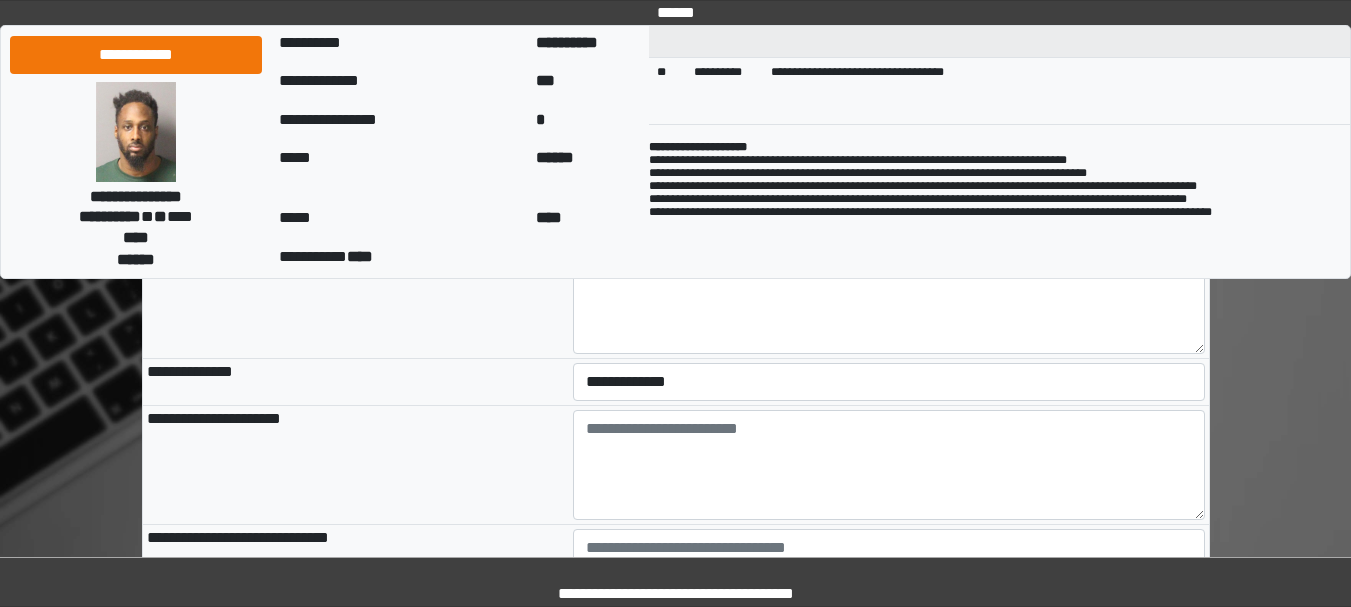 click at bounding box center [889, 465] 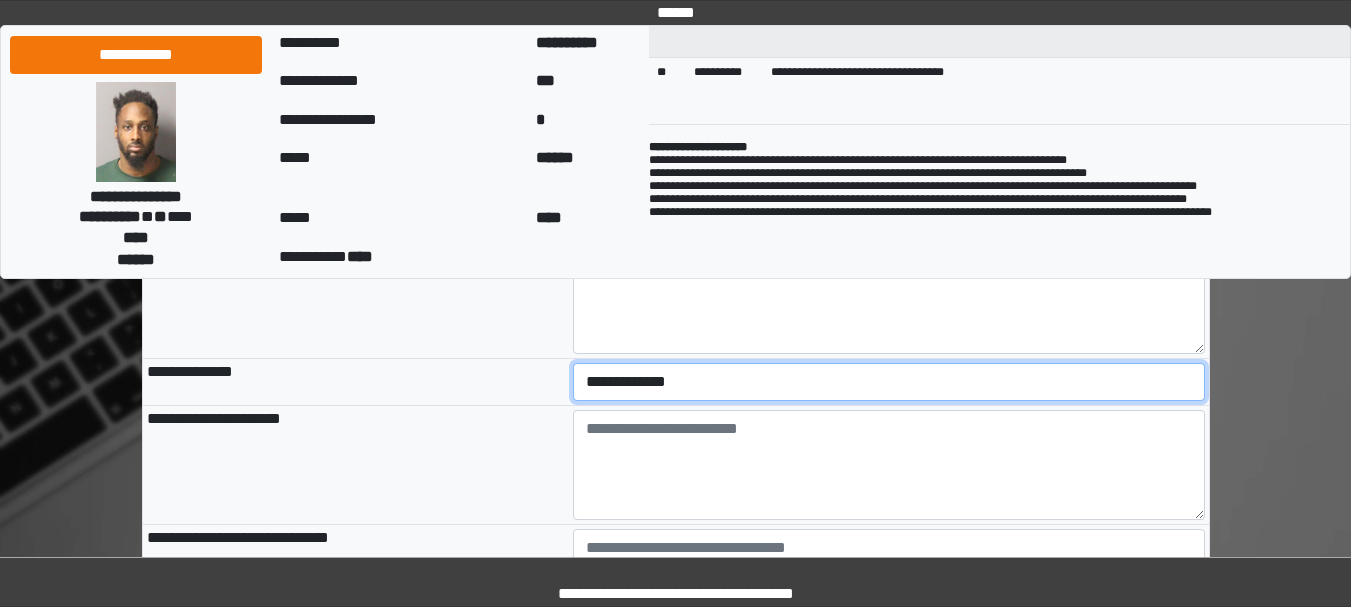 click on "**********" at bounding box center [889, 382] 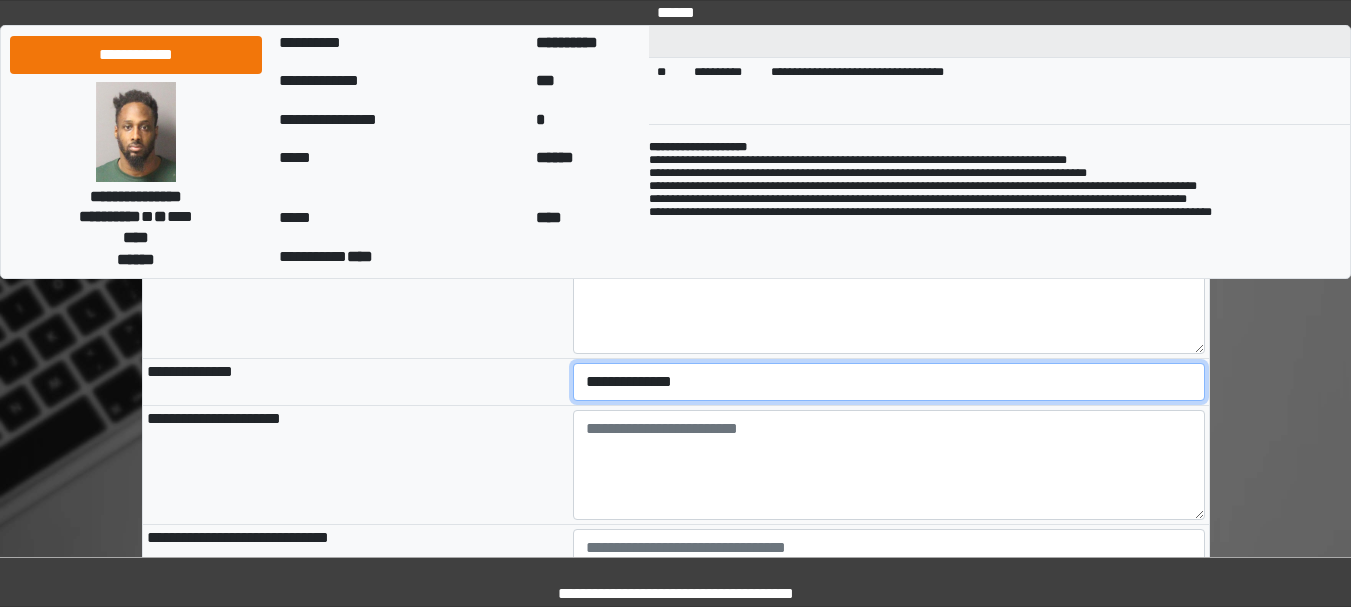 click on "**********" at bounding box center [889, 382] 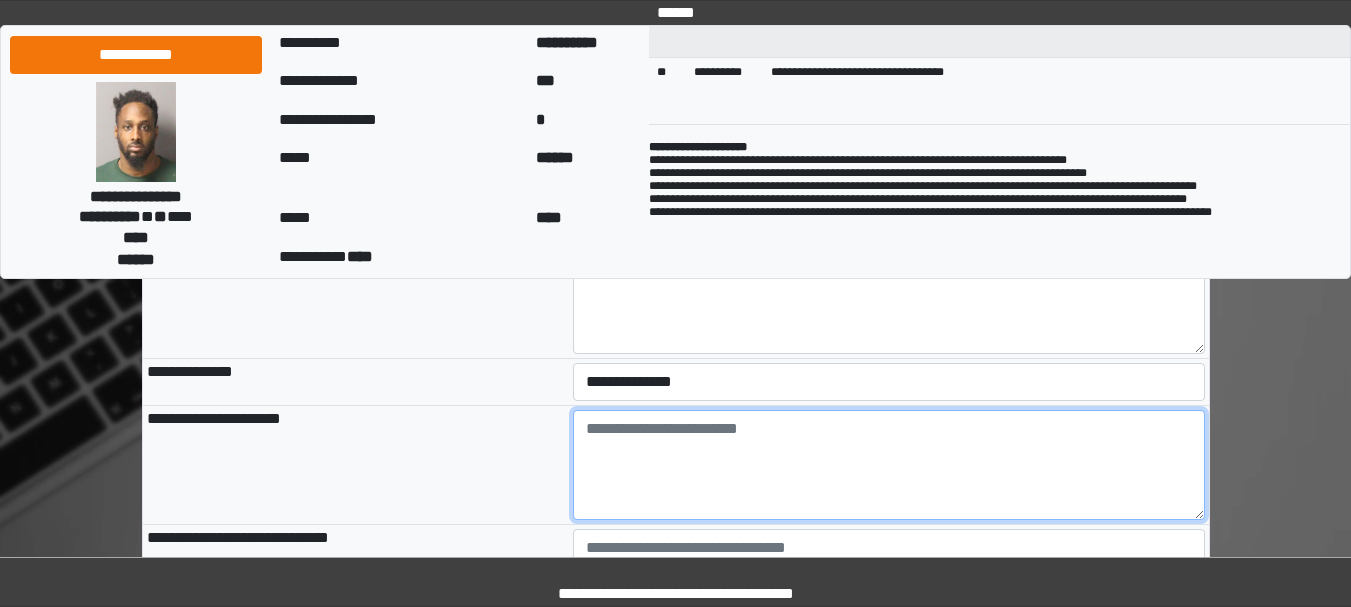 click at bounding box center (889, 465) 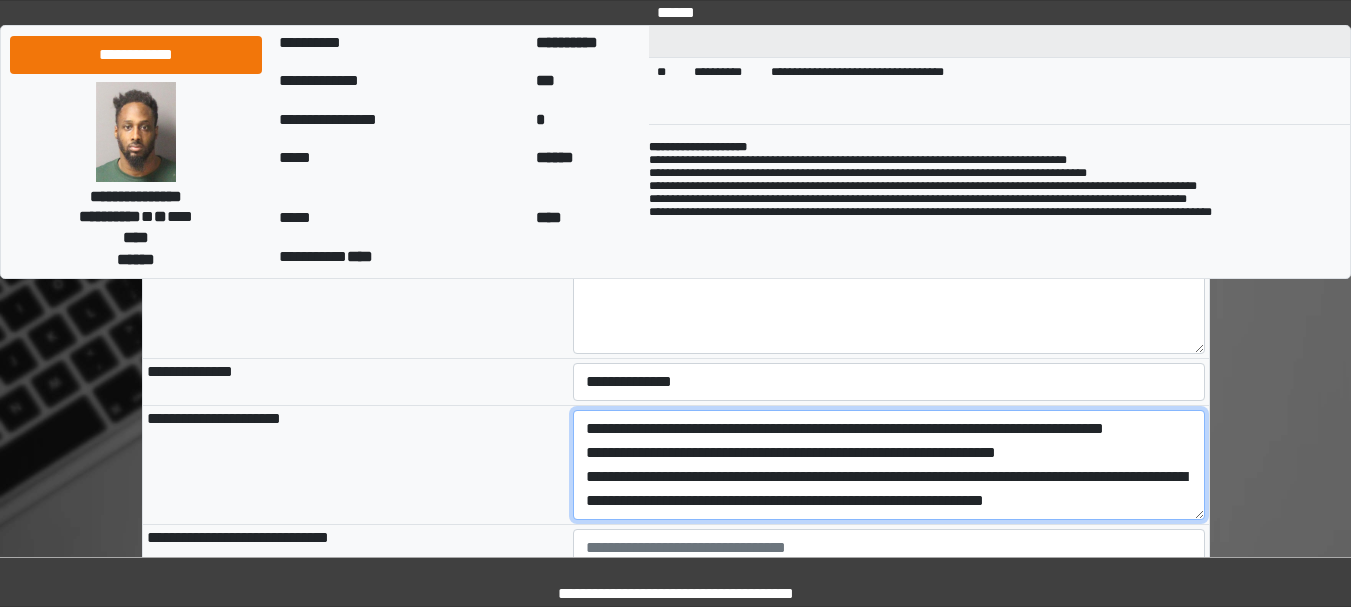 scroll, scrollTop: 72, scrollLeft: 0, axis: vertical 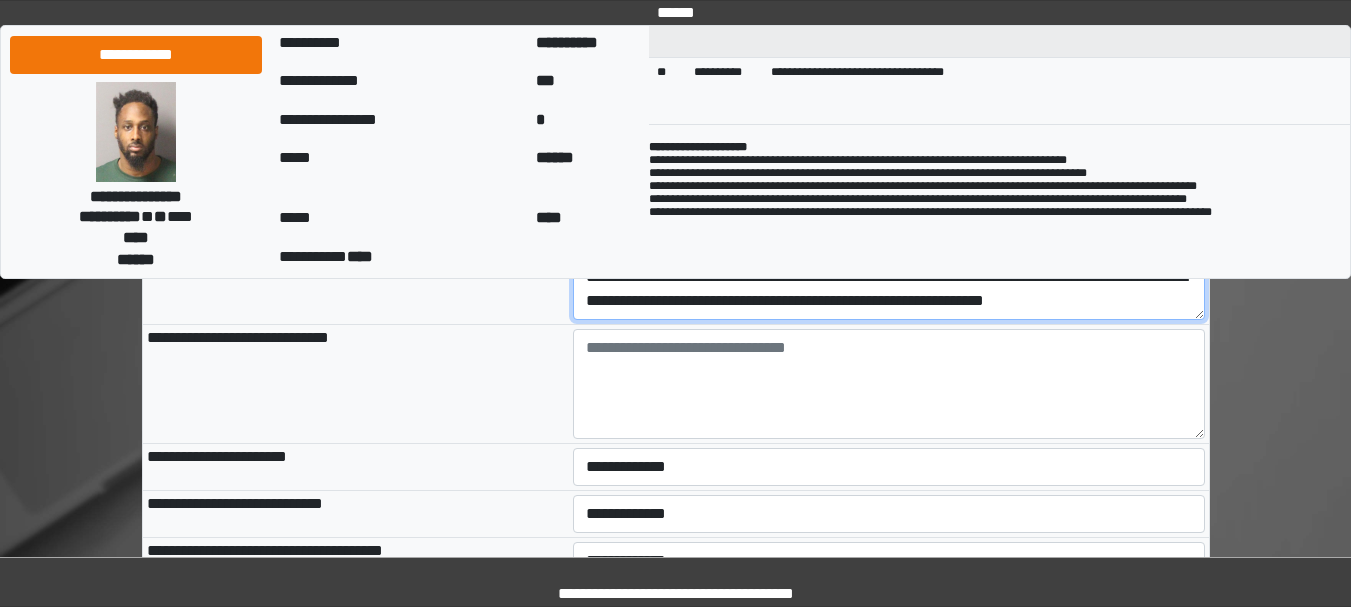 type on "**********" 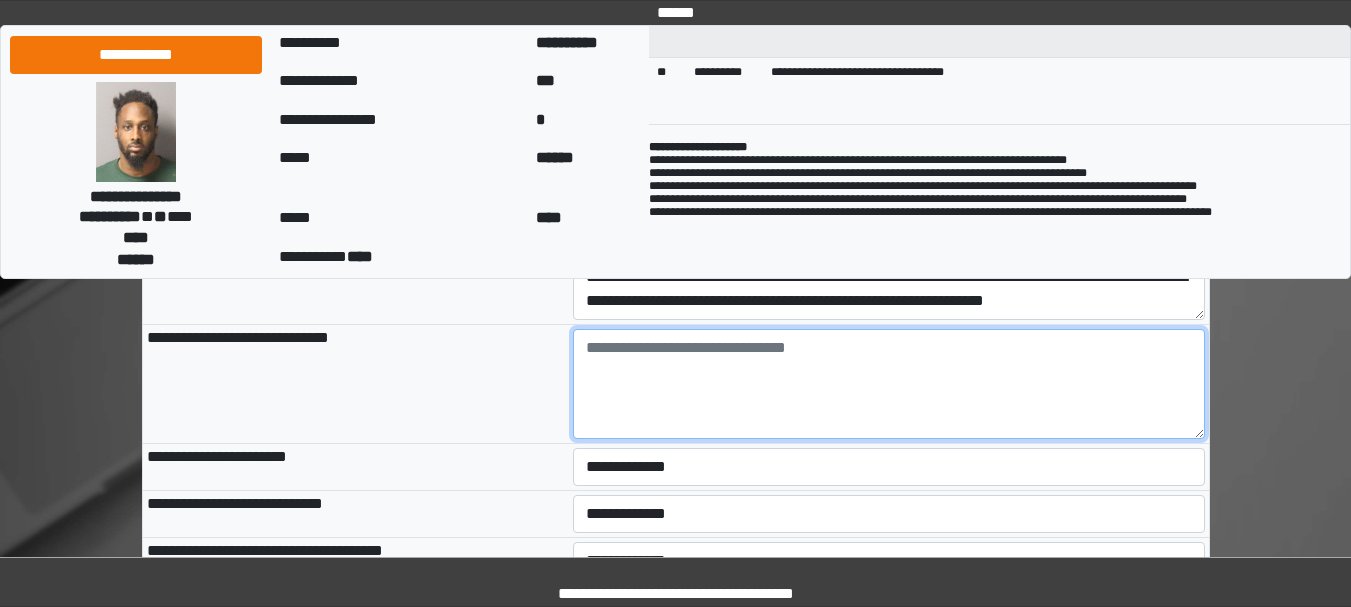 click at bounding box center (889, 384) 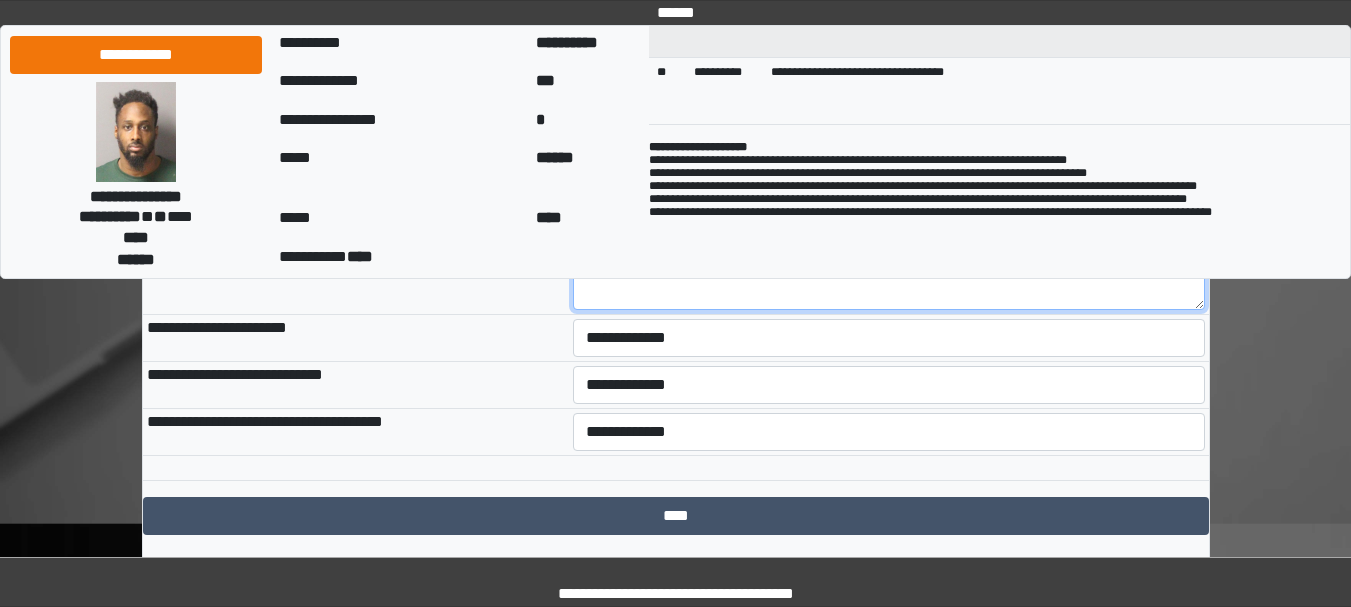 scroll, scrollTop: 1078, scrollLeft: 0, axis: vertical 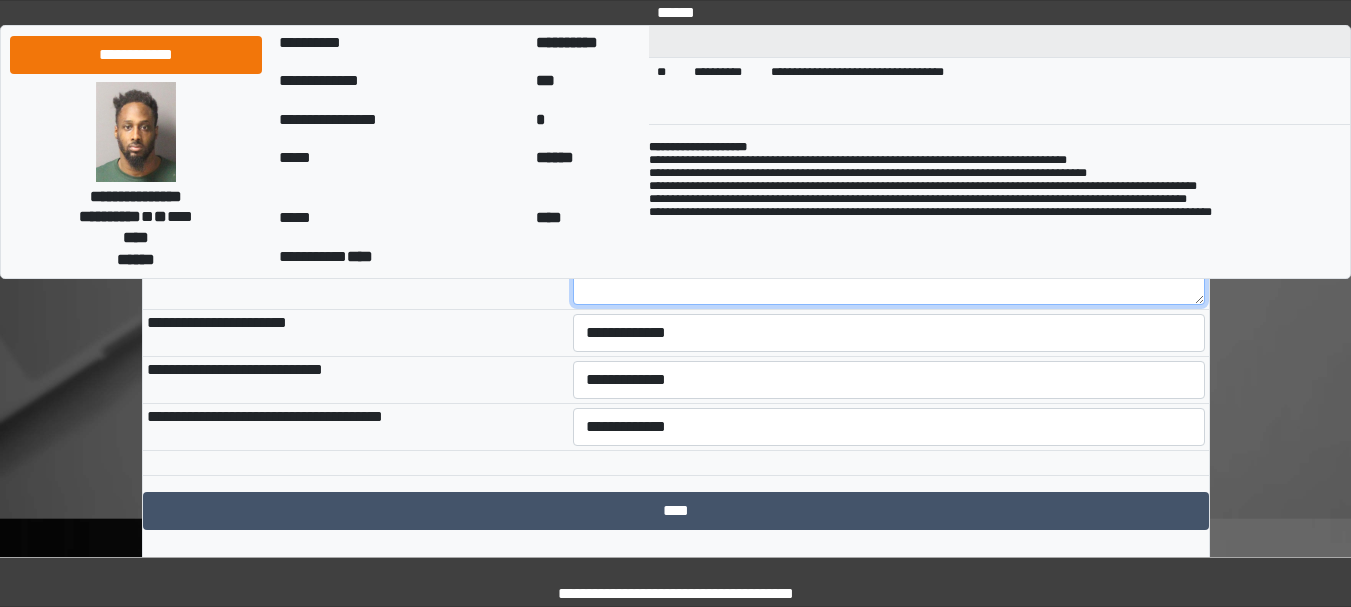 type on "**********" 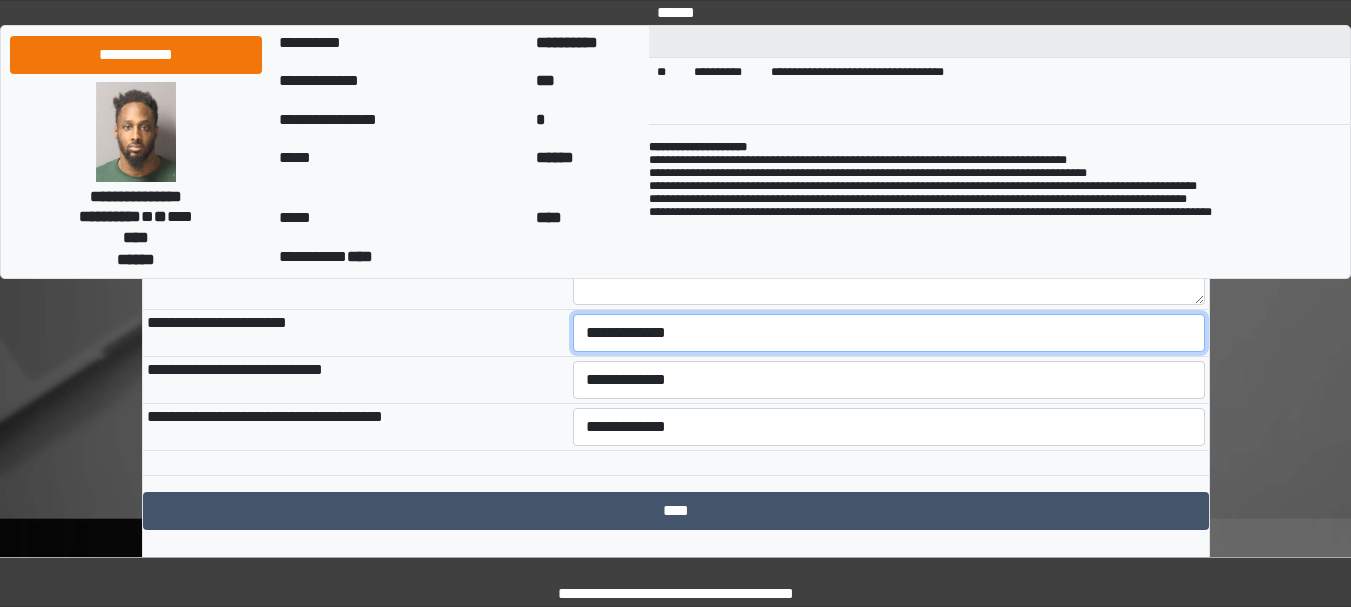 click on "**********" at bounding box center (889, 333) 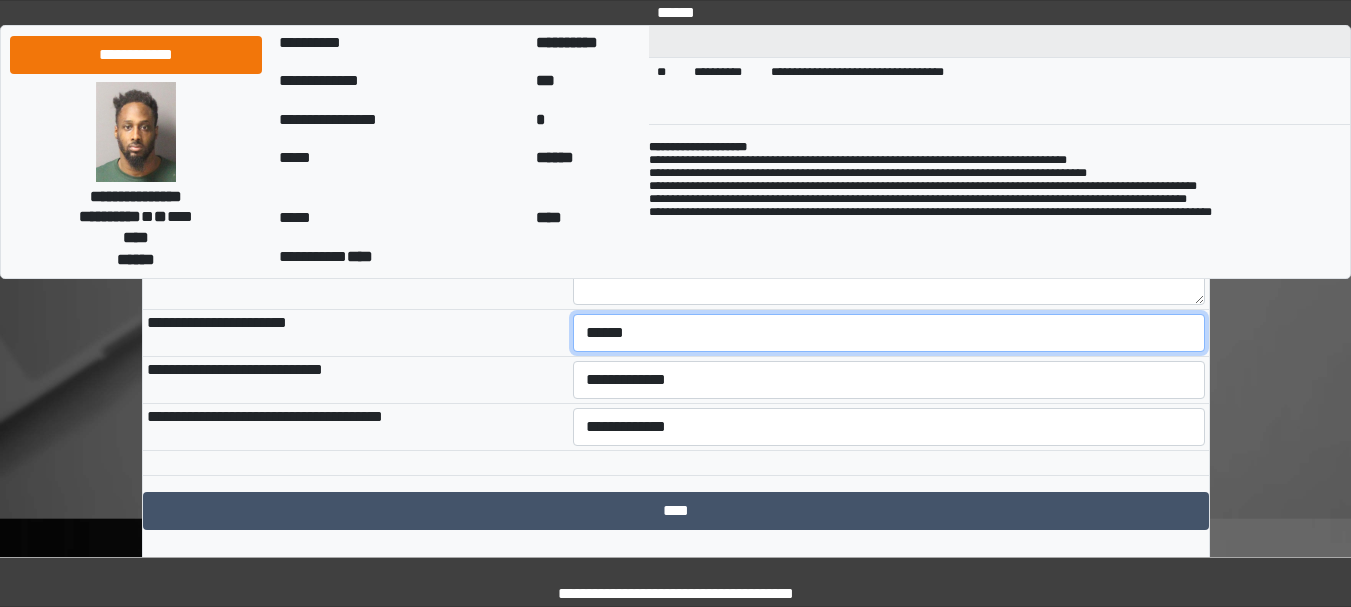 click on "**********" at bounding box center [889, 333] 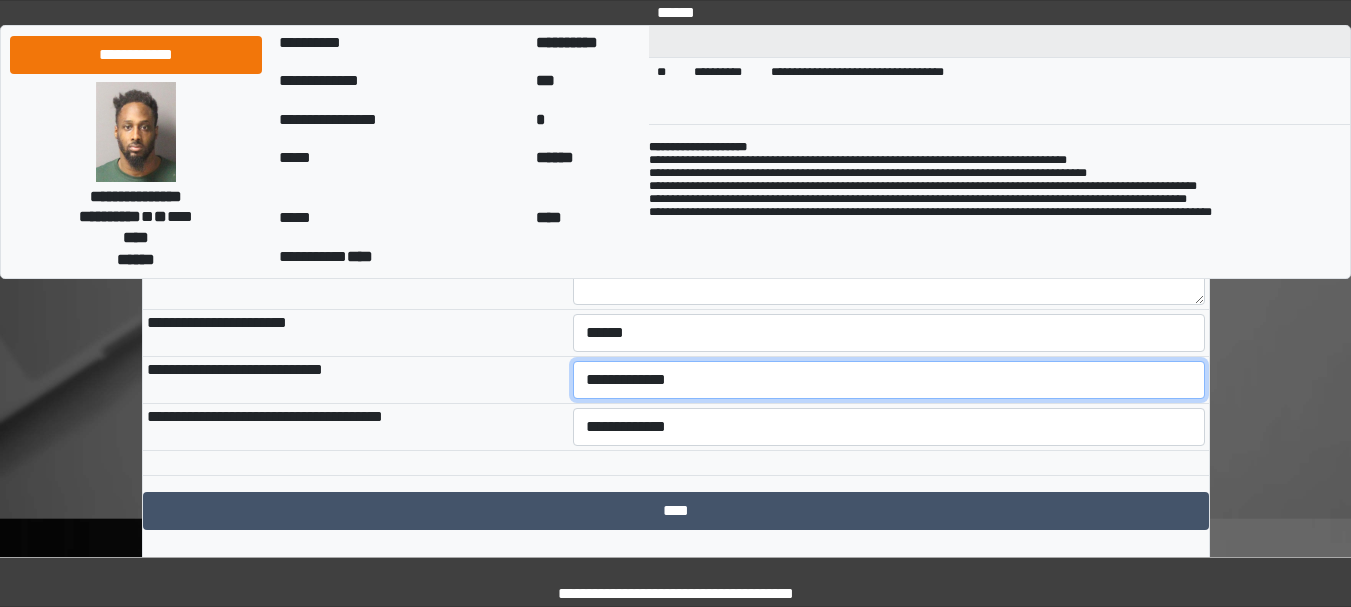 click on "**********" at bounding box center [889, 380] 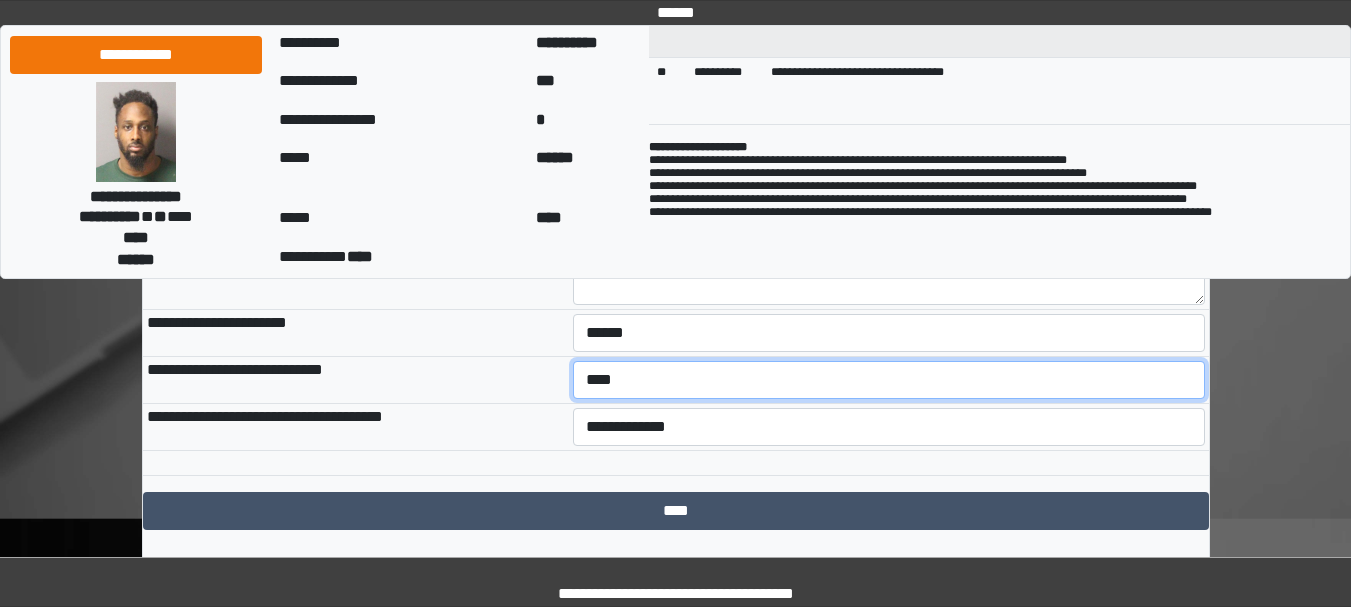 click on "**********" at bounding box center [889, 380] 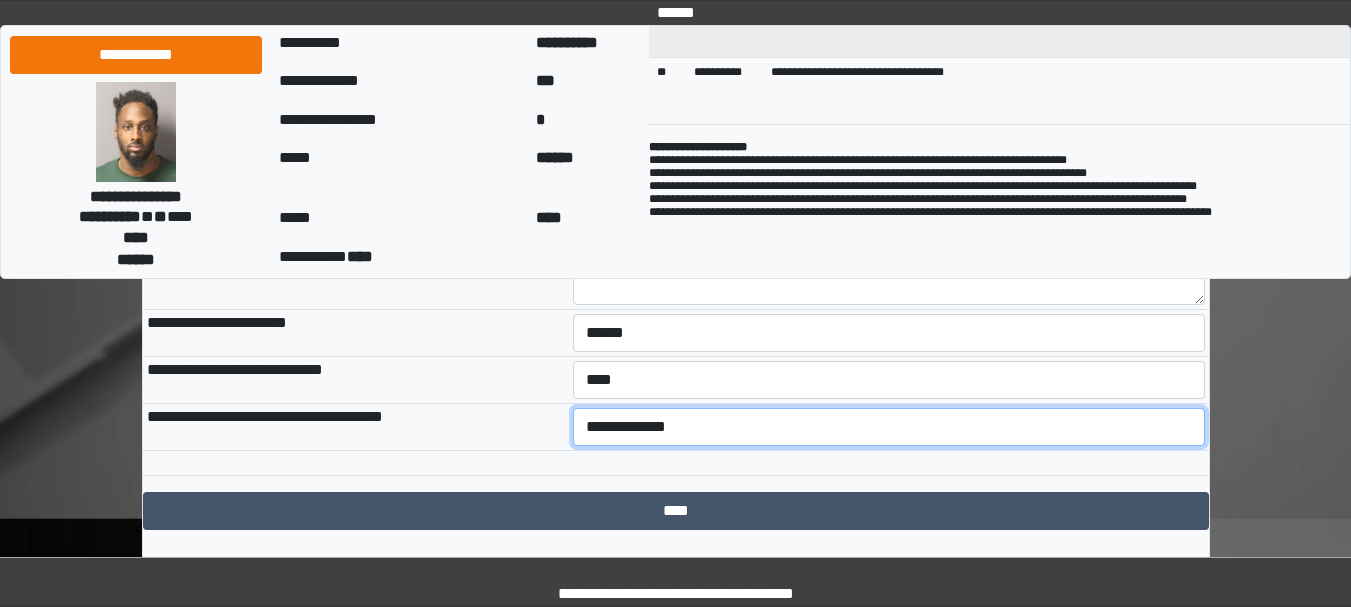 click on "**********" at bounding box center (889, 427) 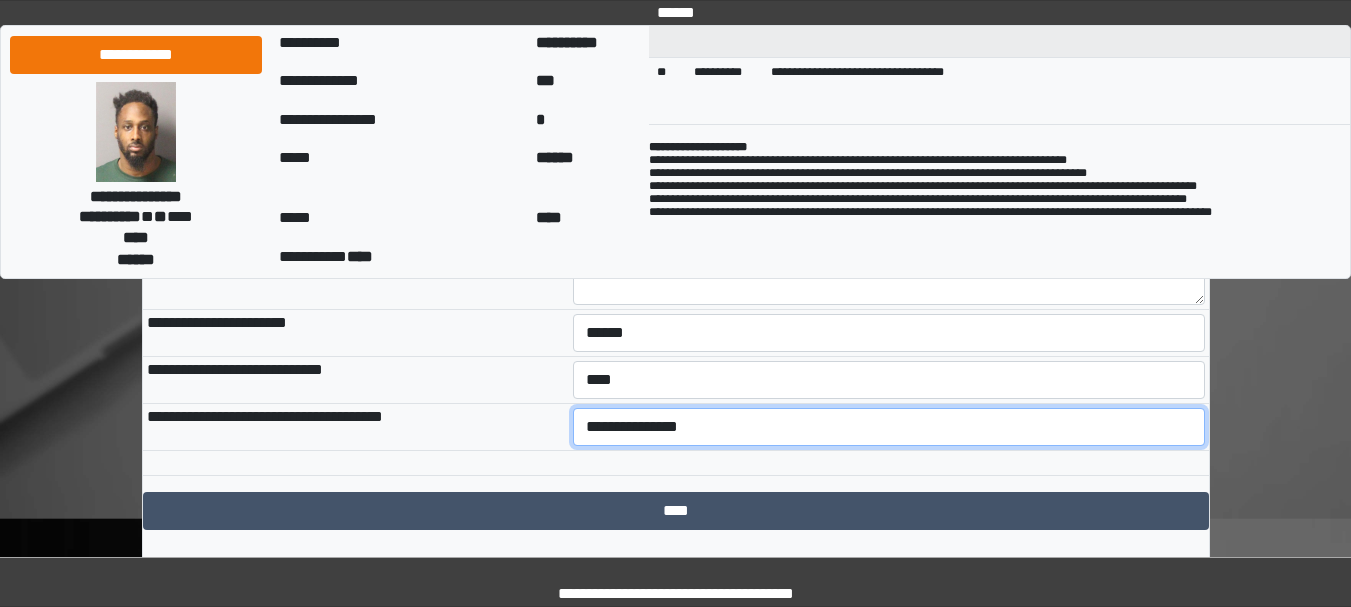 click on "**********" at bounding box center (889, 427) 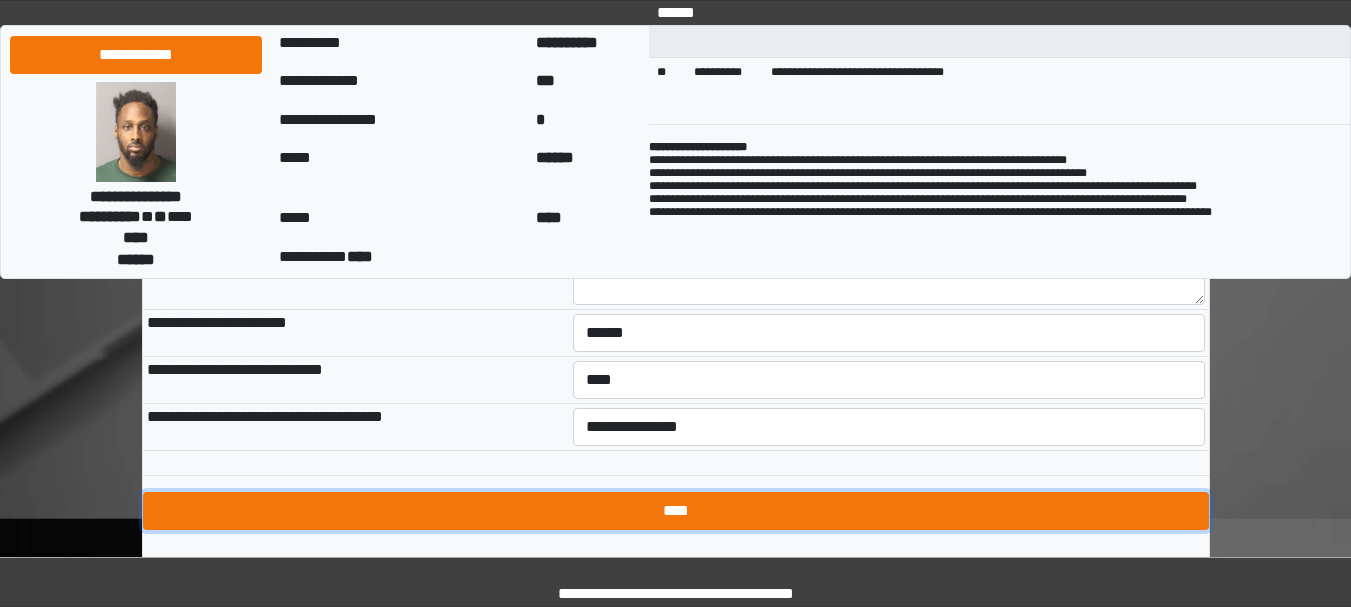 click on "****" at bounding box center [676, 511] 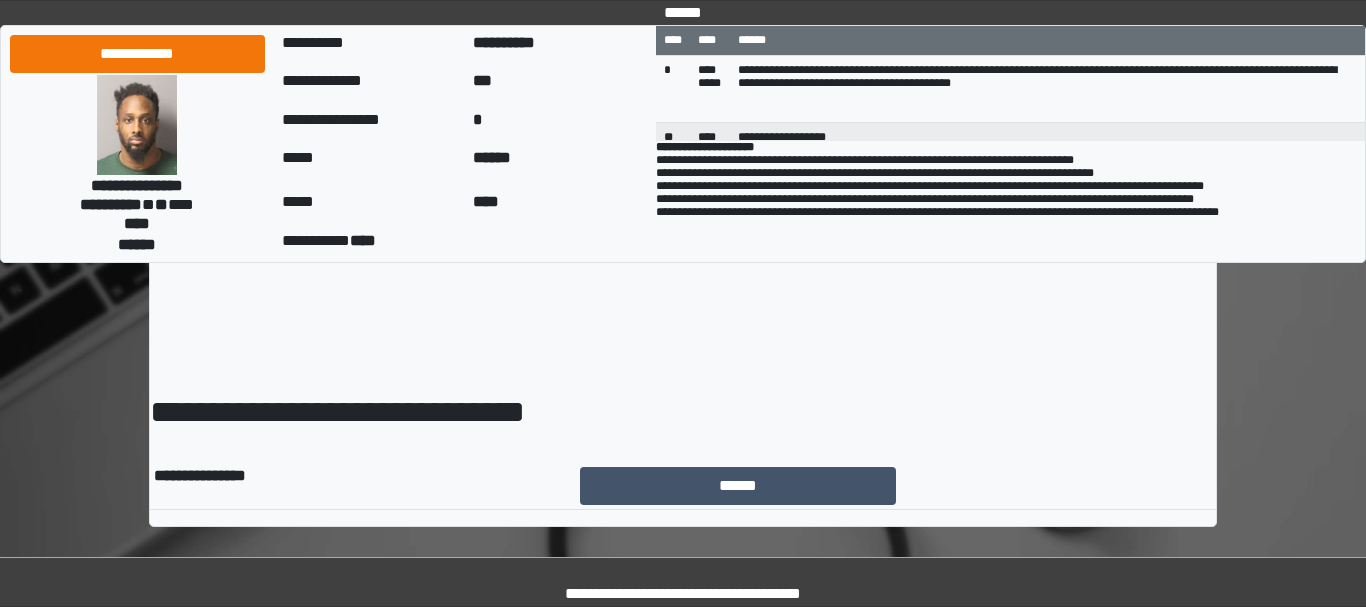 scroll, scrollTop: 0, scrollLeft: 0, axis: both 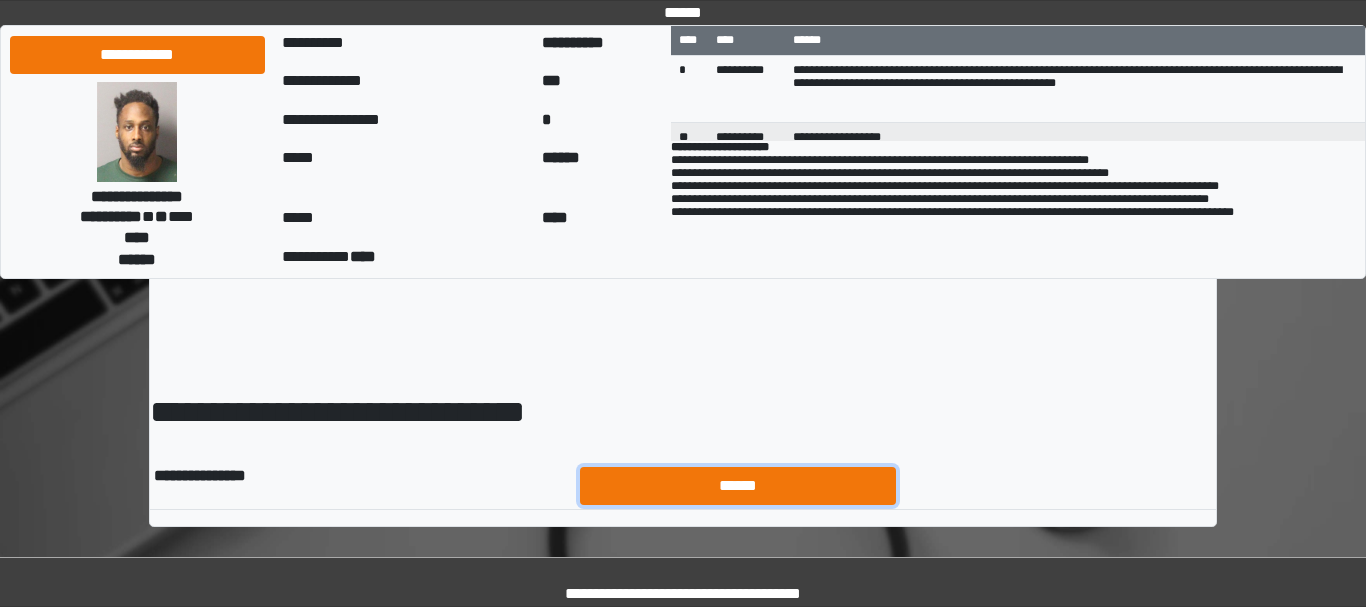 click on "******" at bounding box center [738, 486] 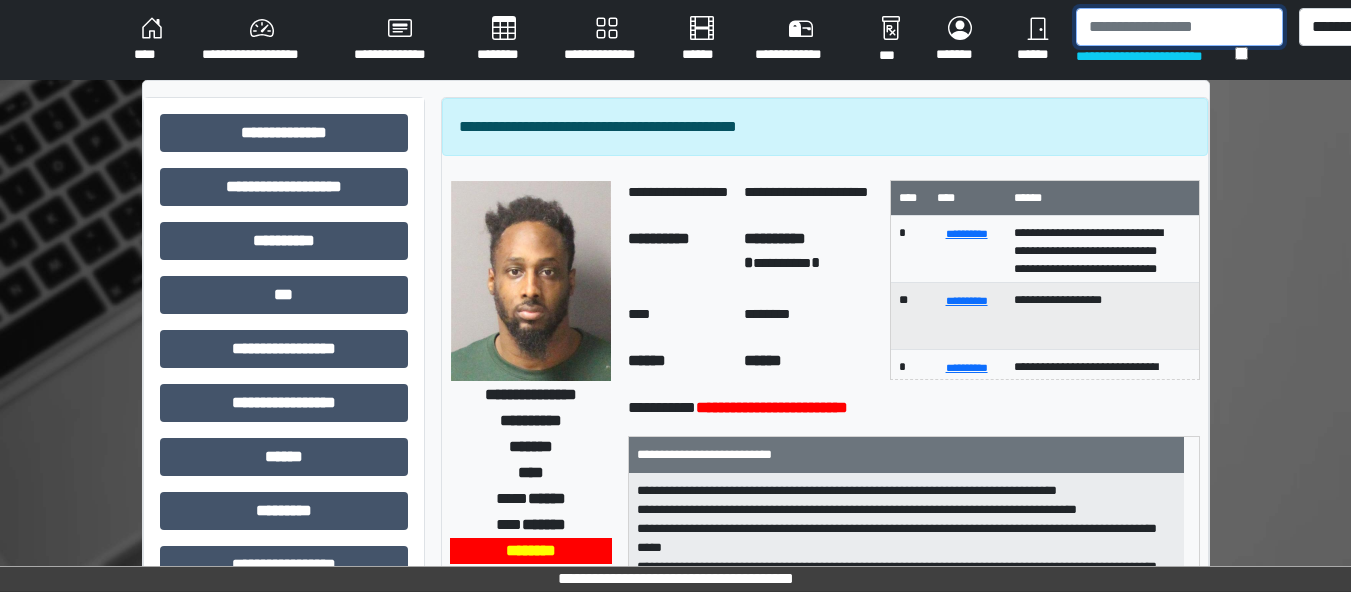 click at bounding box center (1179, 27) 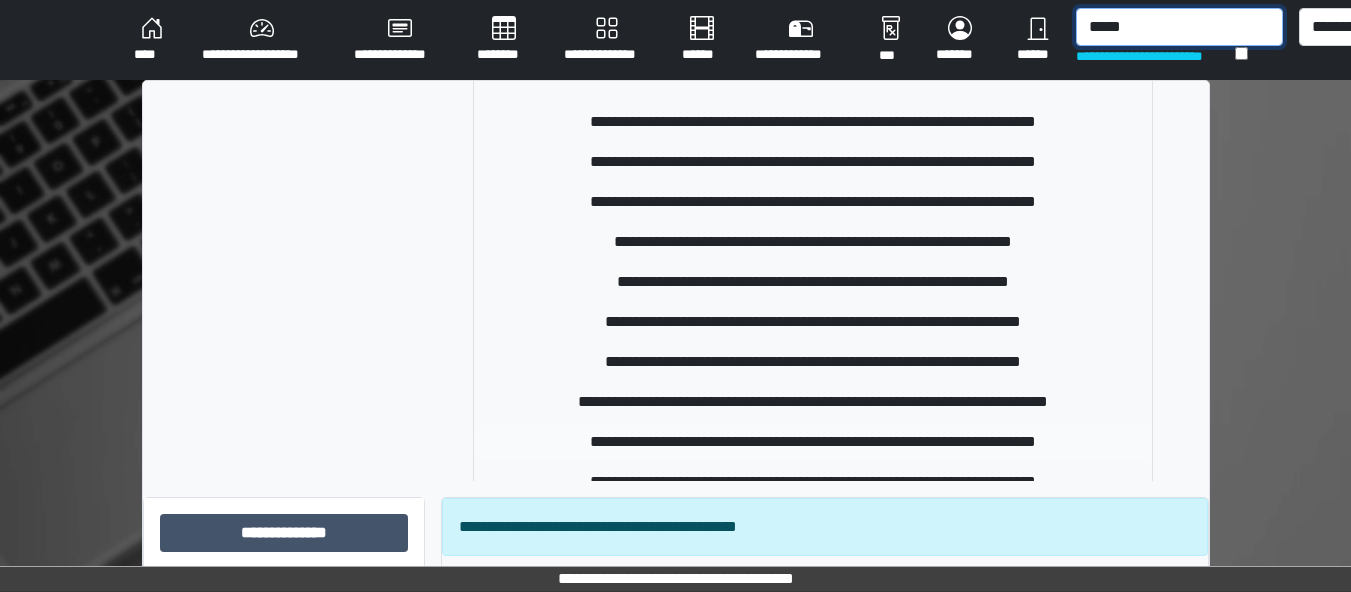 scroll, scrollTop: 0, scrollLeft: 0, axis: both 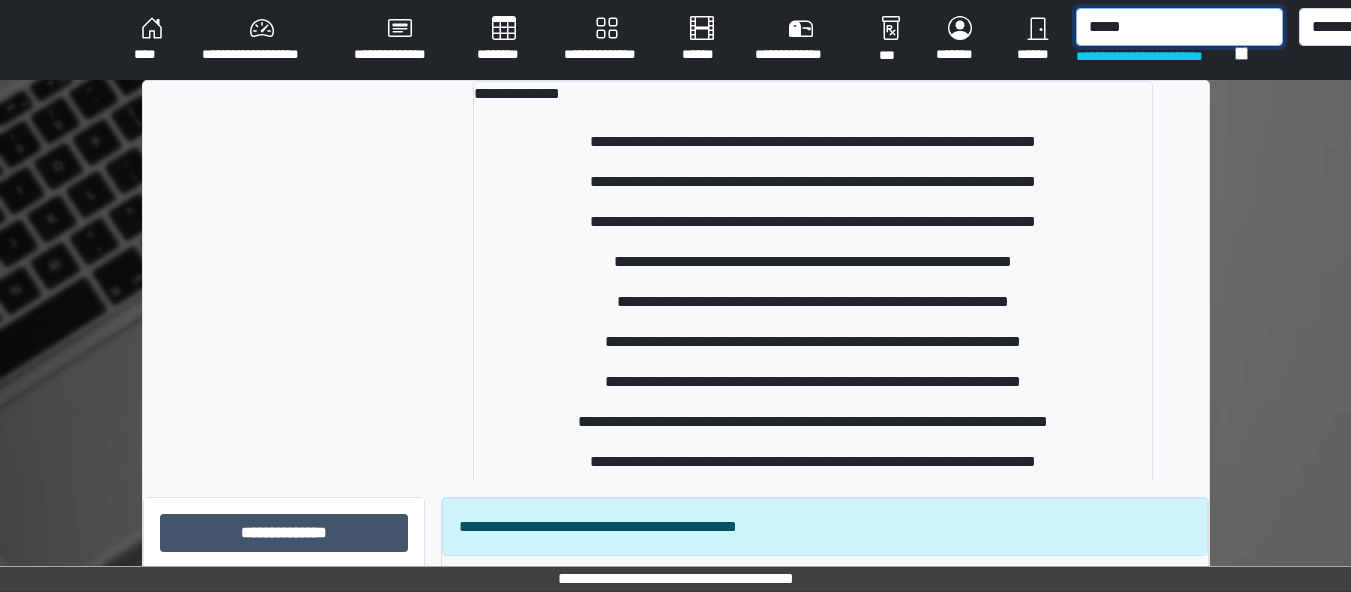 type on "*****" 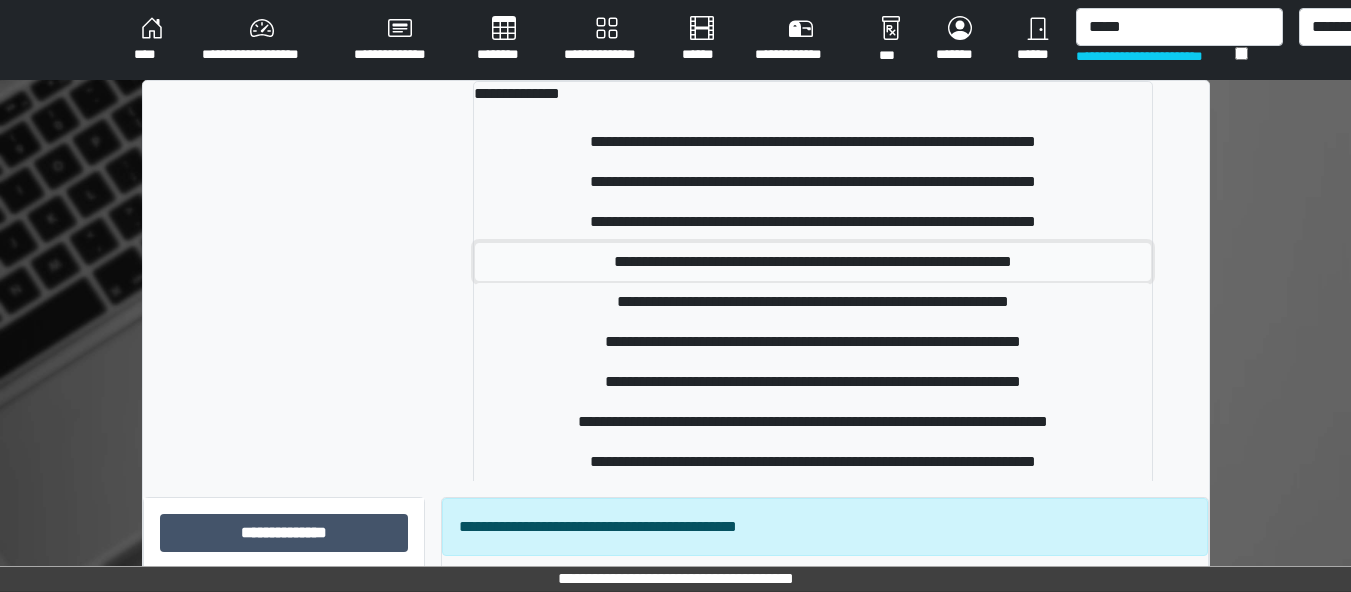 click on "**********" at bounding box center [813, 262] 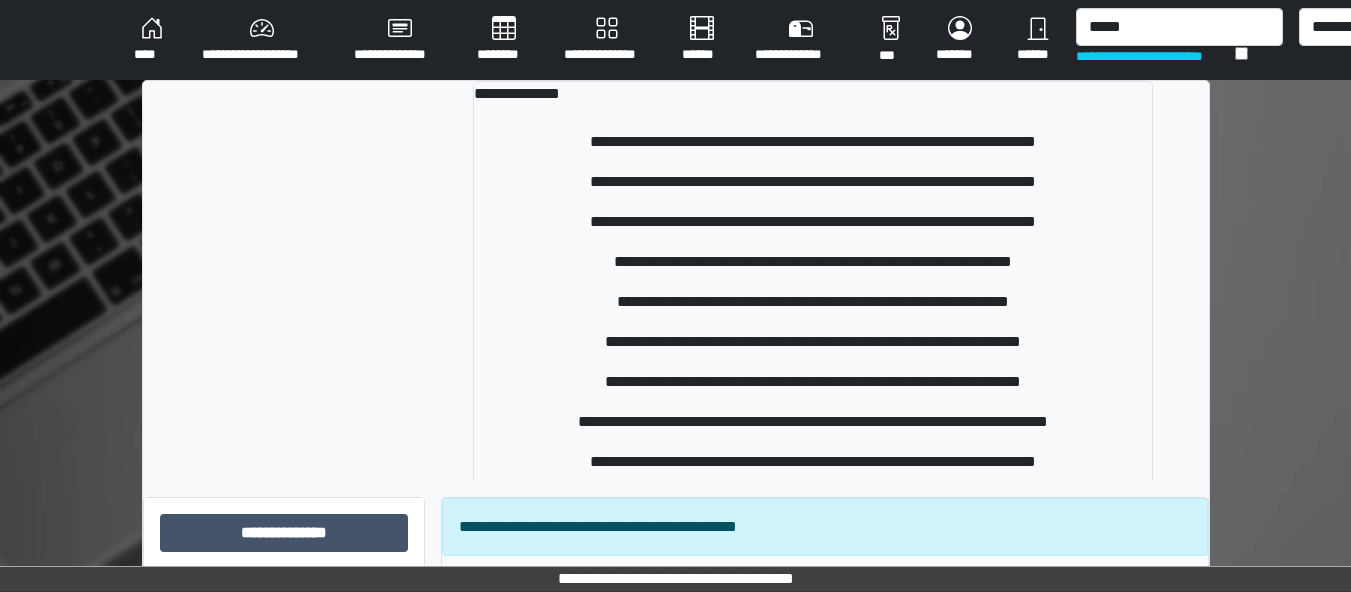 type 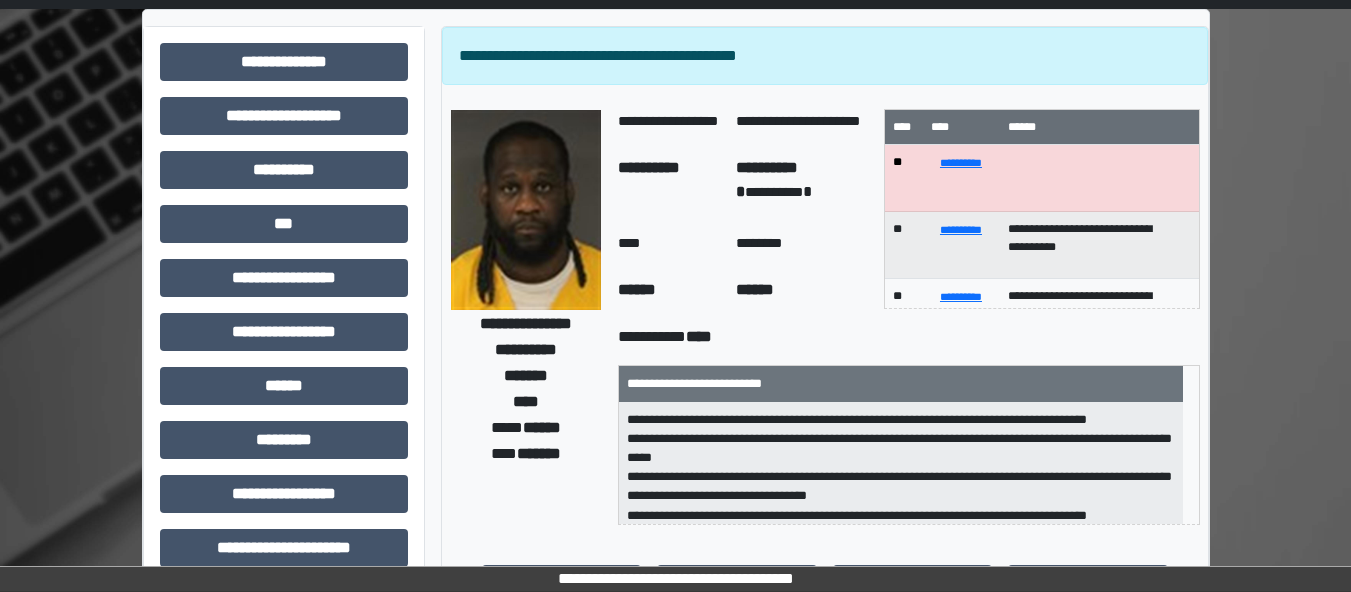 scroll, scrollTop: 133, scrollLeft: 0, axis: vertical 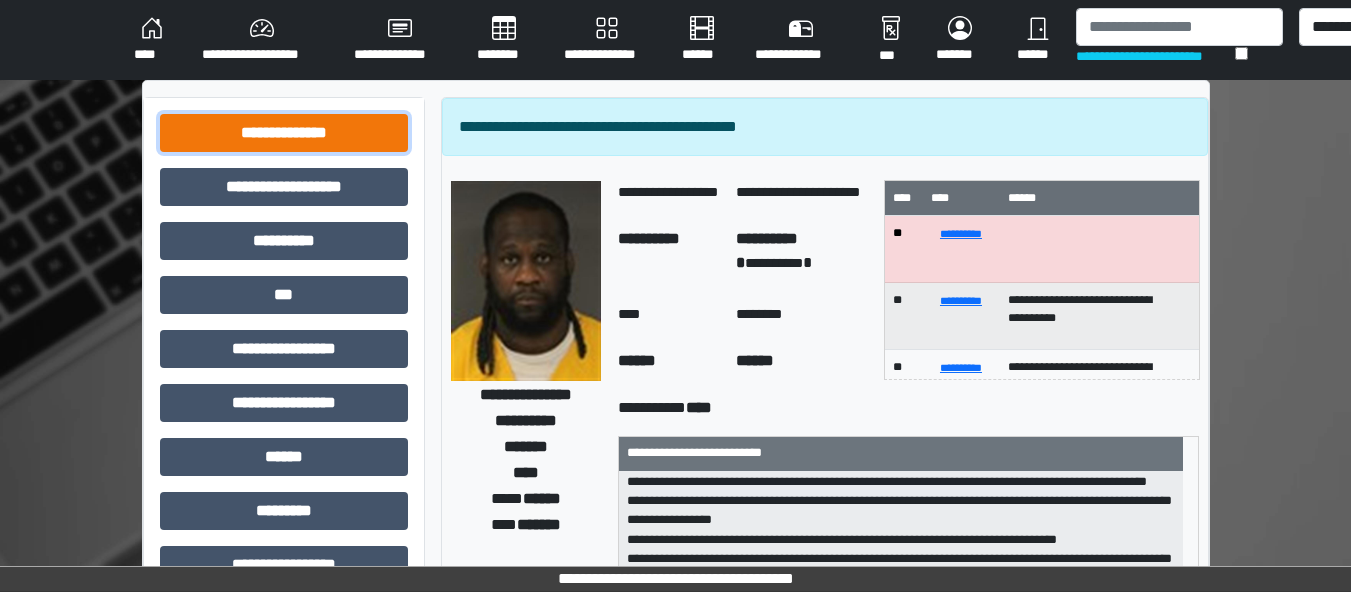 click on "**********" at bounding box center [284, 133] 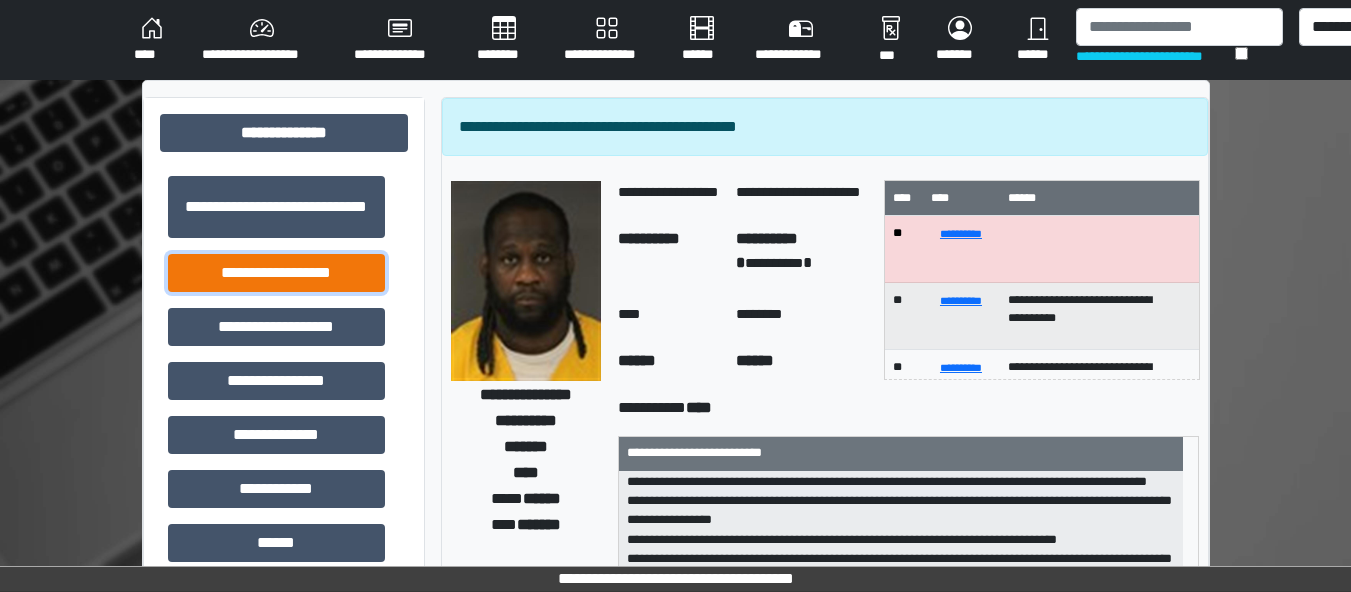 click on "**********" at bounding box center [276, 273] 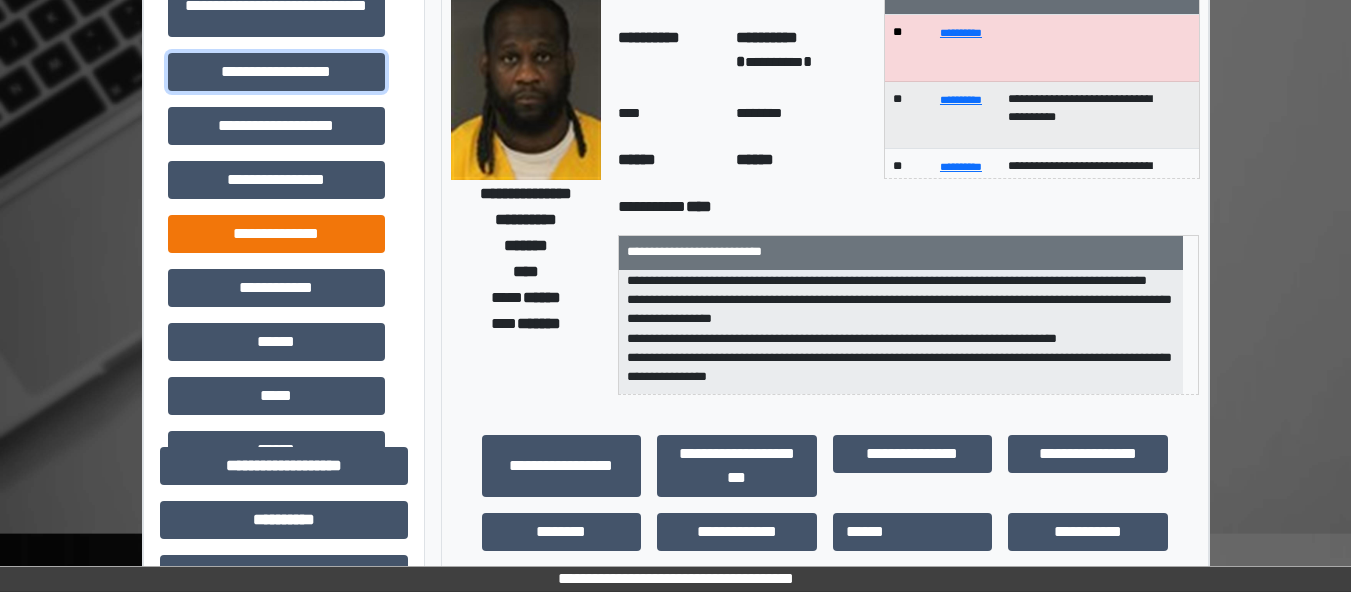 scroll, scrollTop: 200, scrollLeft: 0, axis: vertical 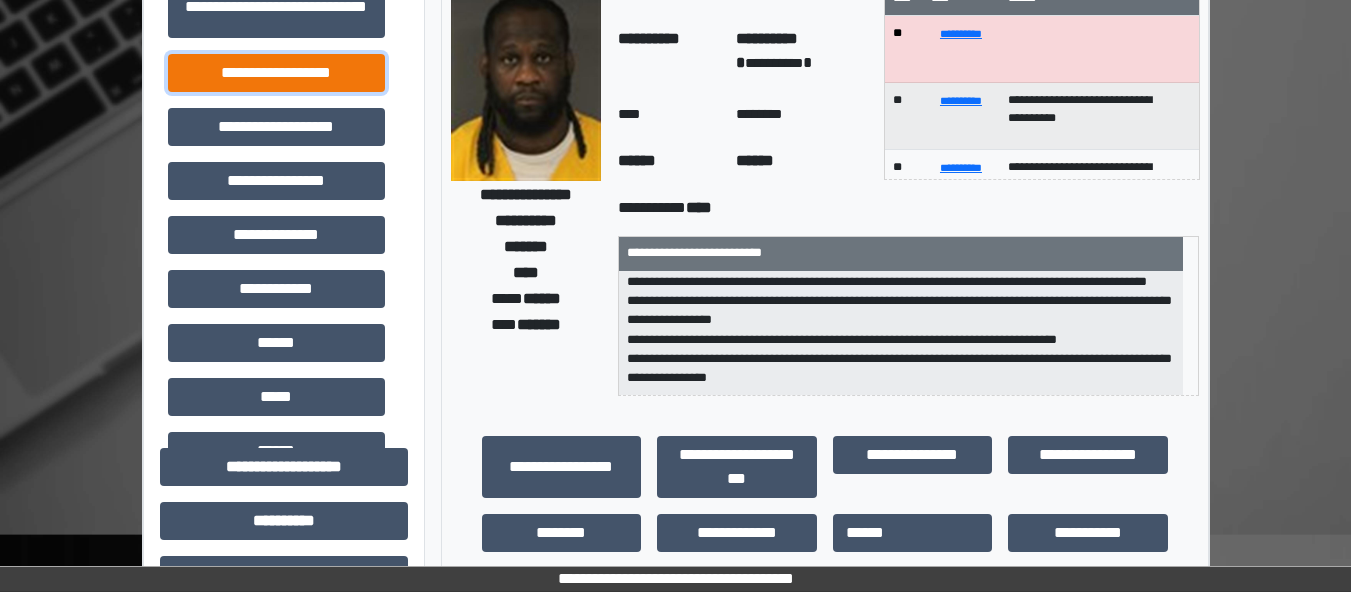 click on "**********" at bounding box center [276, 73] 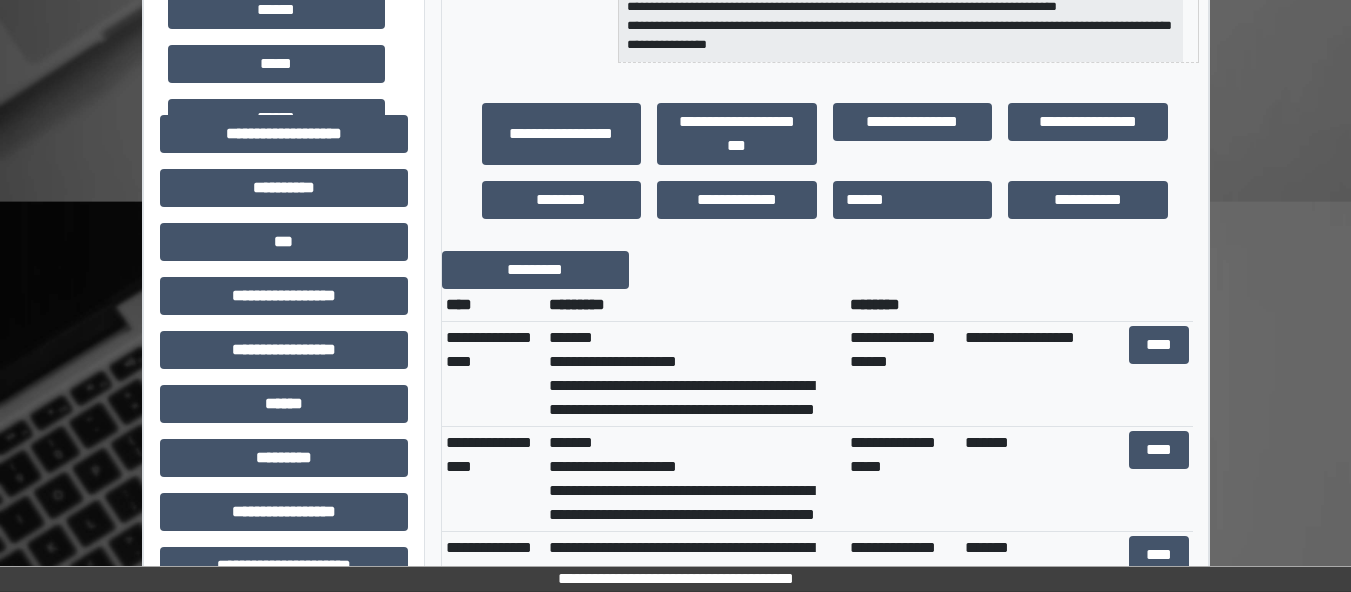 scroll, scrollTop: 667, scrollLeft: 0, axis: vertical 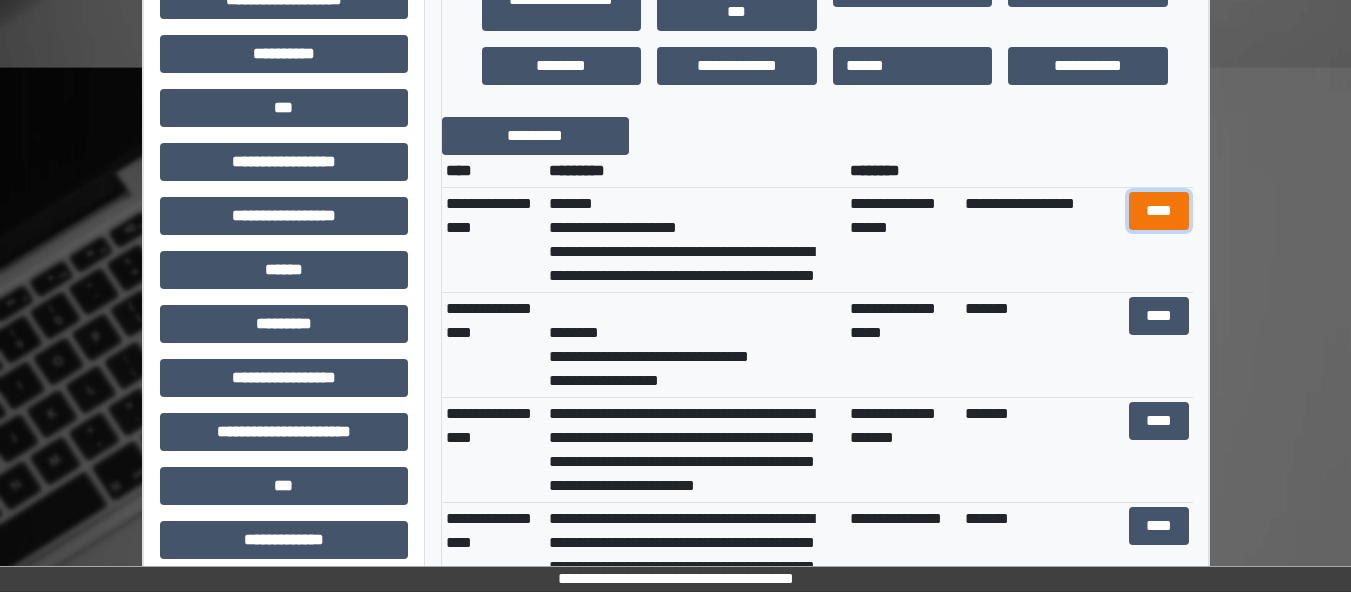 click on "****" at bounding box center [1159, 211] 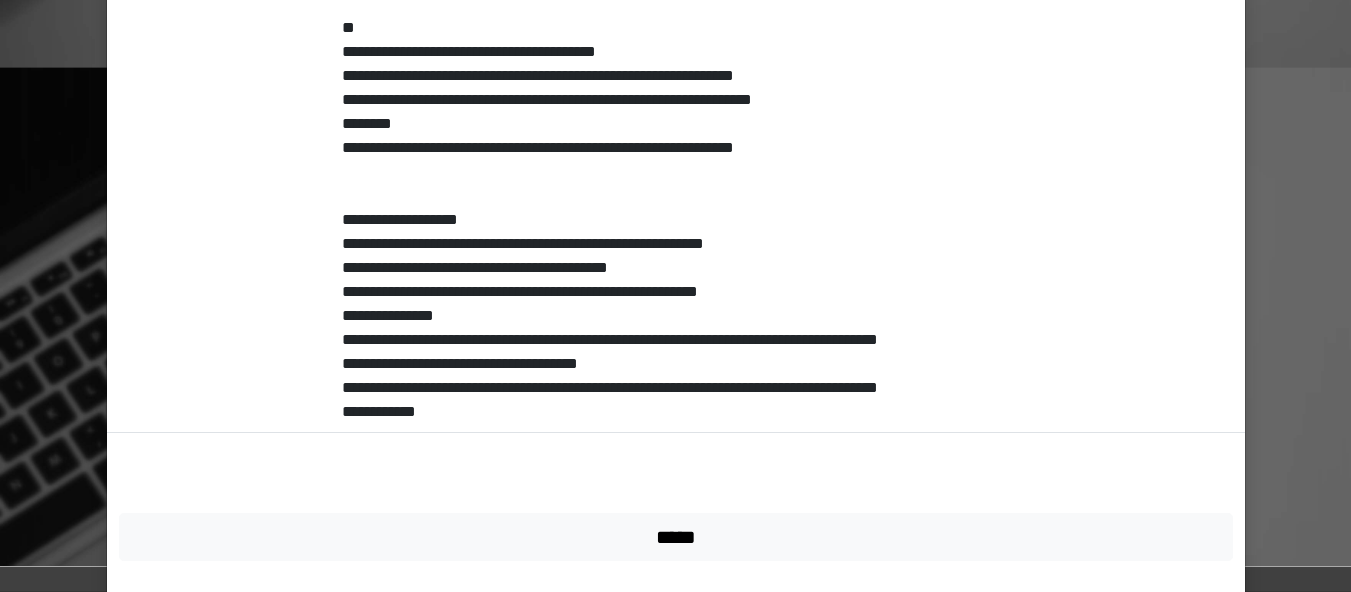 scroll, scrollTop: 771, scrollLeft: 0, axis: vertical 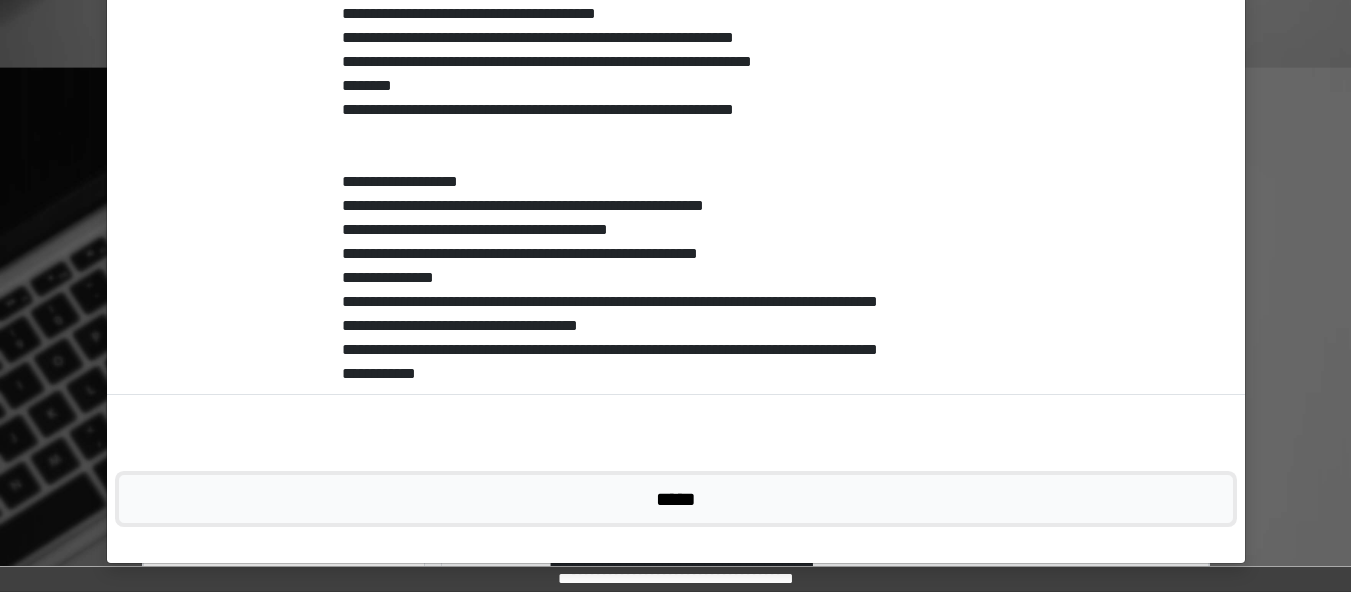 click on "*****" at bounding box center (676, 499) 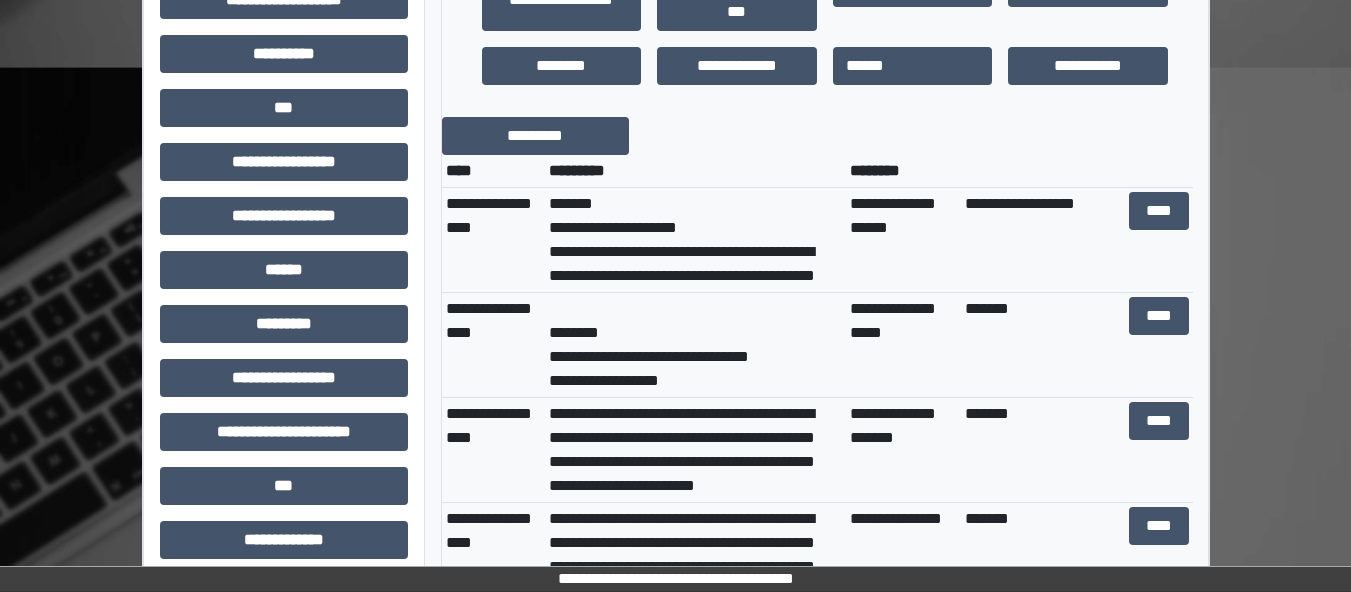 scroll, scrollTop: 67, scrollLeft: 0, axis: vertical 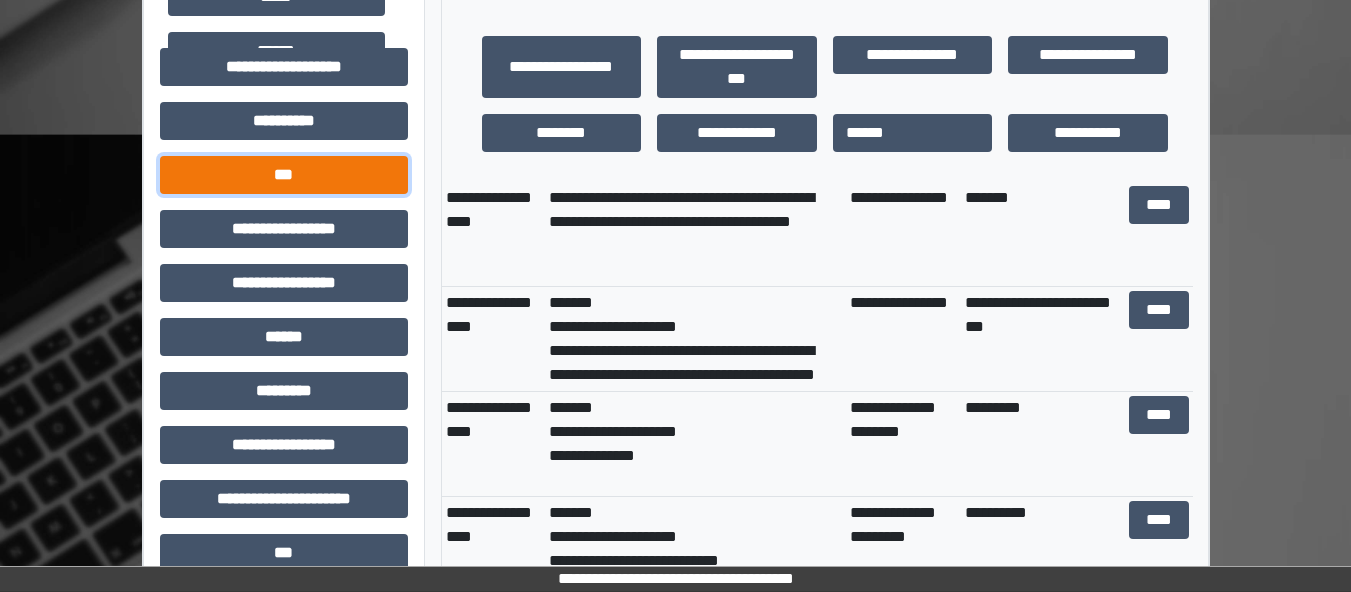 click on "***" at bounding box center (284, 175) 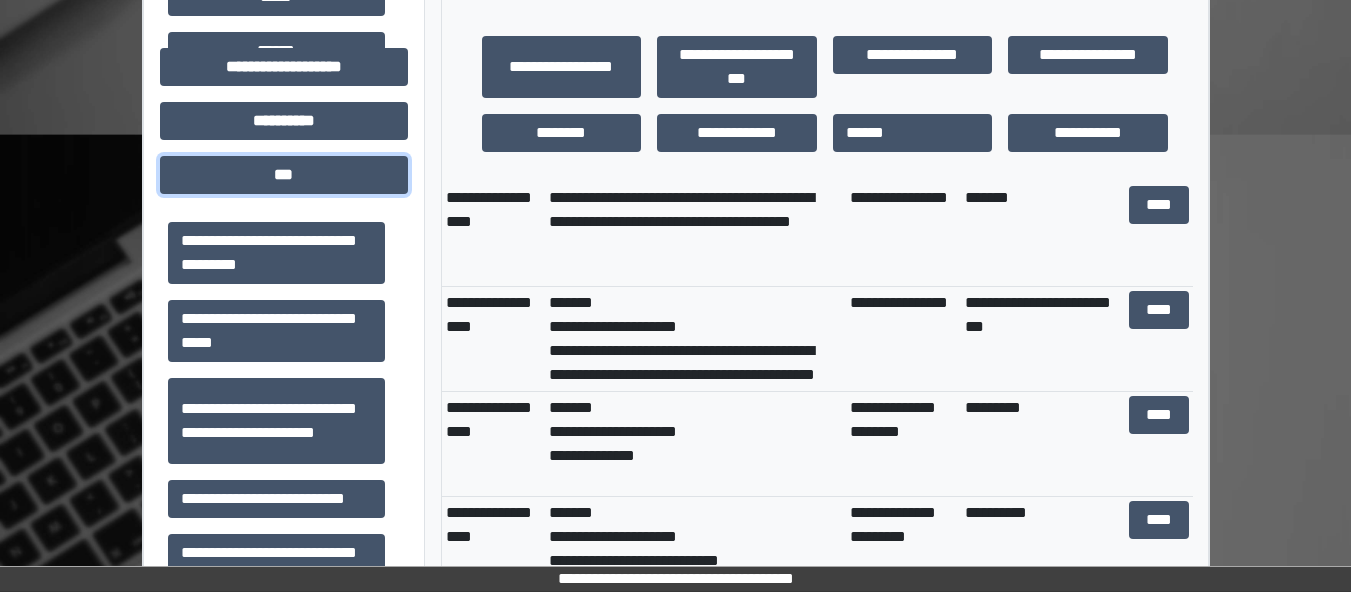 scroll, scrollTop: 397, scrollLeft: 0, axis: vertical 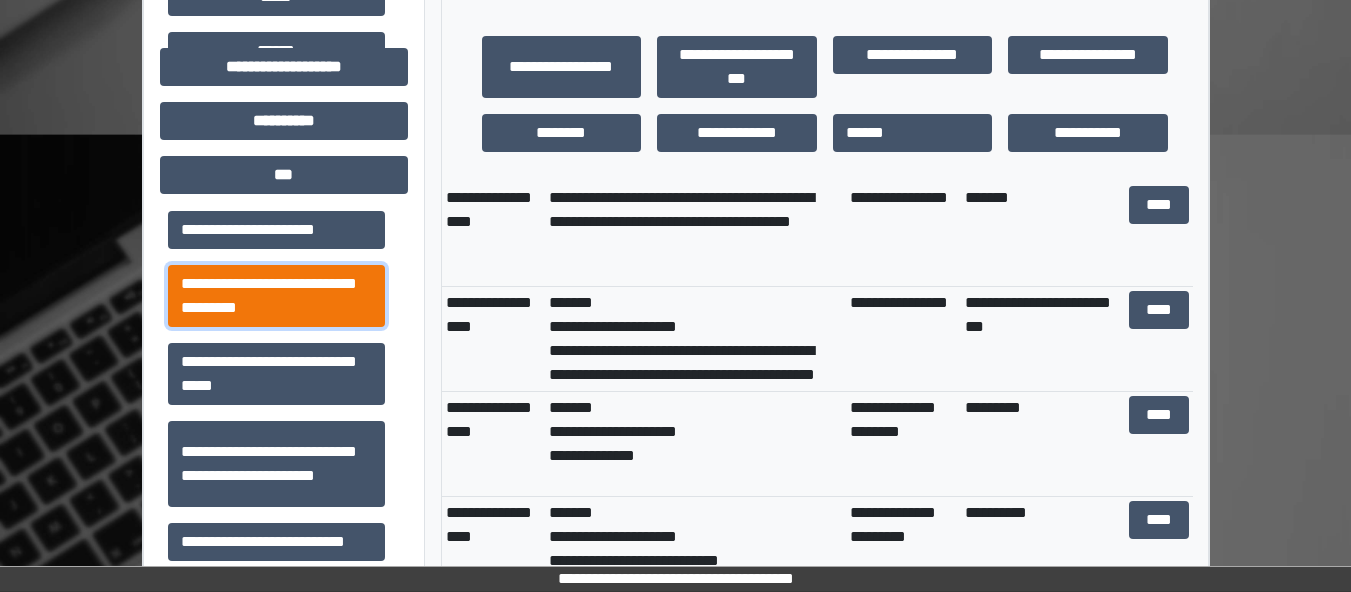 click on "**********" at bounding box center [276, 296] 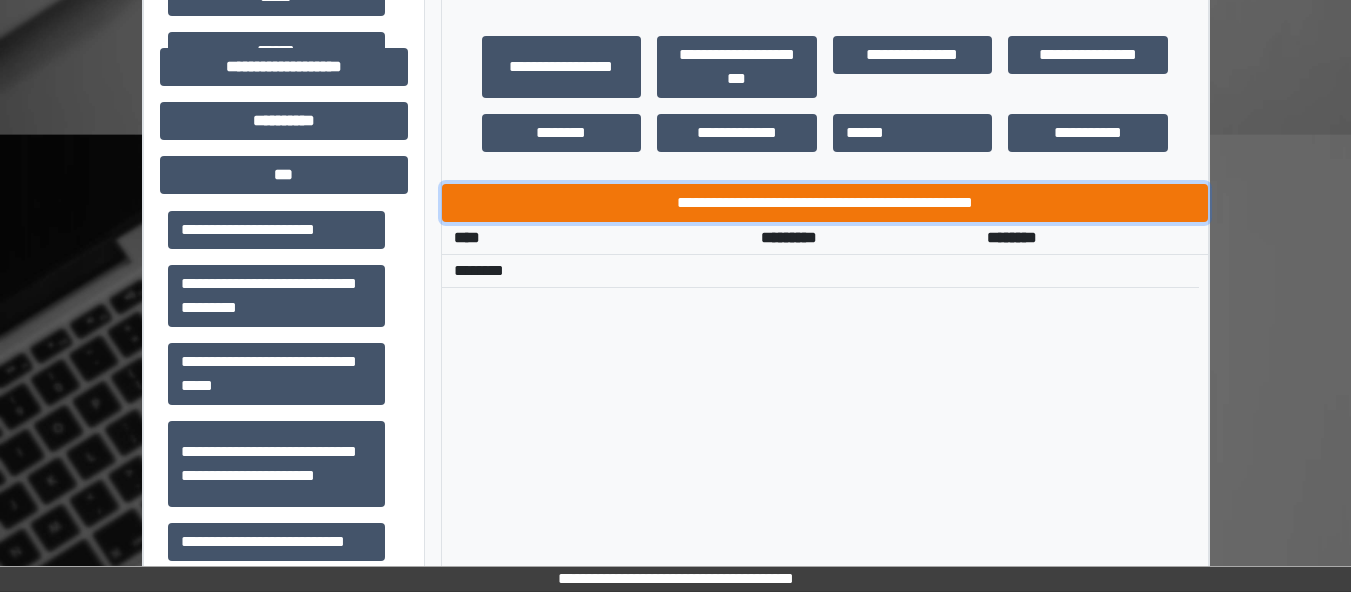 click on "**********" at bounding box center (825, 203) 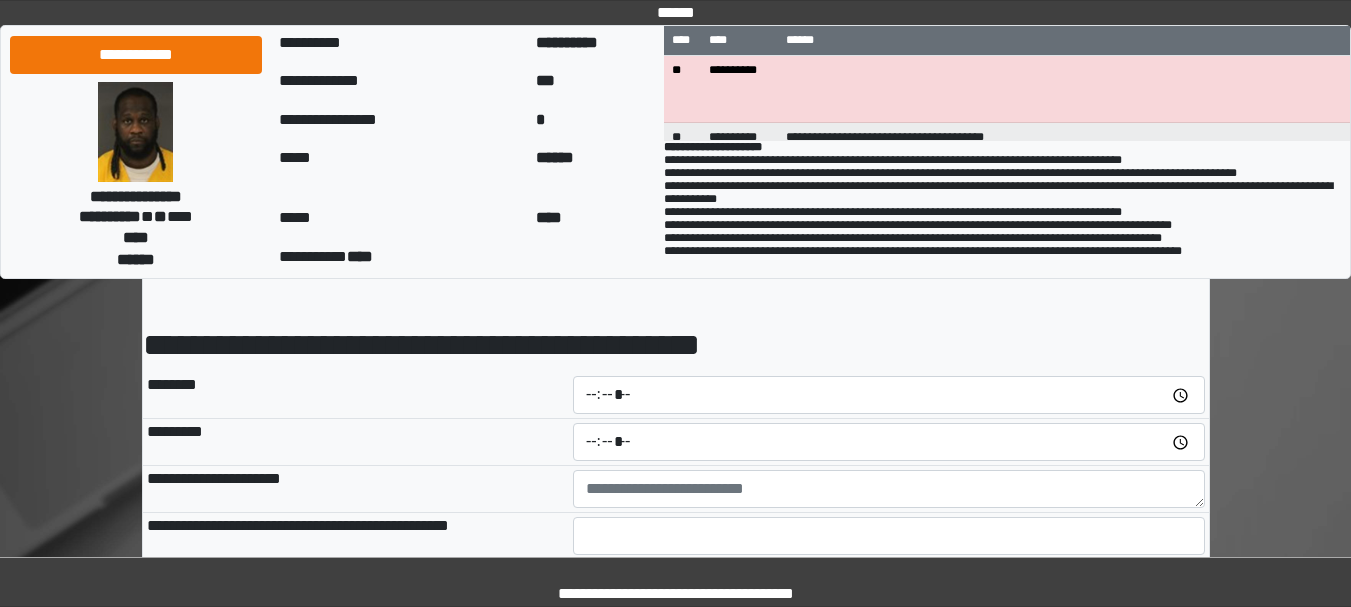 scroll, scrollTop: 133, scrollLeft: 0, axis: vertical 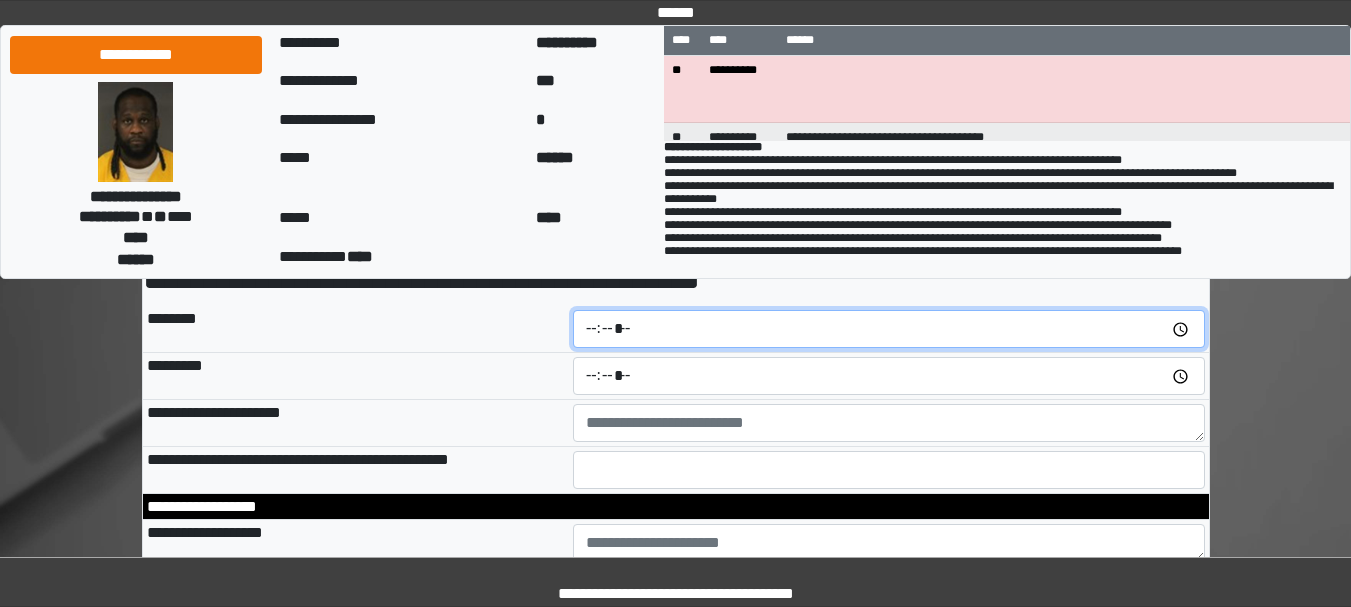 click at bounding box center (889, 329) 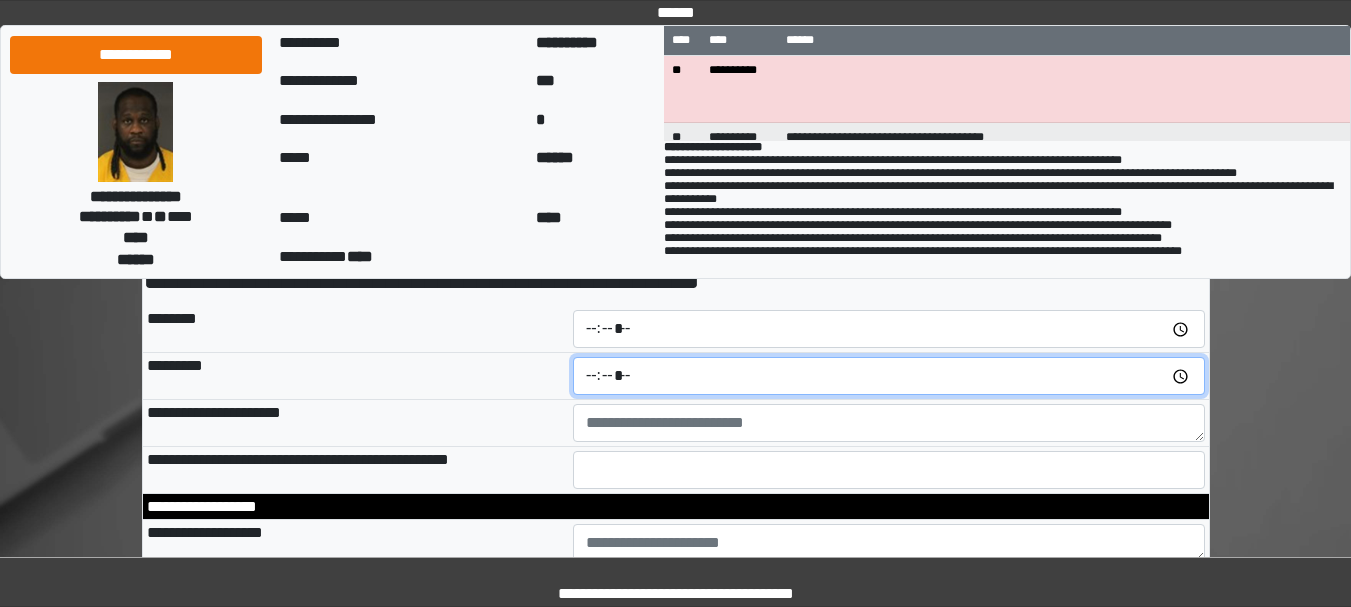 type on "*****" 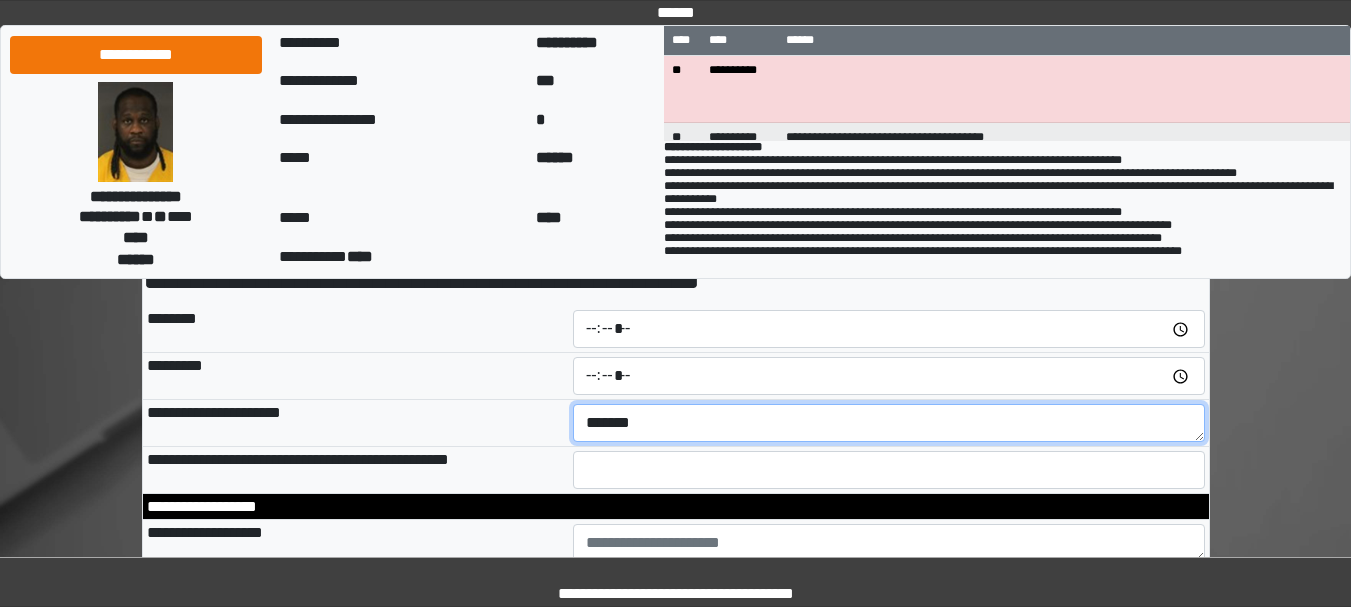 type on "*******" 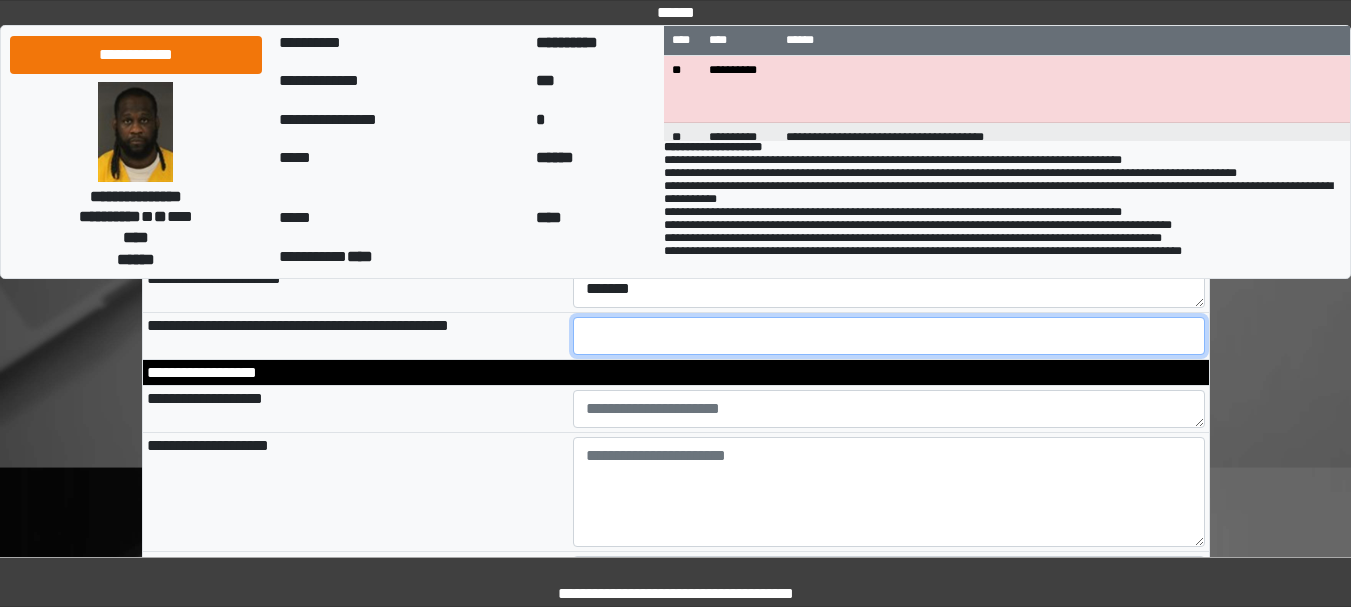 scroll, scrollTop: 333, scrollLeft: 0, axis: vertical 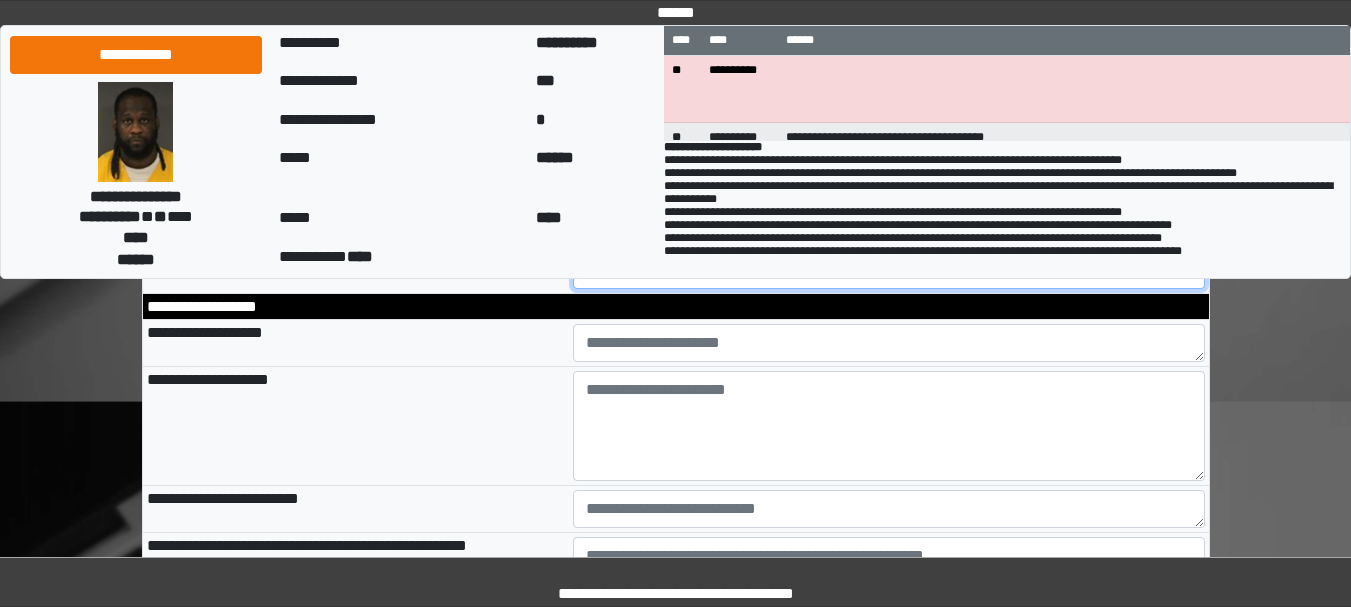 type on "**" 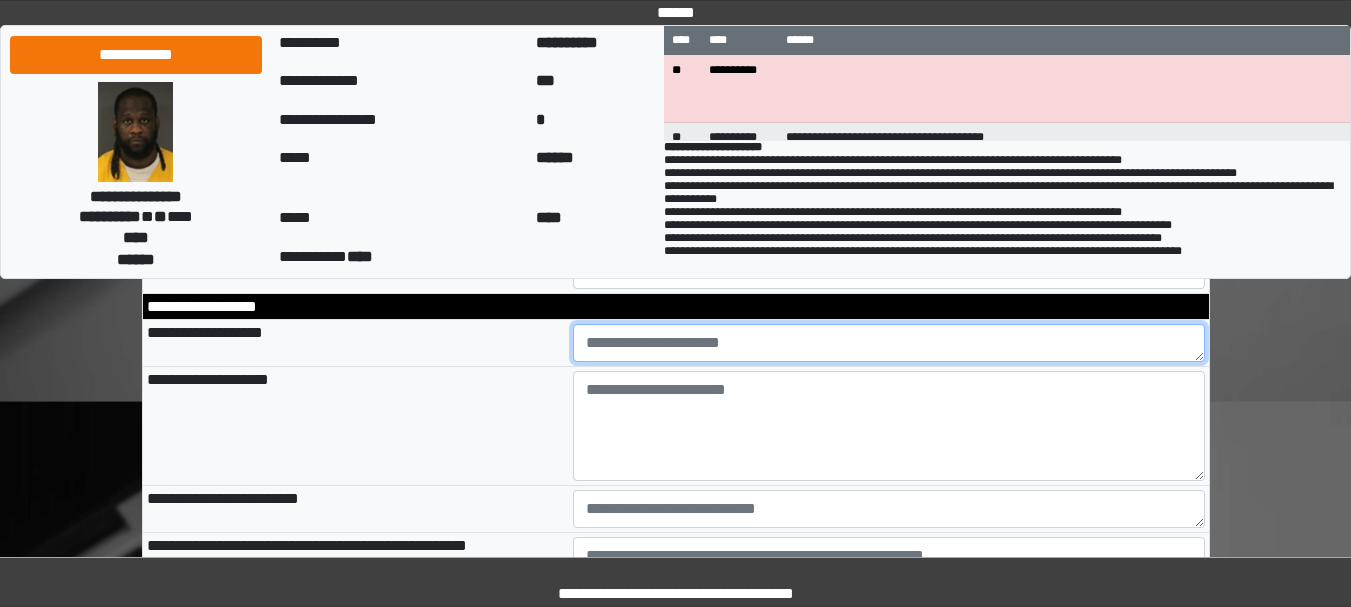 click at bounding box center [889, 343] 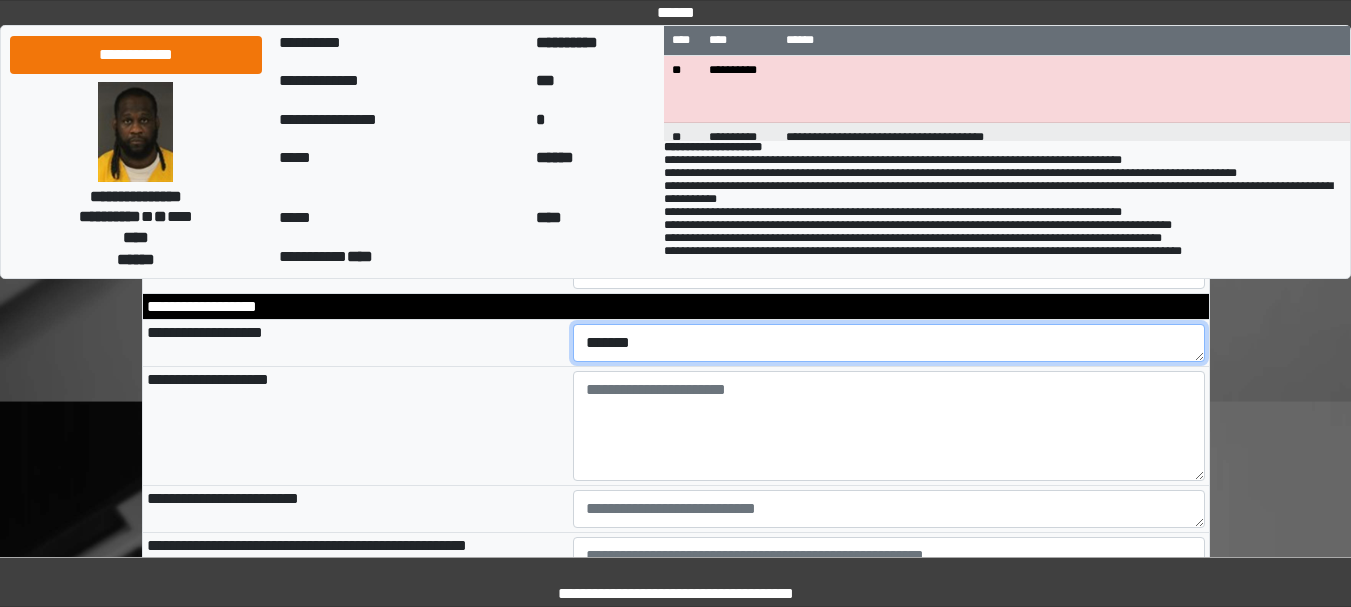 type on "**" 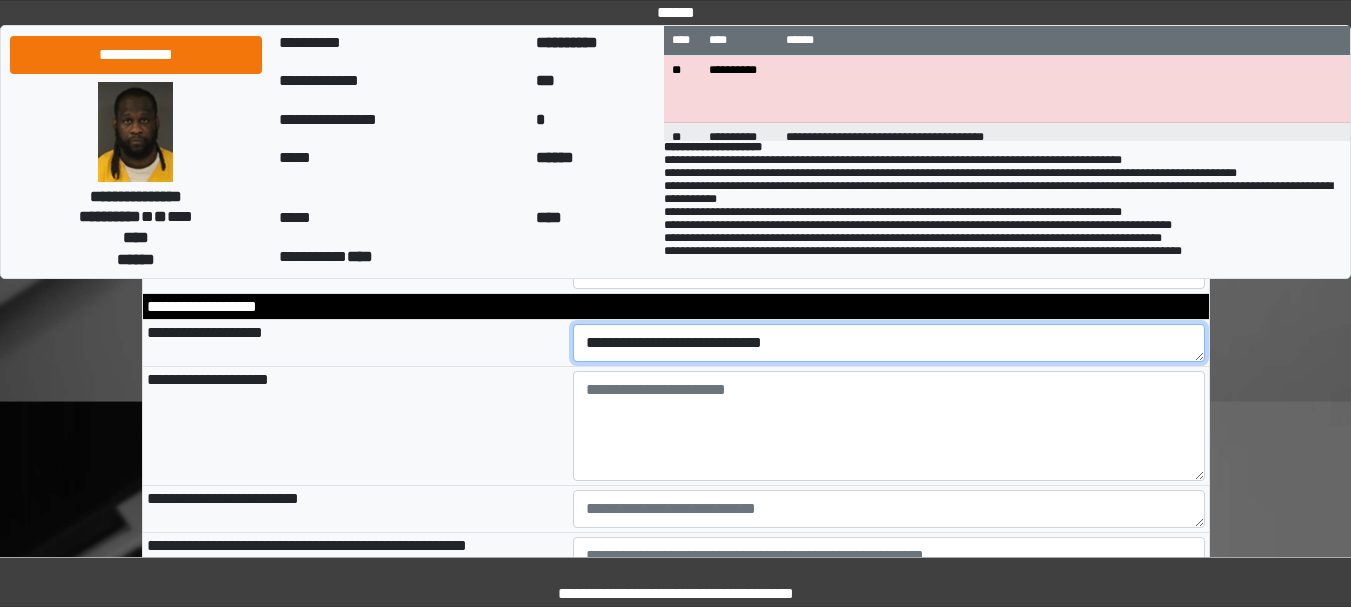 type on "**********" 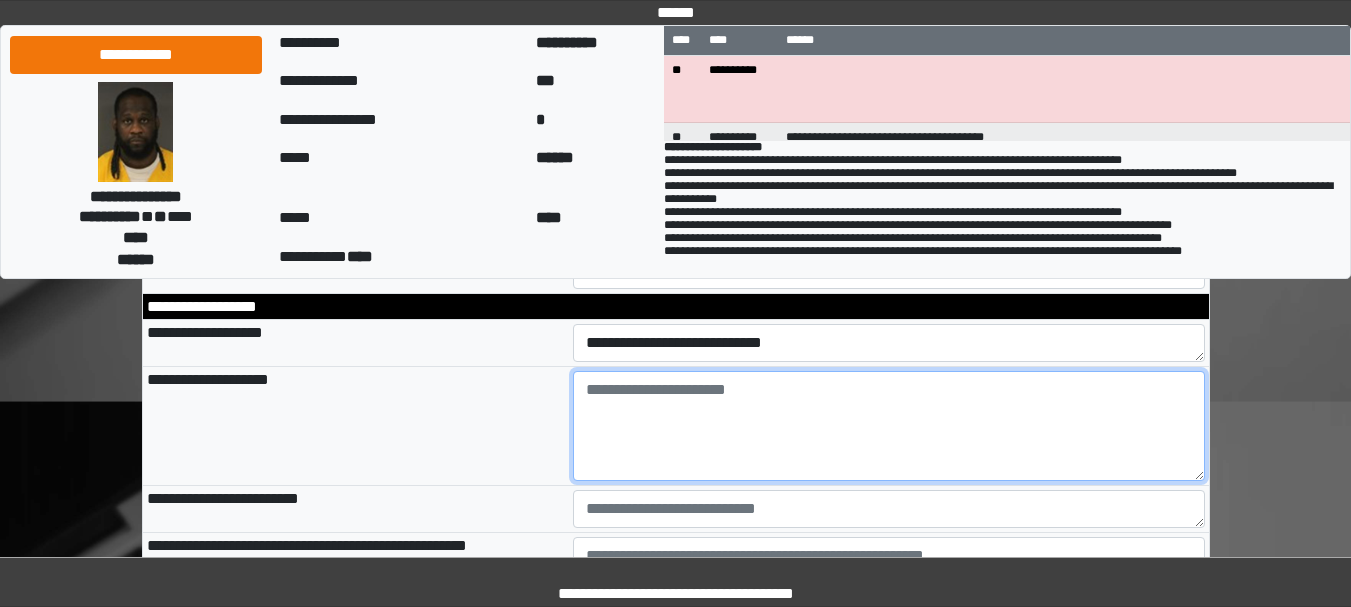 click at bounding box center [889, 426] 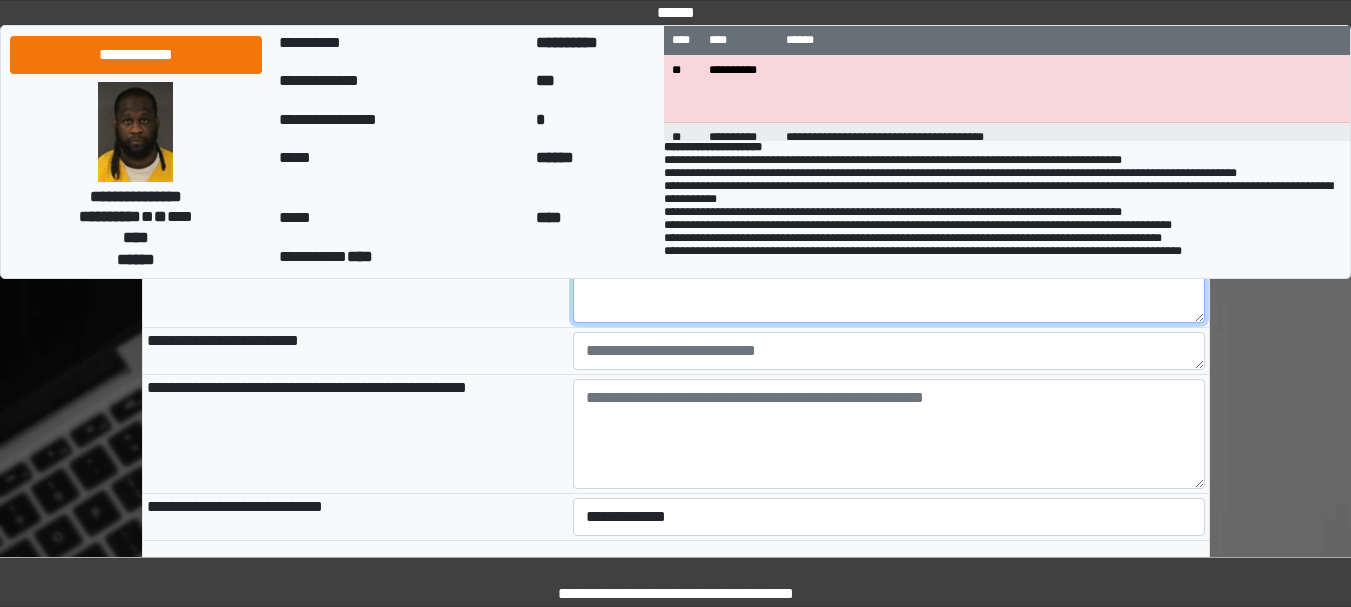 scroll, scrollTop: 533, scrollLeft: 0, axis: vertical 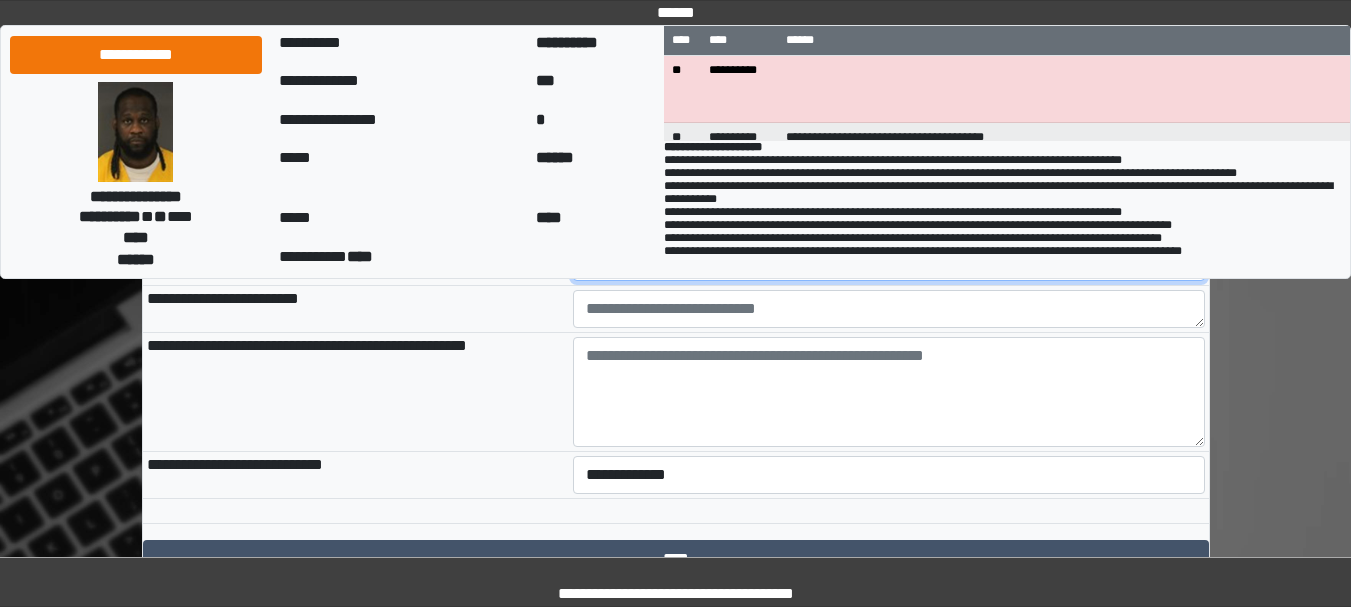 type on "*******" 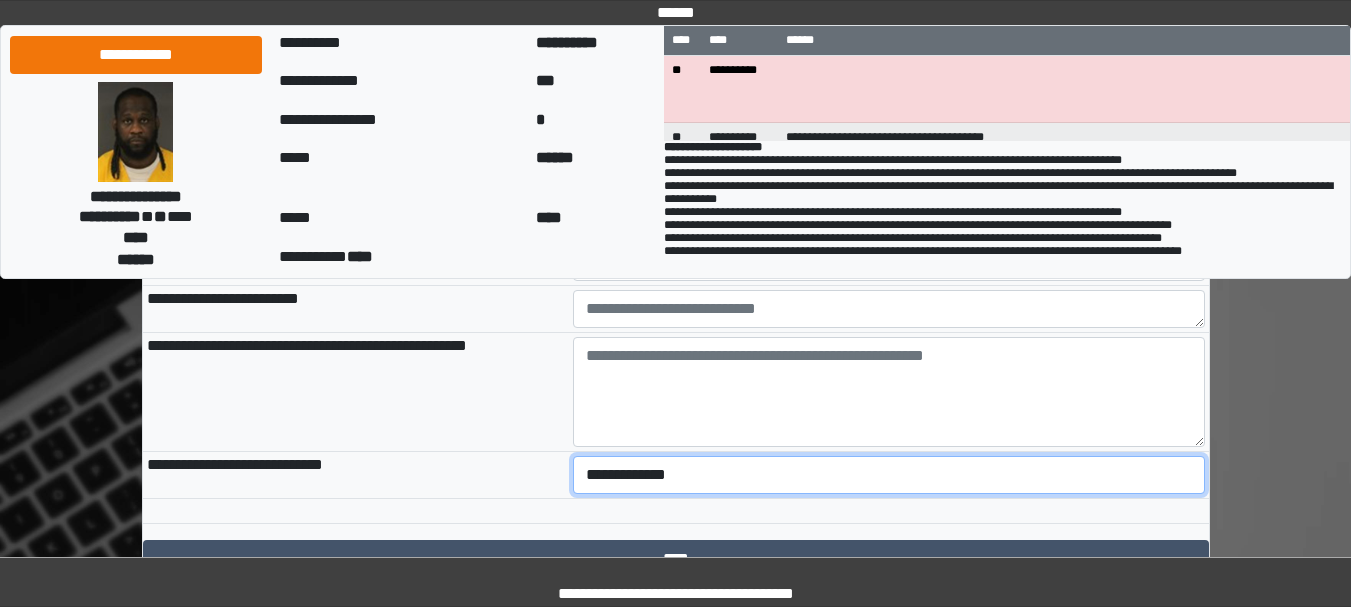 click on "**********" at bounding box center [889, 475] 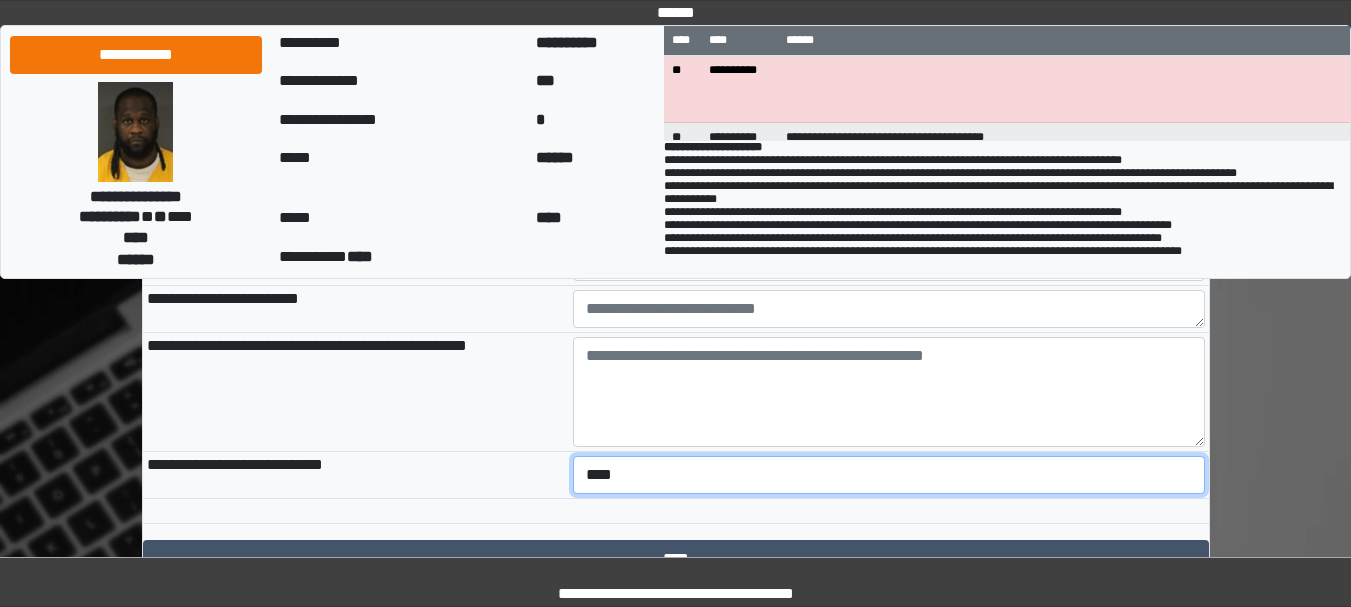 click on "**********" at bounding box center [889, 475] 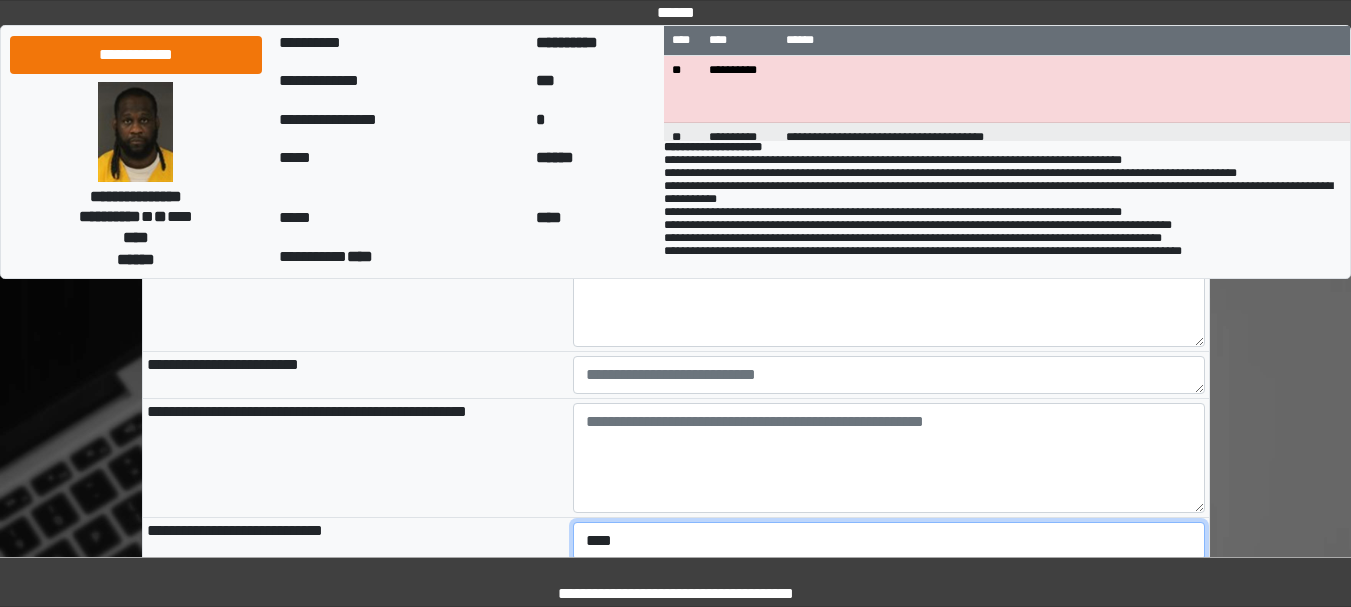 scroll, scrollTop: 400, scrollLeft: 0, axis: vertical 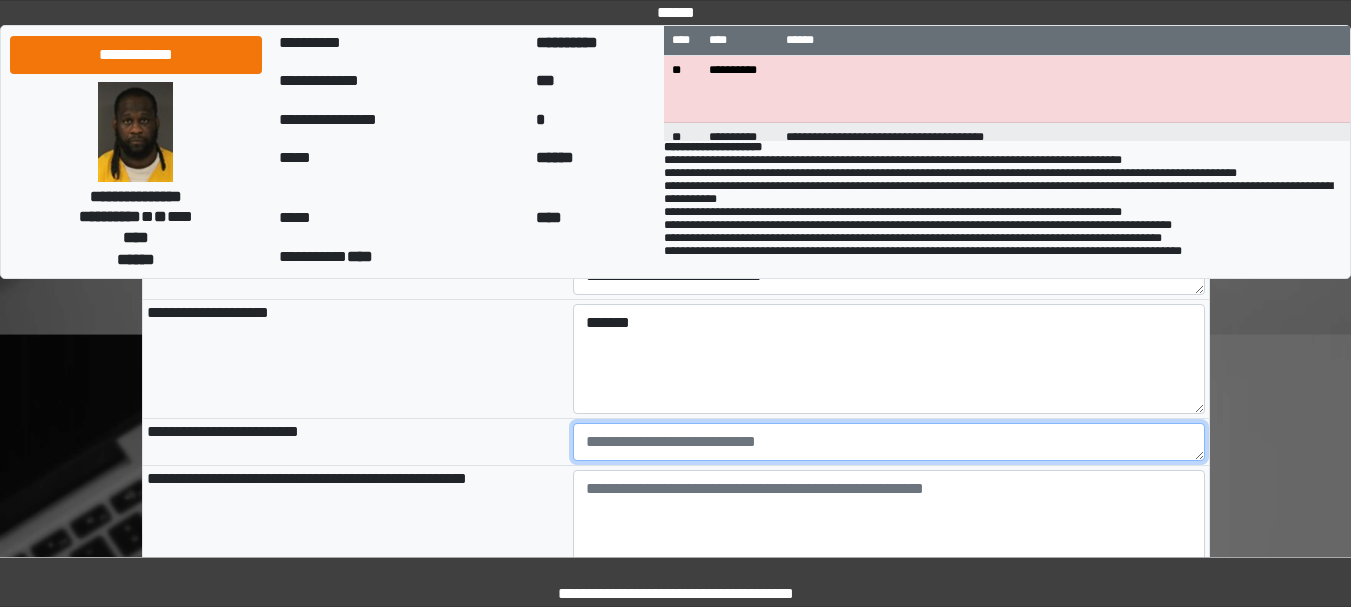 click at bounding box center (889, 442) 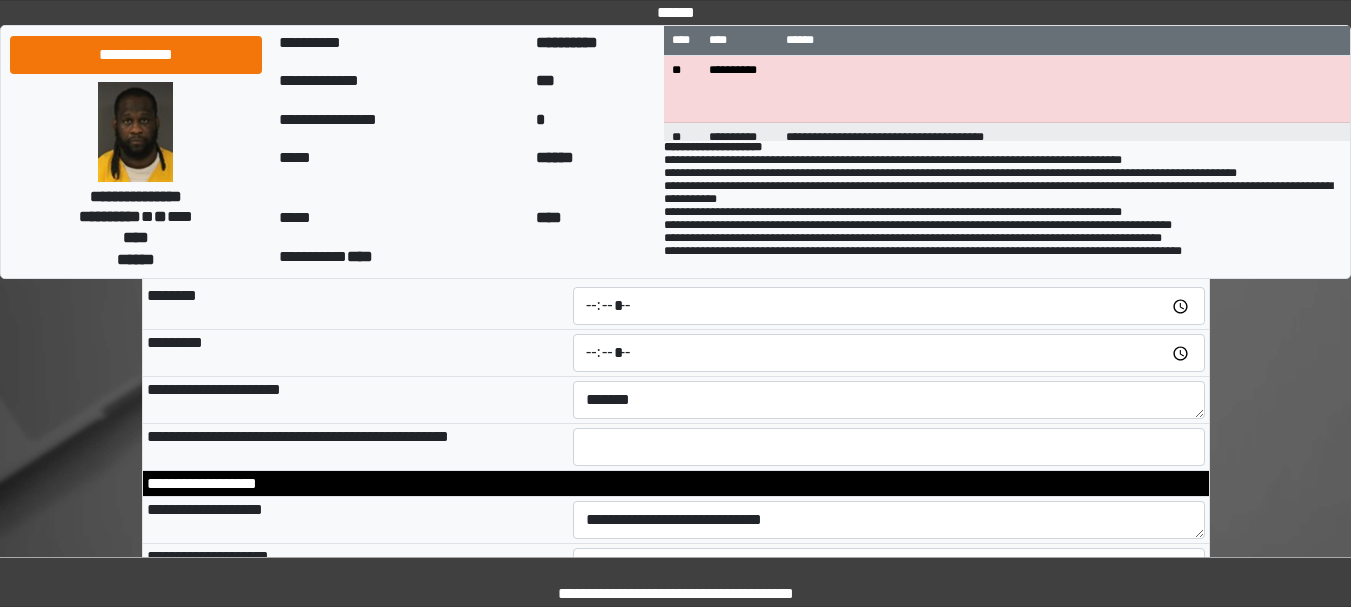 scroll, scrollTop: 200, scrollLeft: 0, axis: vertical 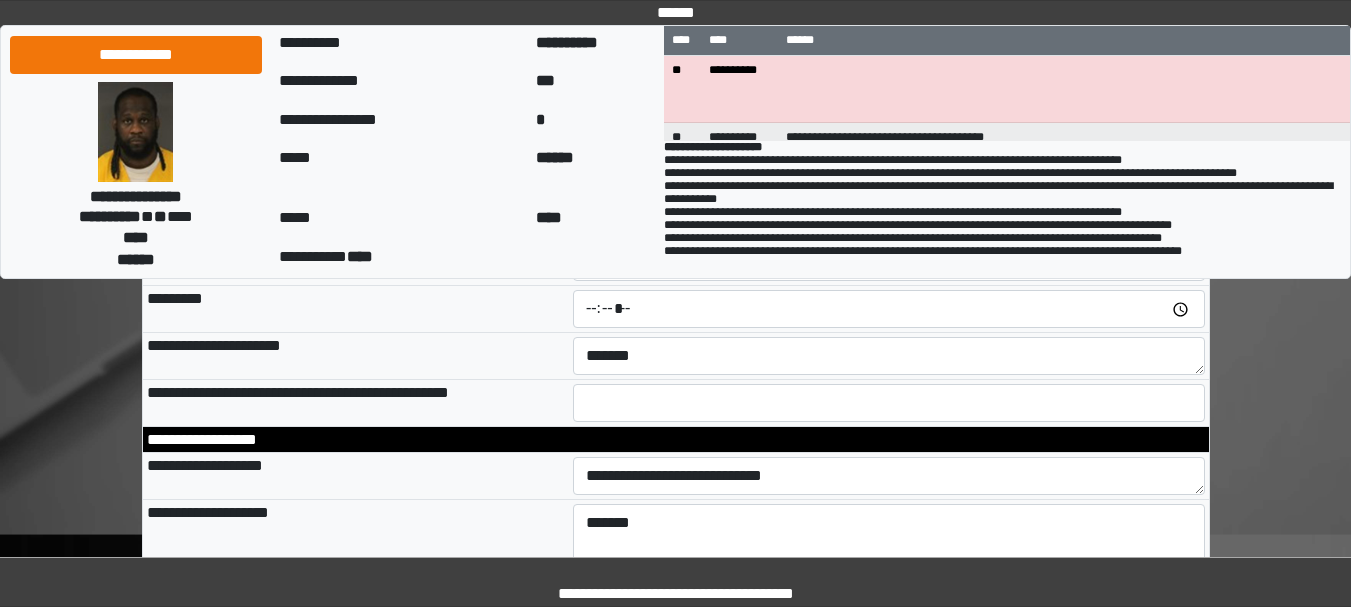 type on "***" 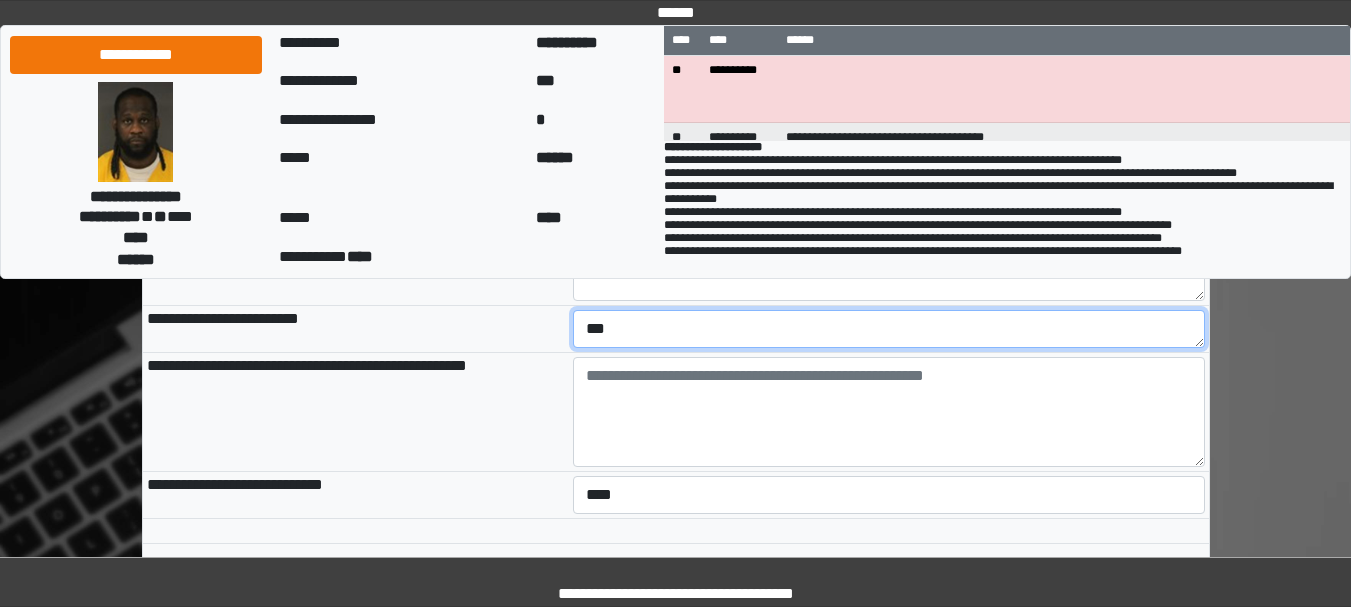 scroll, scrollTop: 533, scrollLeft: 0, axis: vertical 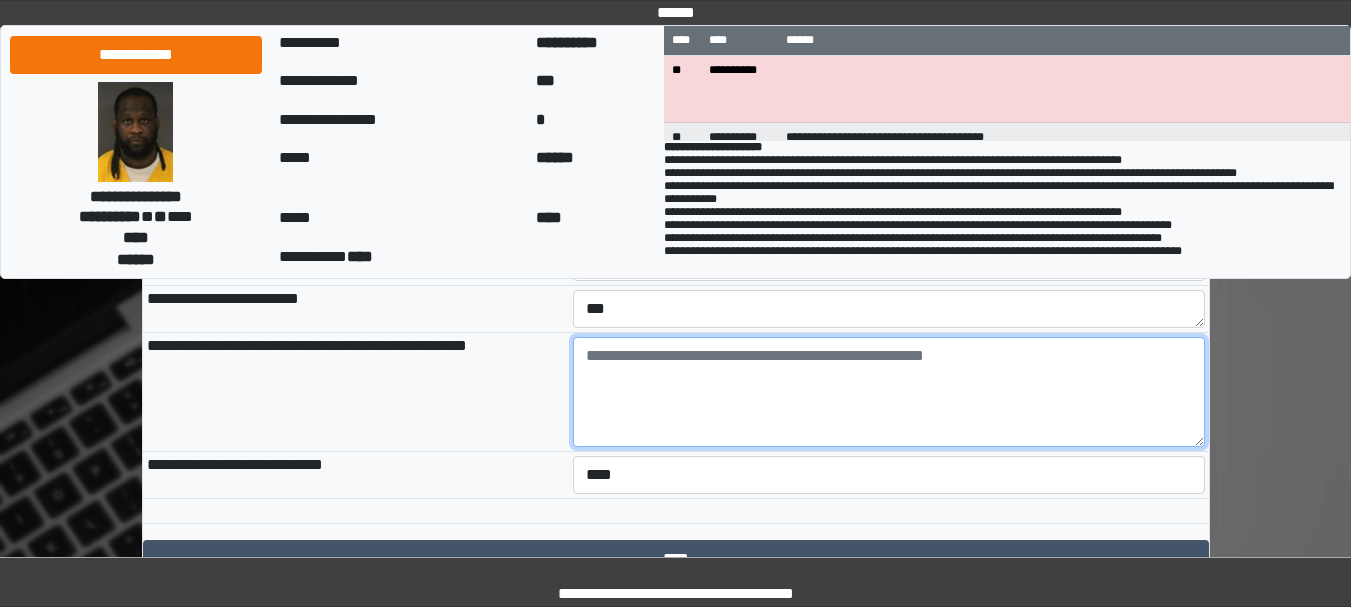 click at bounding box center [889, 392] 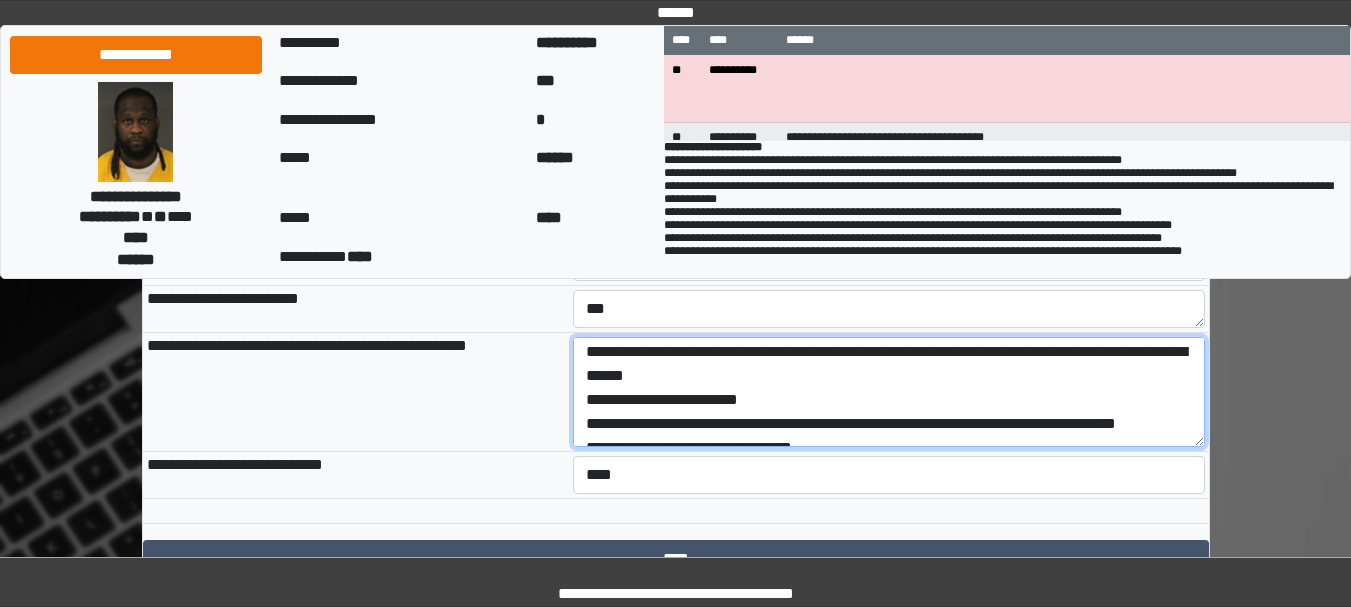 scroll, scrollTop: 0, scrollLeft: 0, axis: both 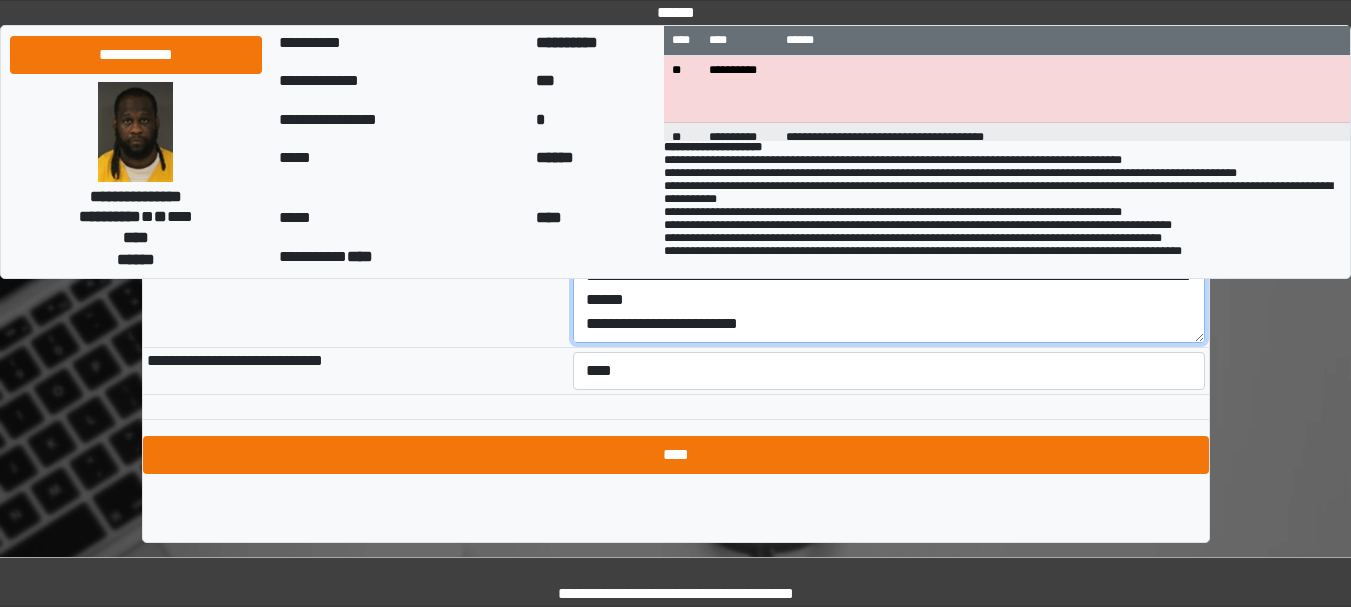 type on "**********" 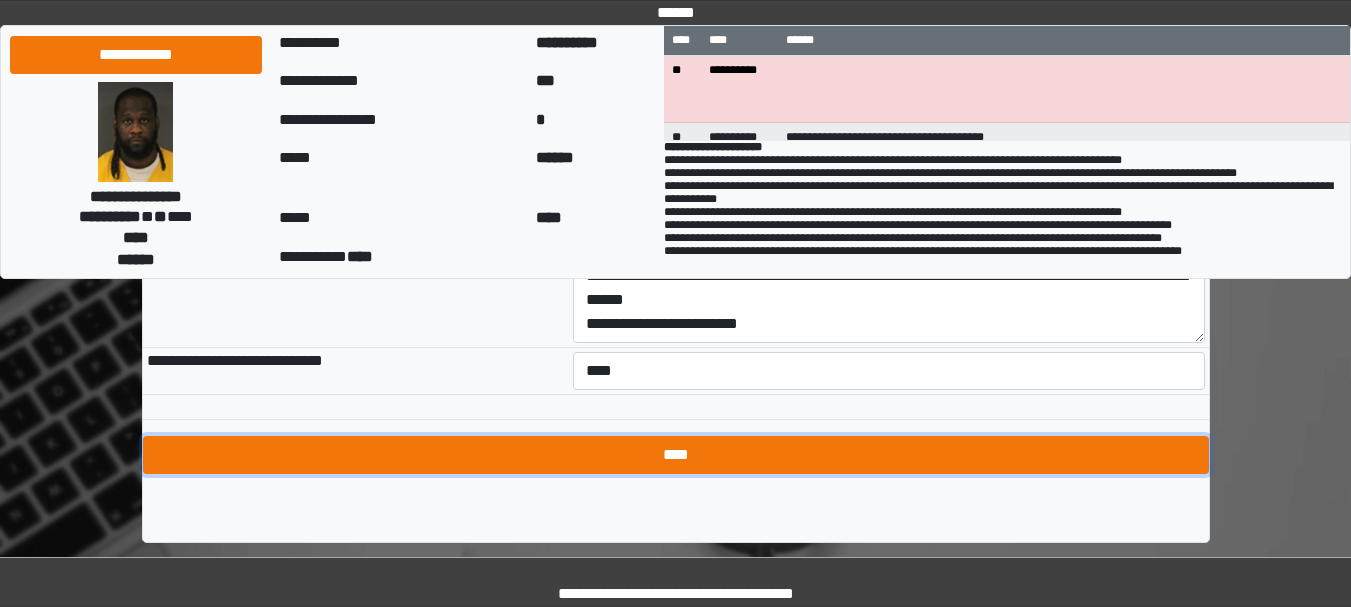click on "****" at bounding box center [676, 455] 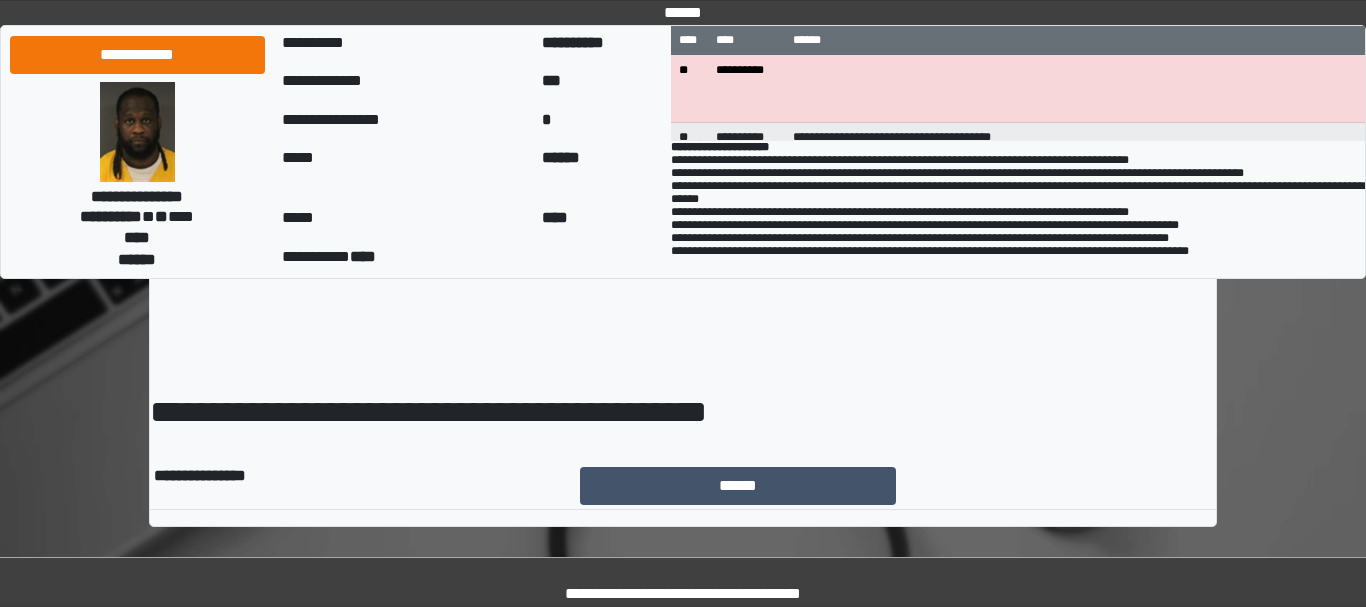 scroll, scrollTop: 0, scrollLeft: 0, axis: both 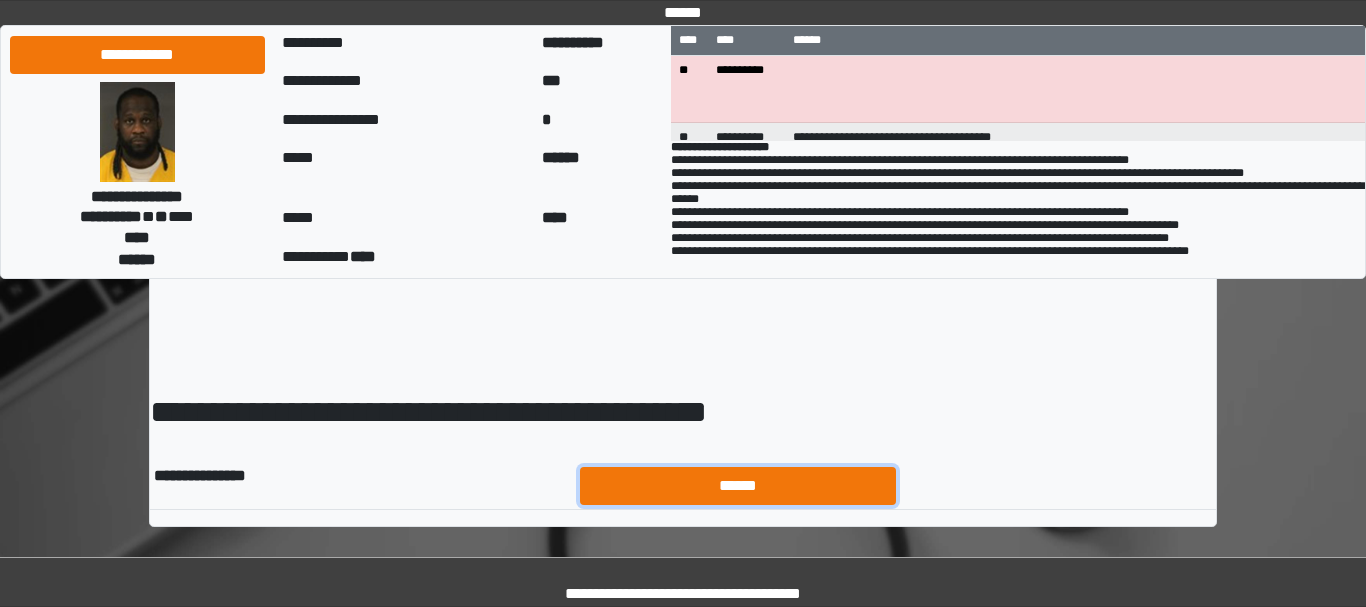 click on "******" at bounding box center [738, 486] 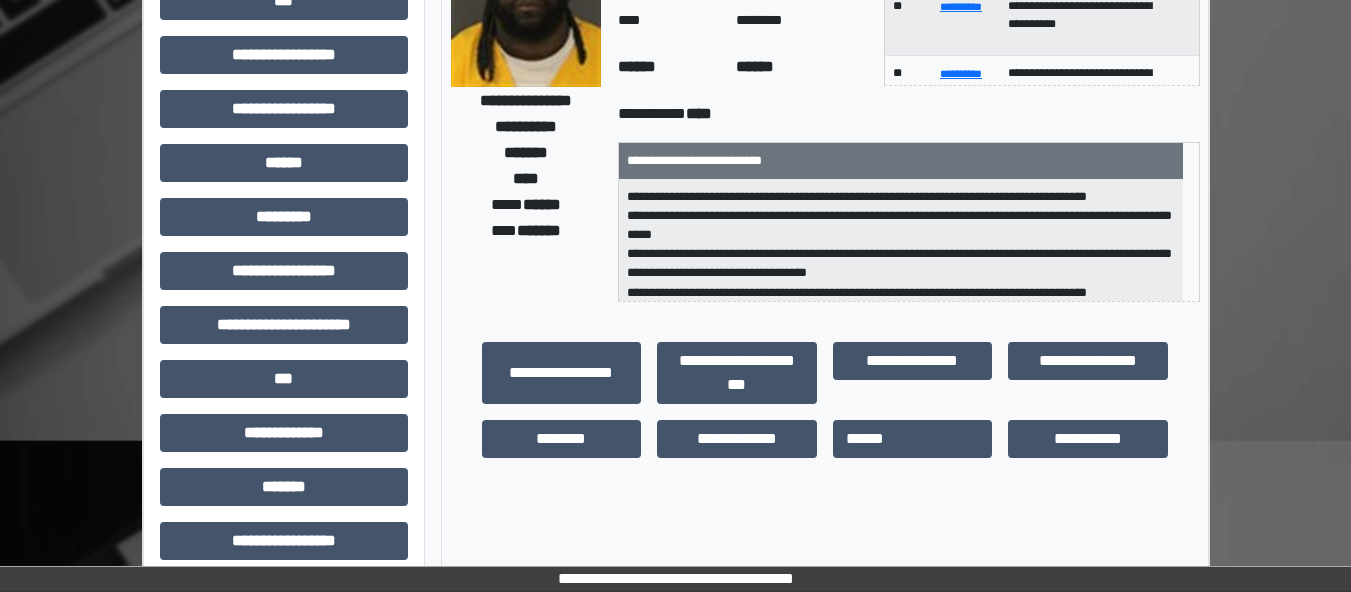 scroll, scrollTop: 0, scrollLeft: 0, axis: both 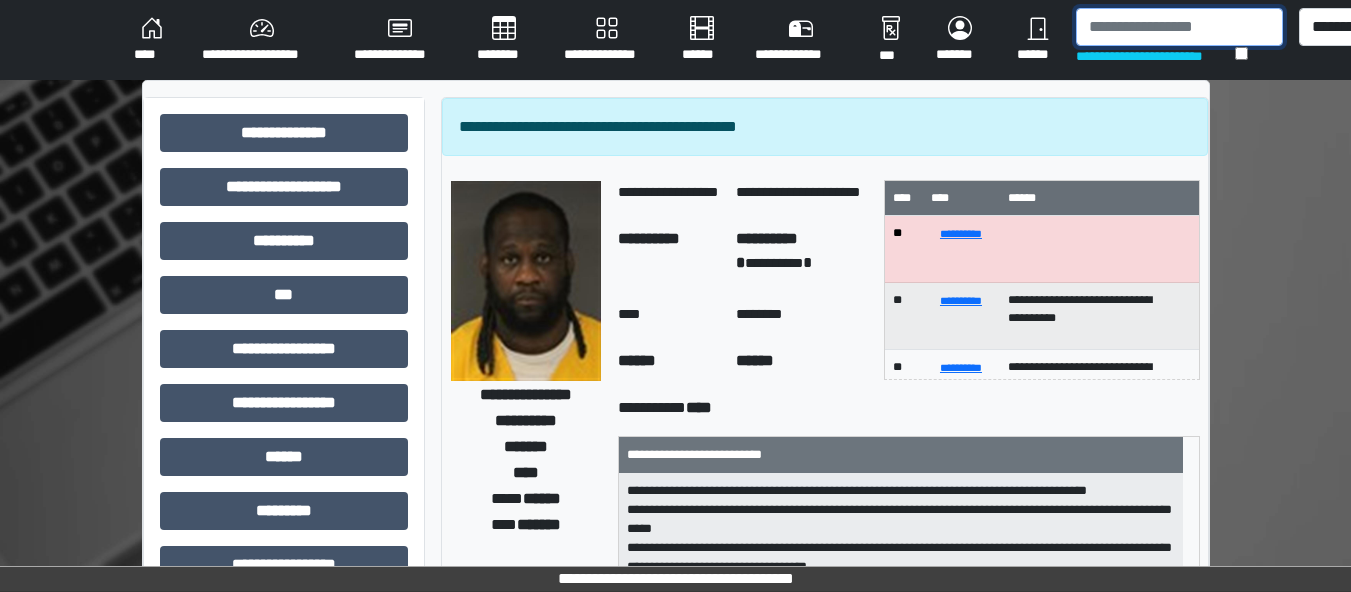 click at bounding box center [1179, 27] 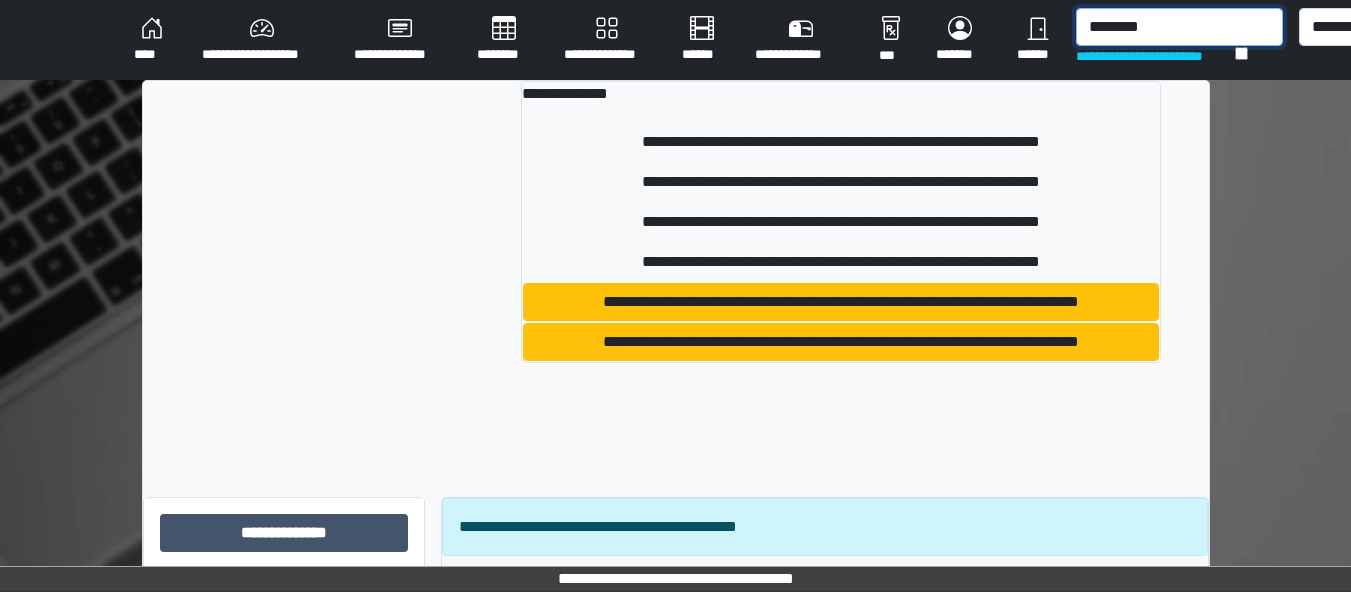 type on "********" 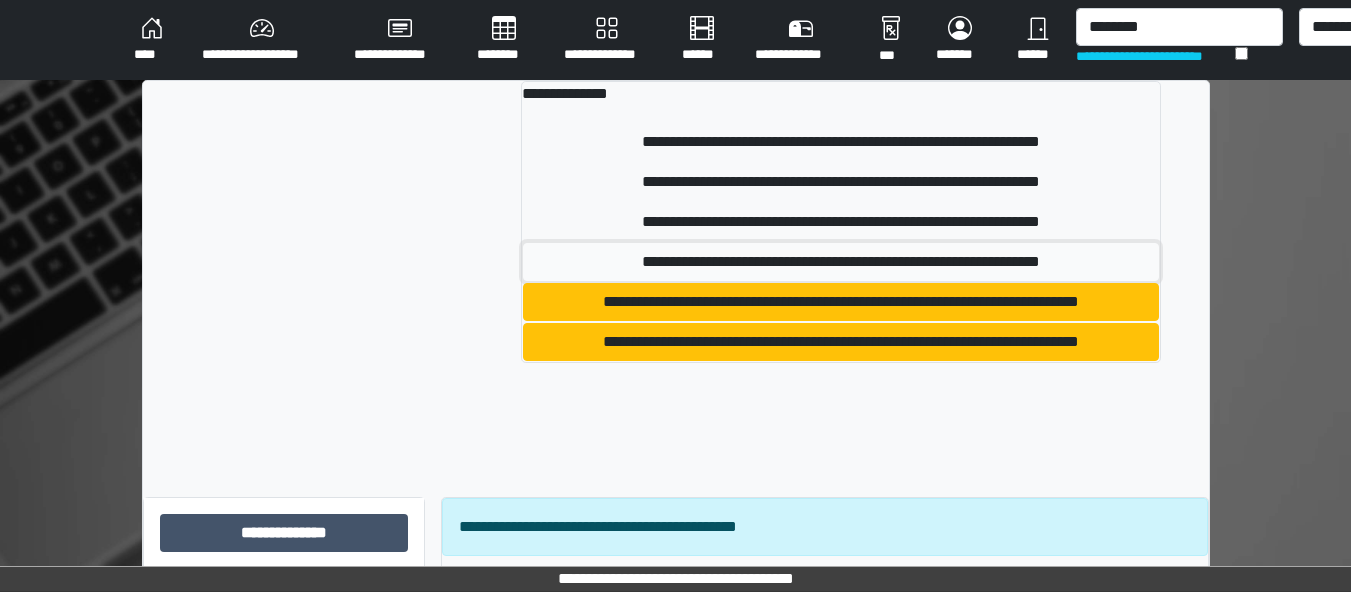 click on "**********" at bounding box center [841, 262] 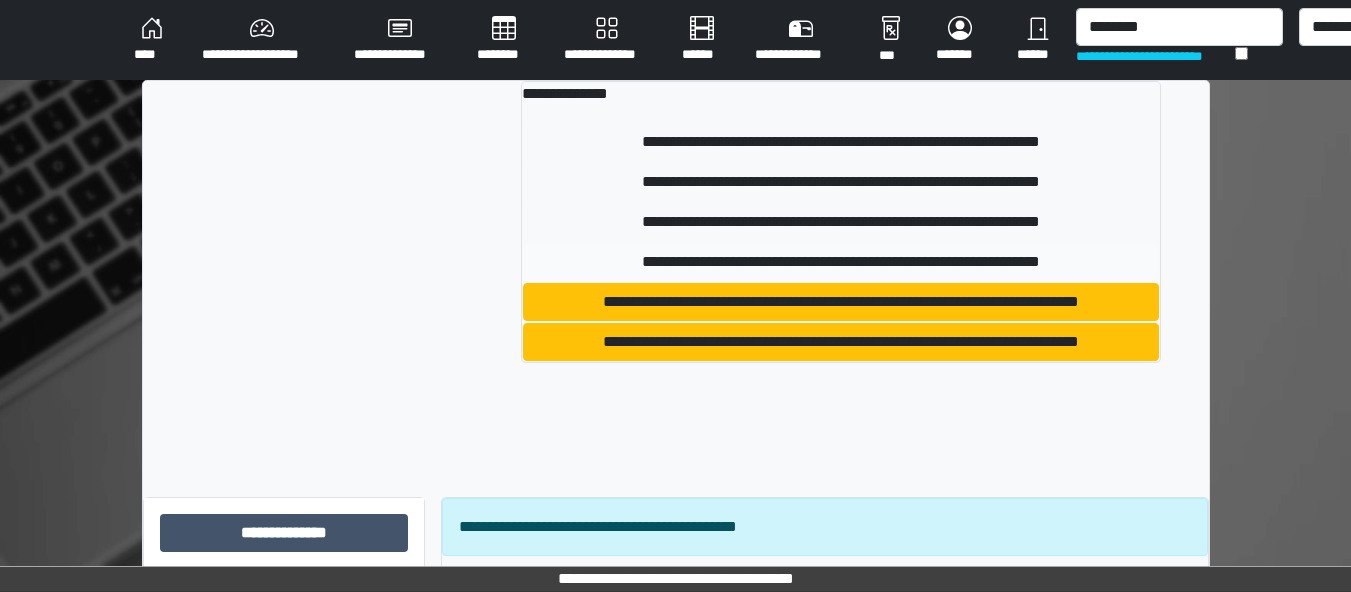 type 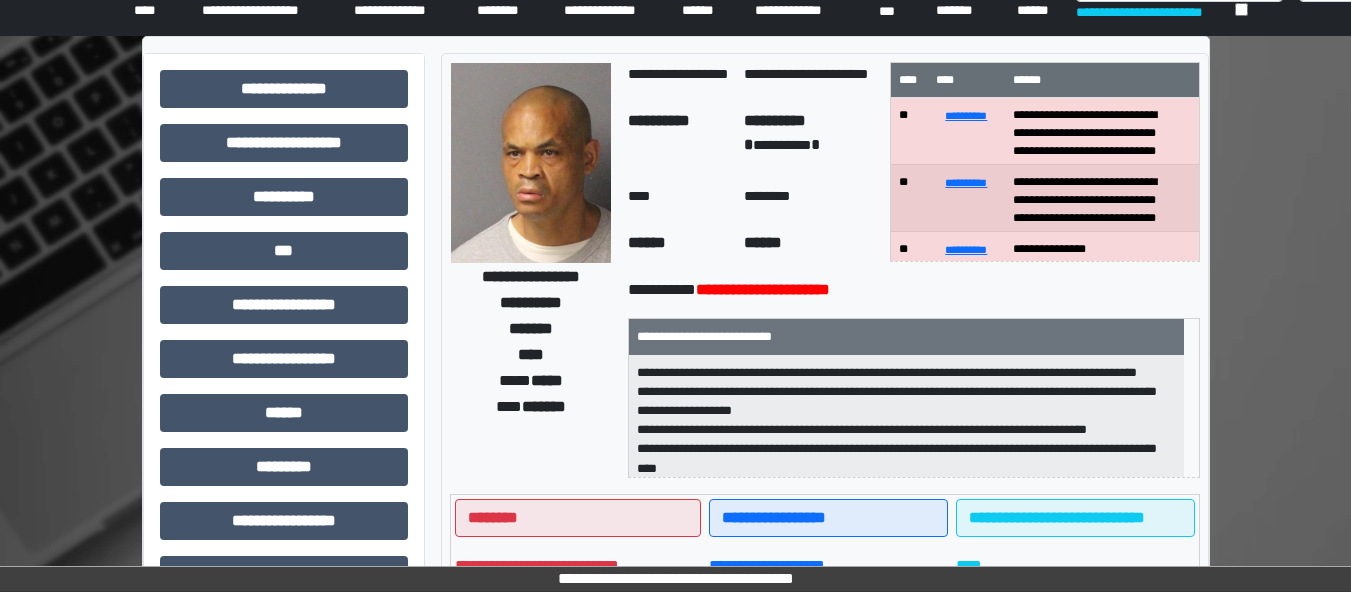 scroll, scrollTop: 67, scrollLeft: 0, axis: vertical 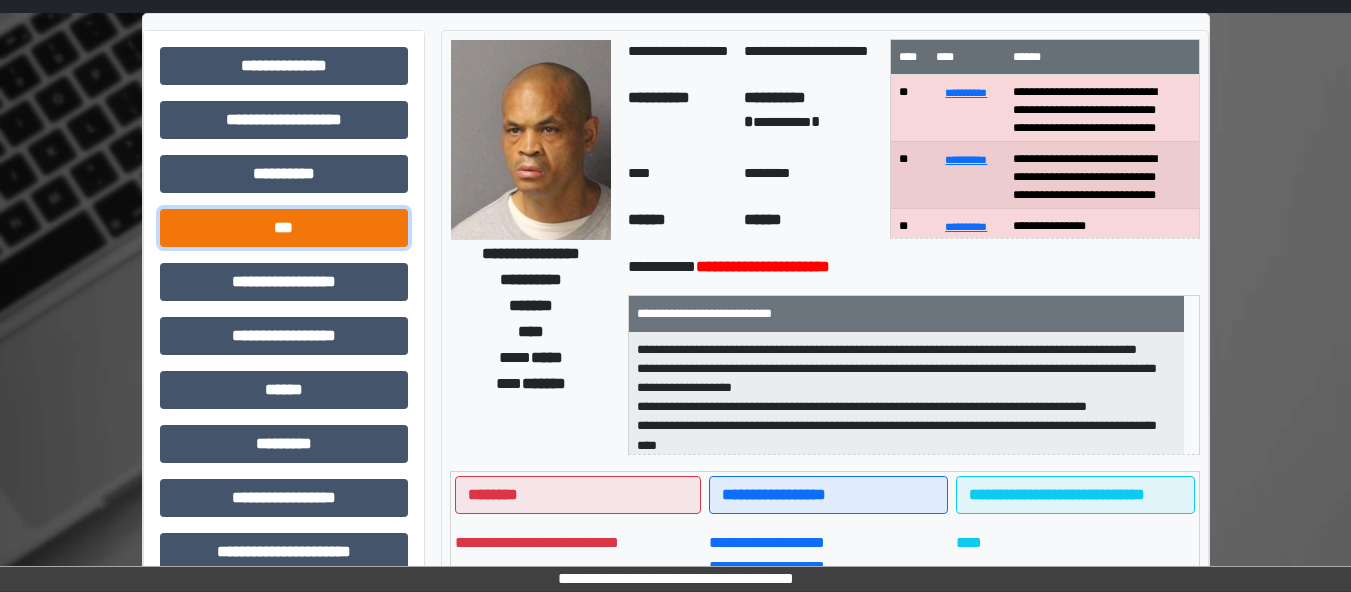 click on "***" at bounding box center (284, 228) 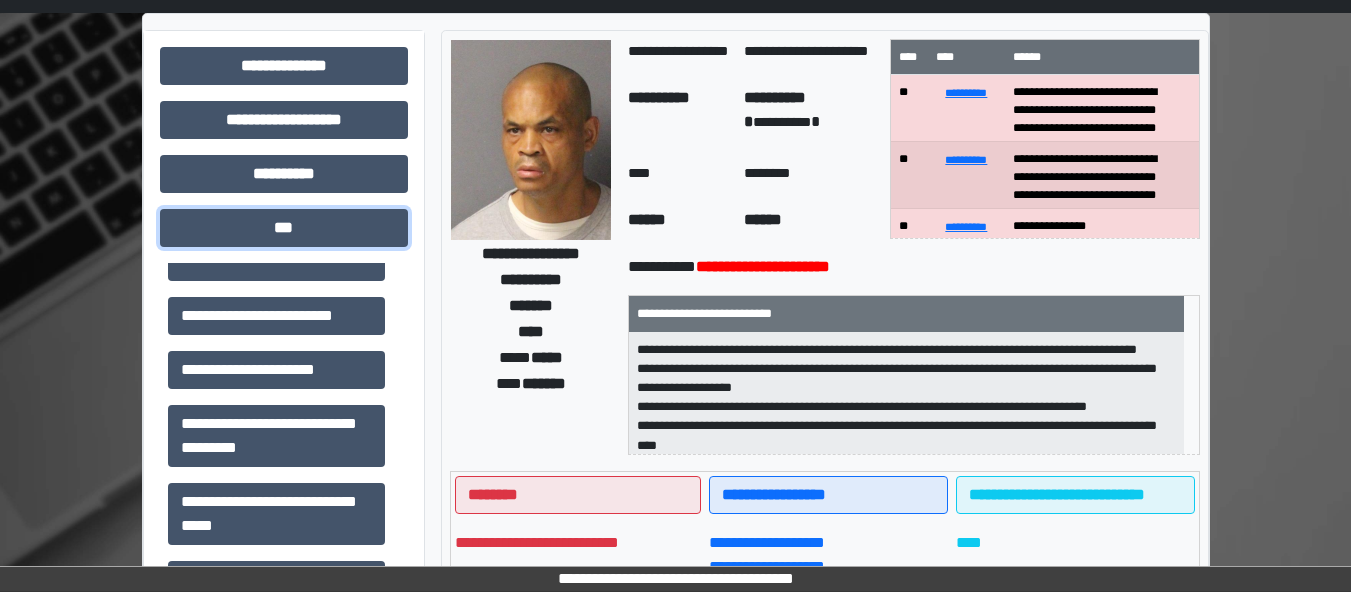 scroll, scrollTop: 333, scrollLeft: 0, axis: vertical 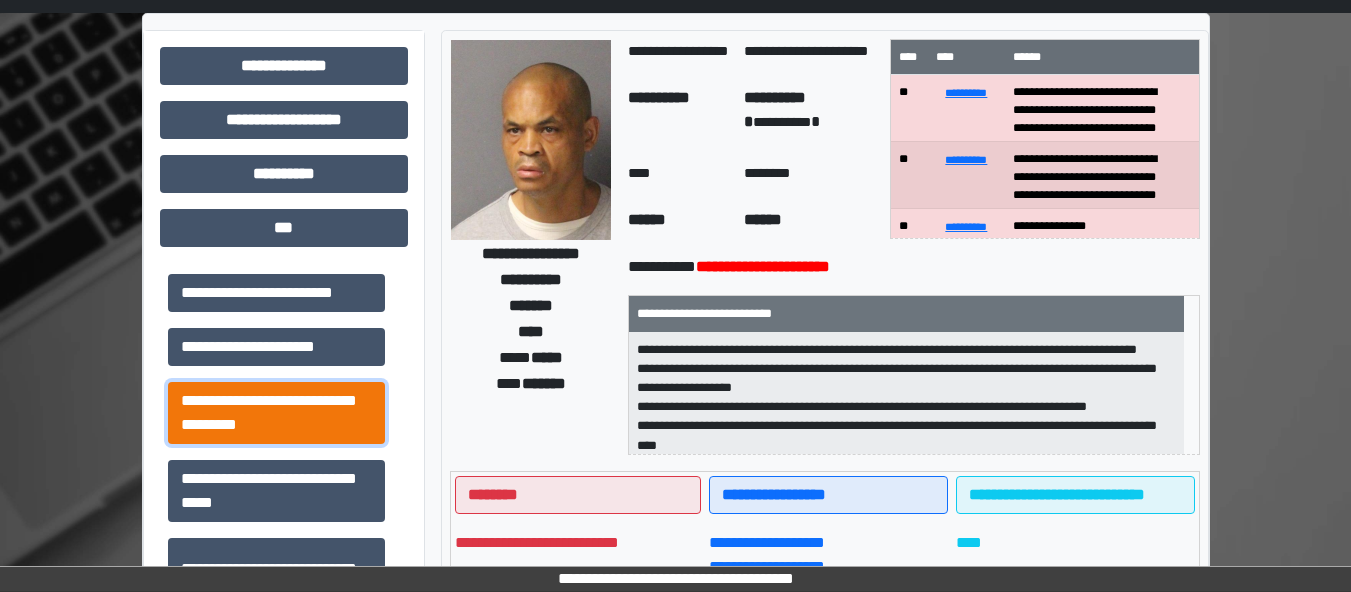 click on "**********" at bounding box center [276, 413] 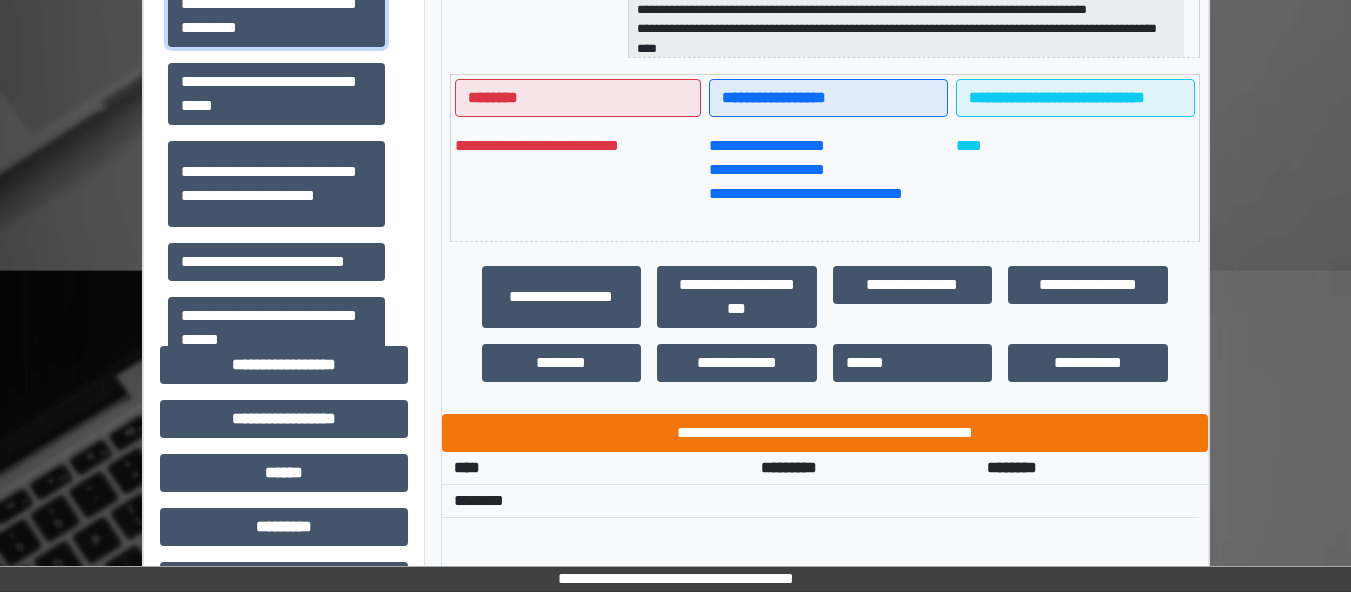 scroll, scrollTop: 467, scrollLeft: 0, axis: vertical 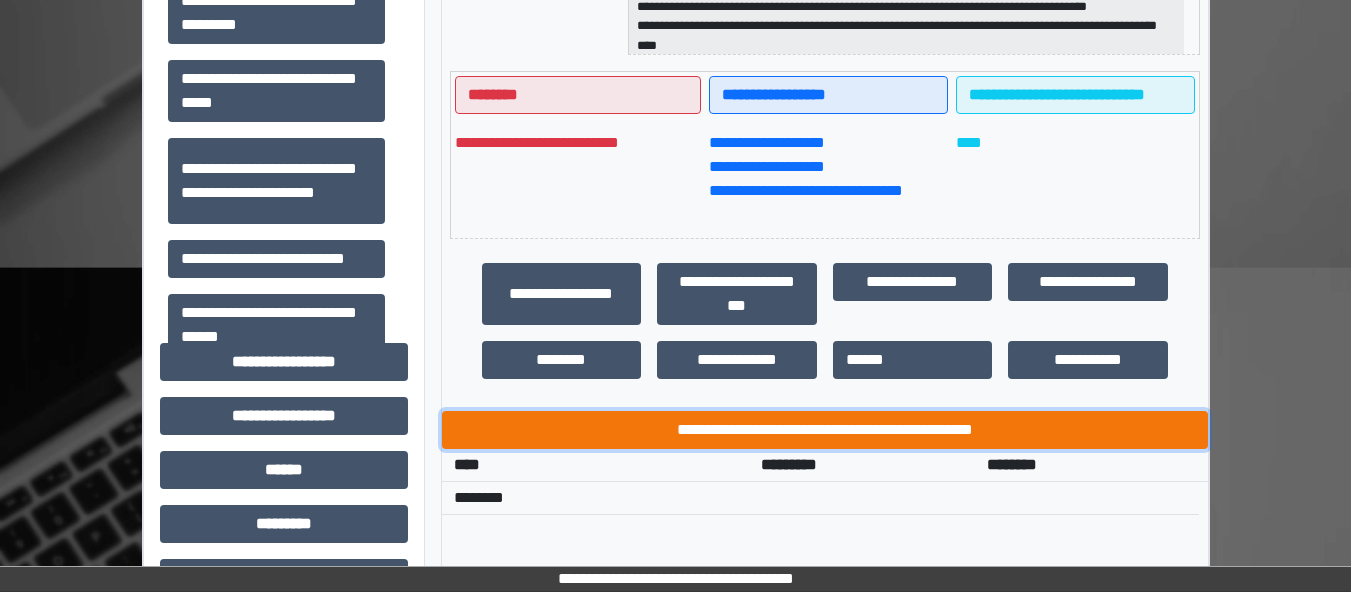 click on "**********" at bounding box center (825, 430) 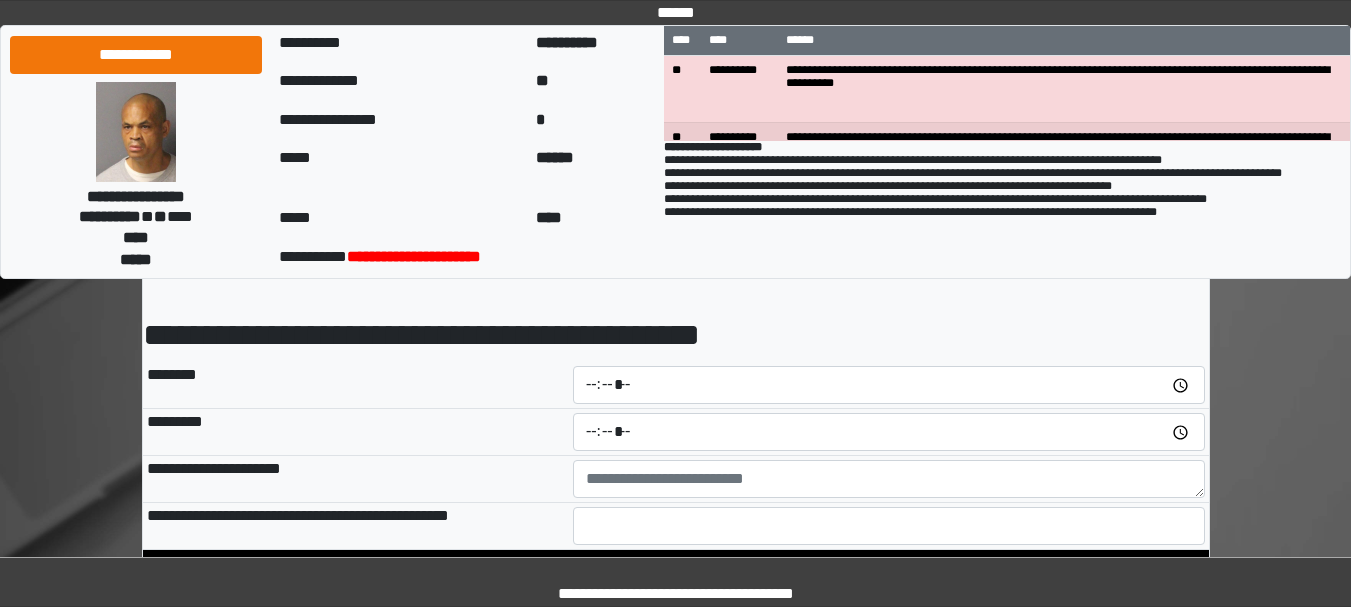 scroll, scrollTop: 67, scrollLeft: 0, axis: vertical 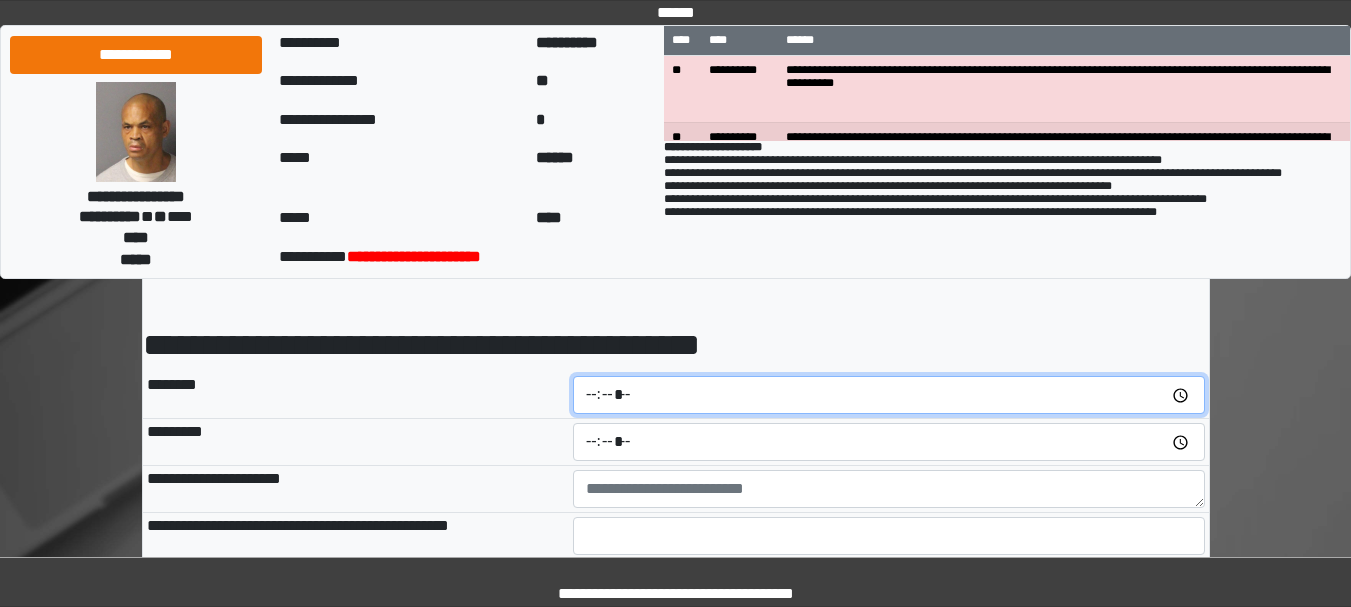 click at bounding box center [889, 395] 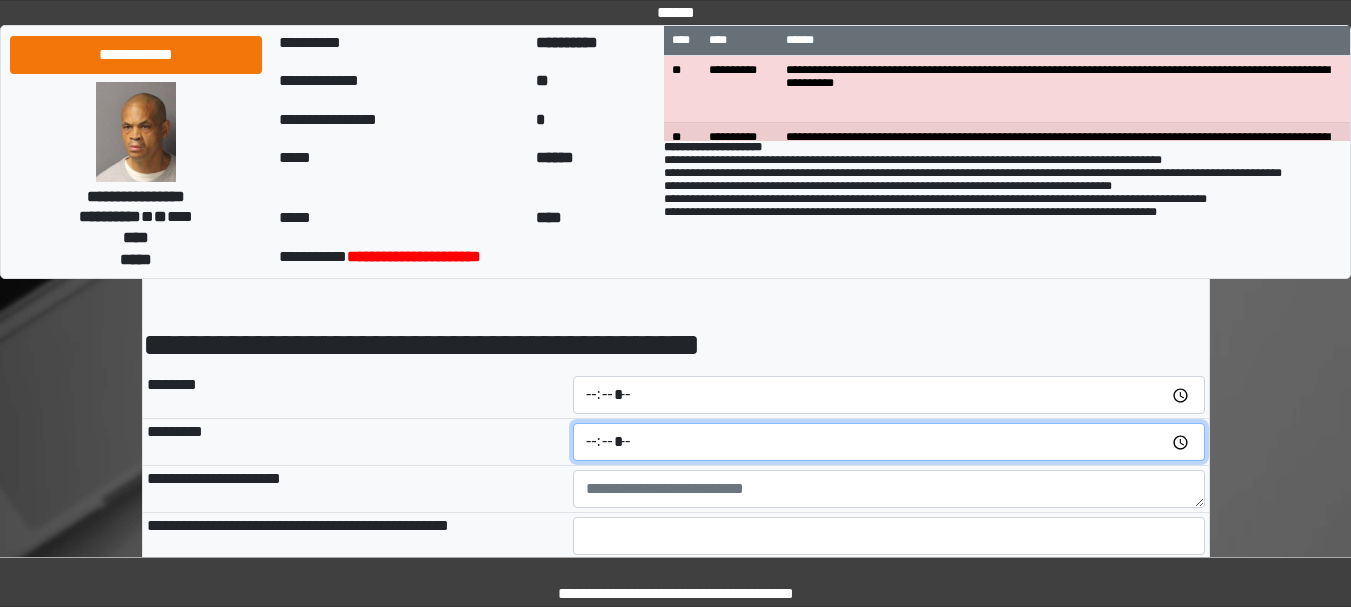 type on "*****" 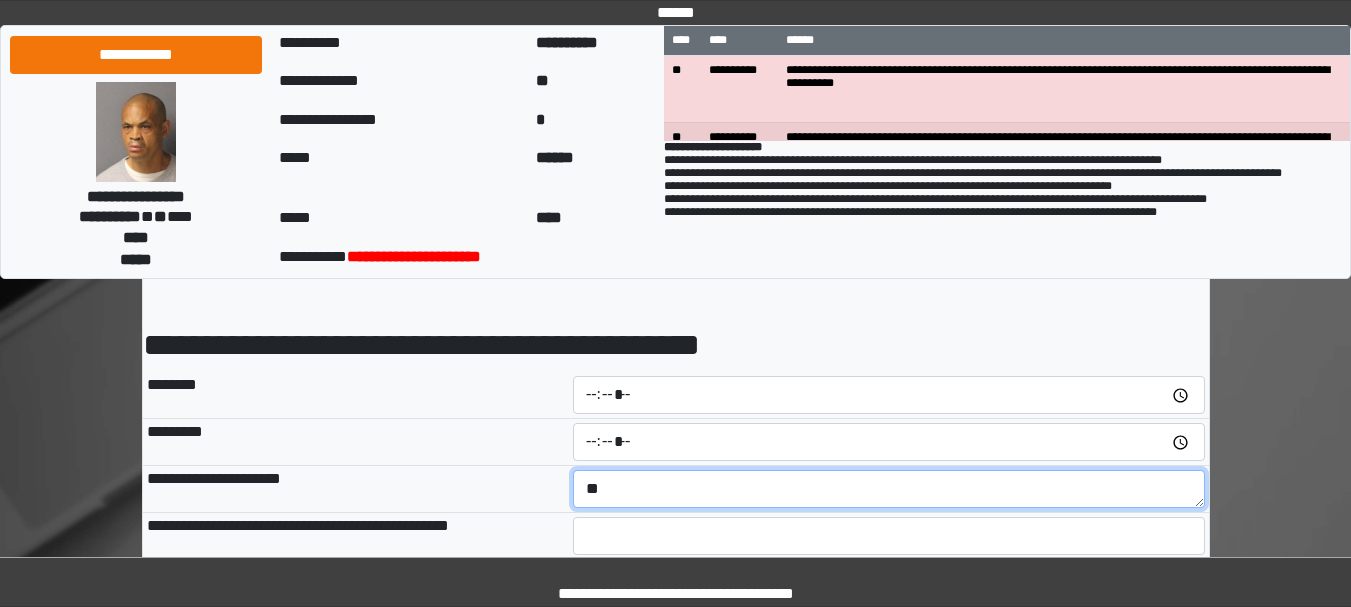 type on "*" 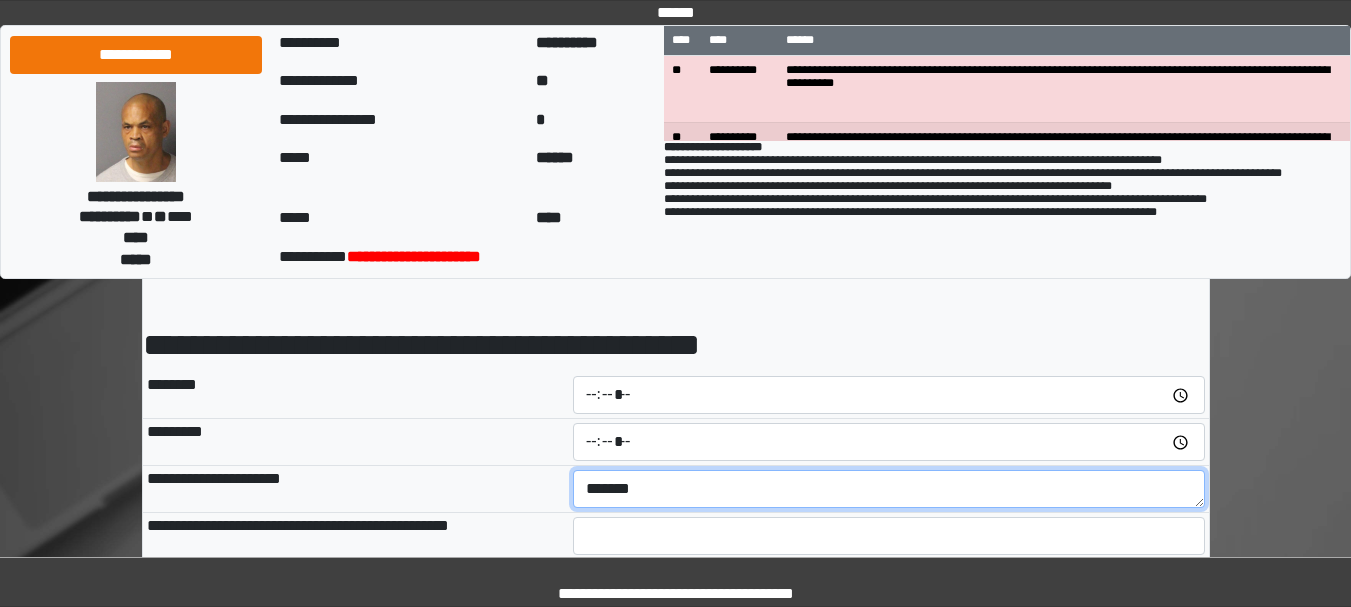 type on "*******" 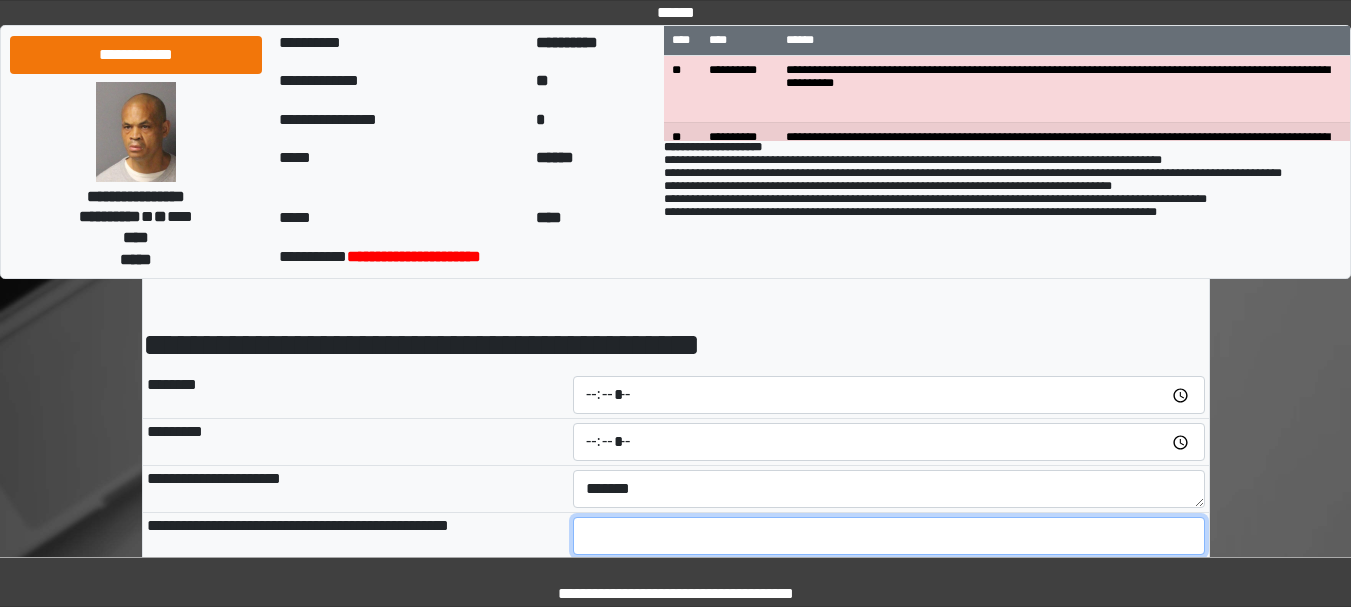 type on "**" 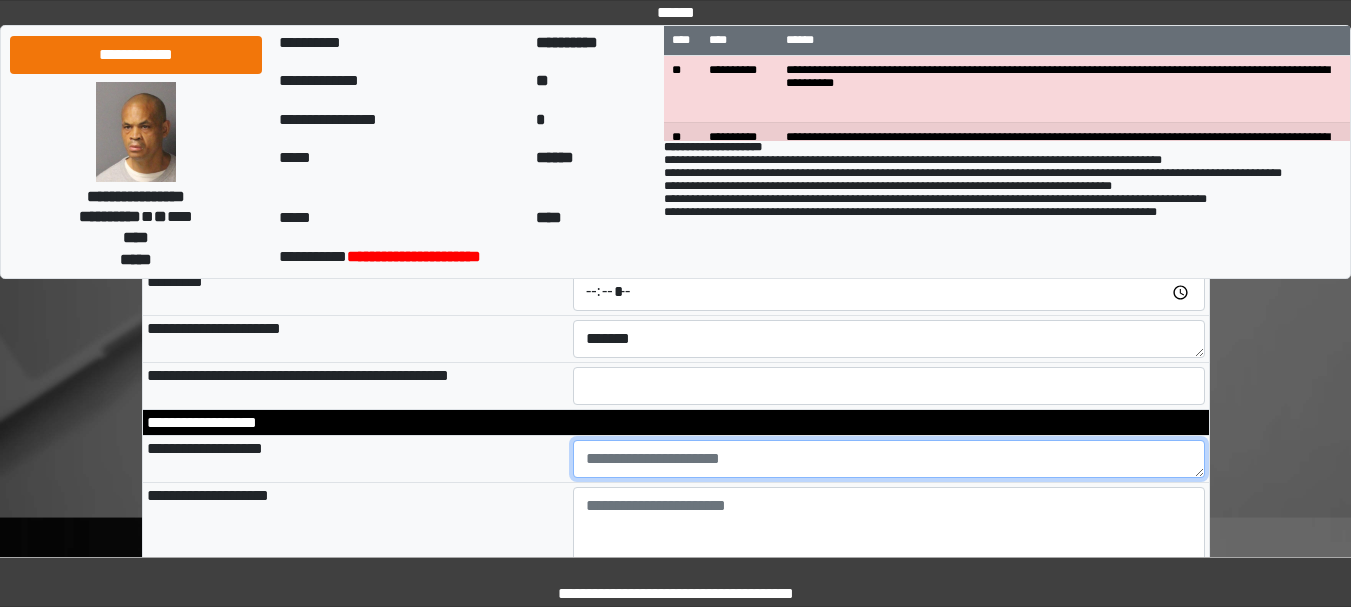 scroll, scrollTop: 284, scrollLeft: 0, axis: vertical 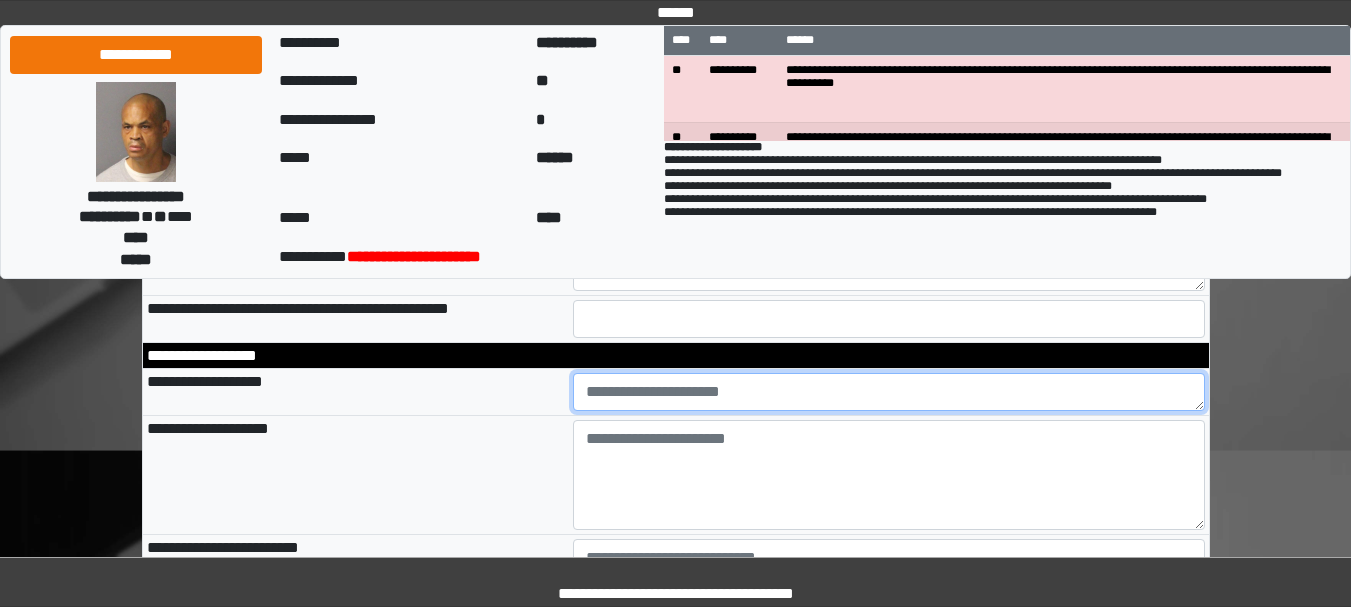 type on "*" 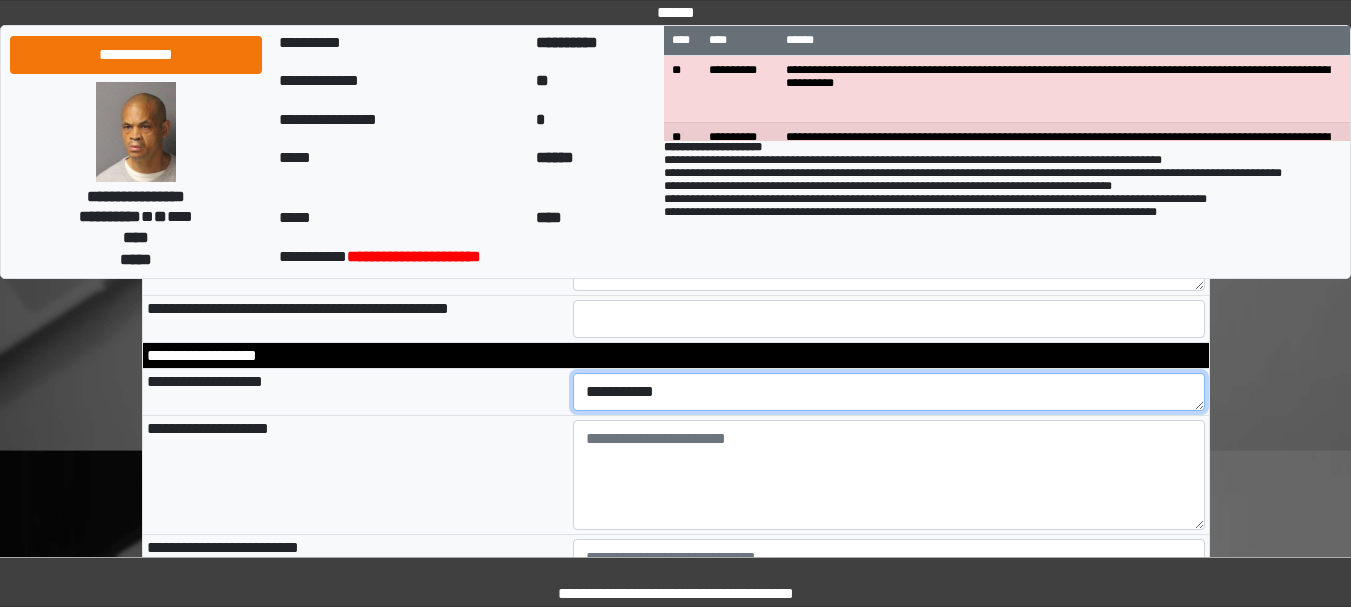 type on "**********" 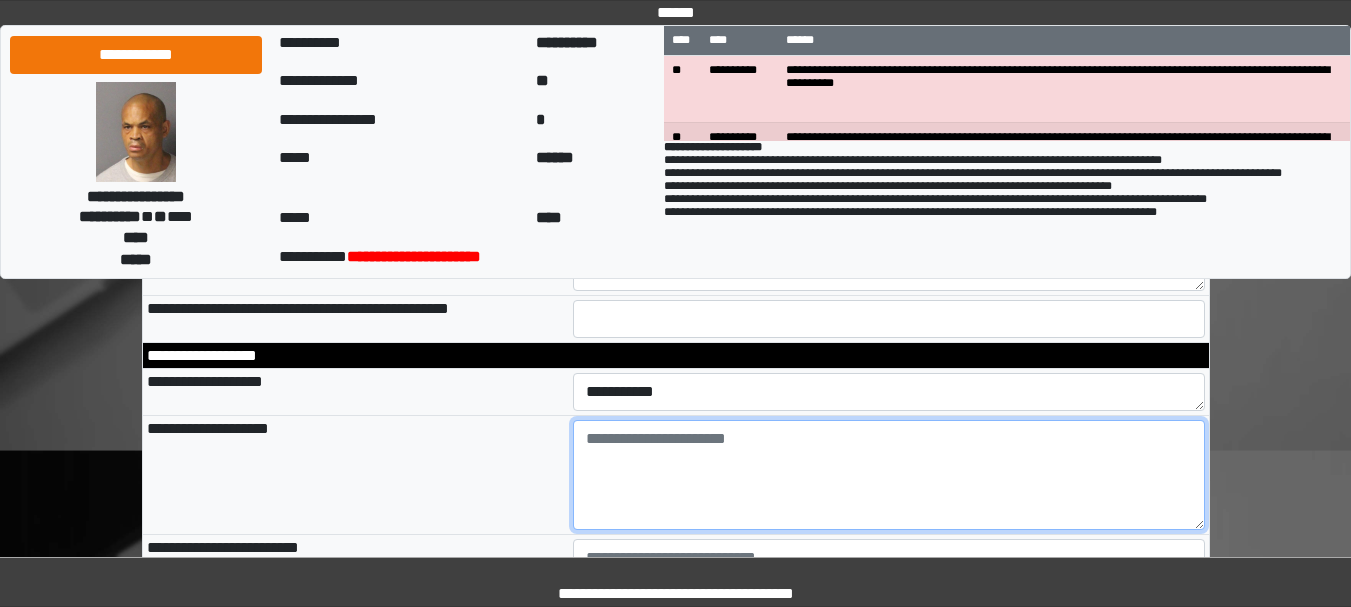 click at bounding box center [889, 475] 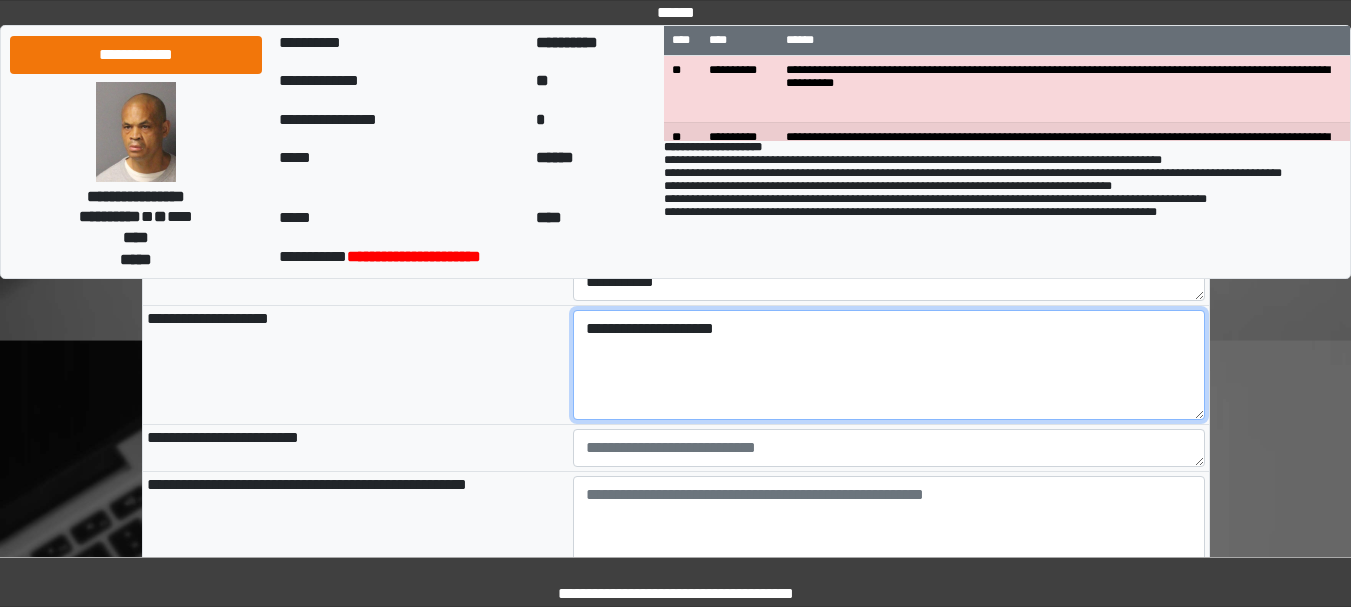 scroll, scrollTop: 417, scrollLeft: 0, axis: vertical 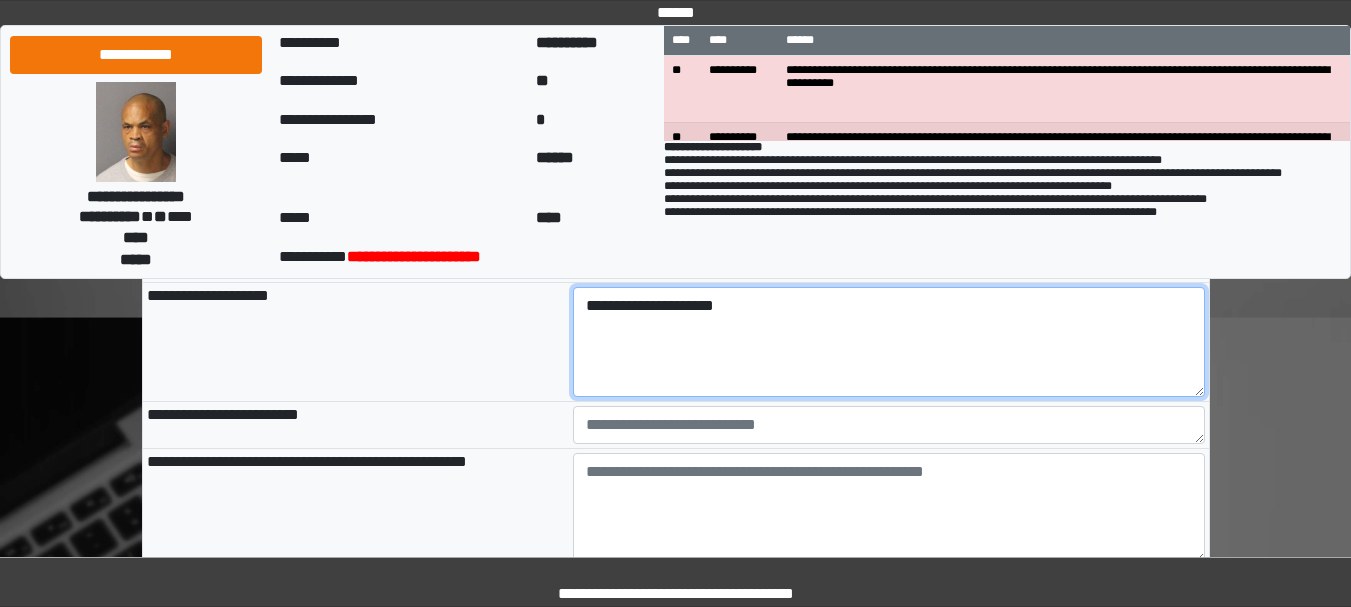 type on "**********" 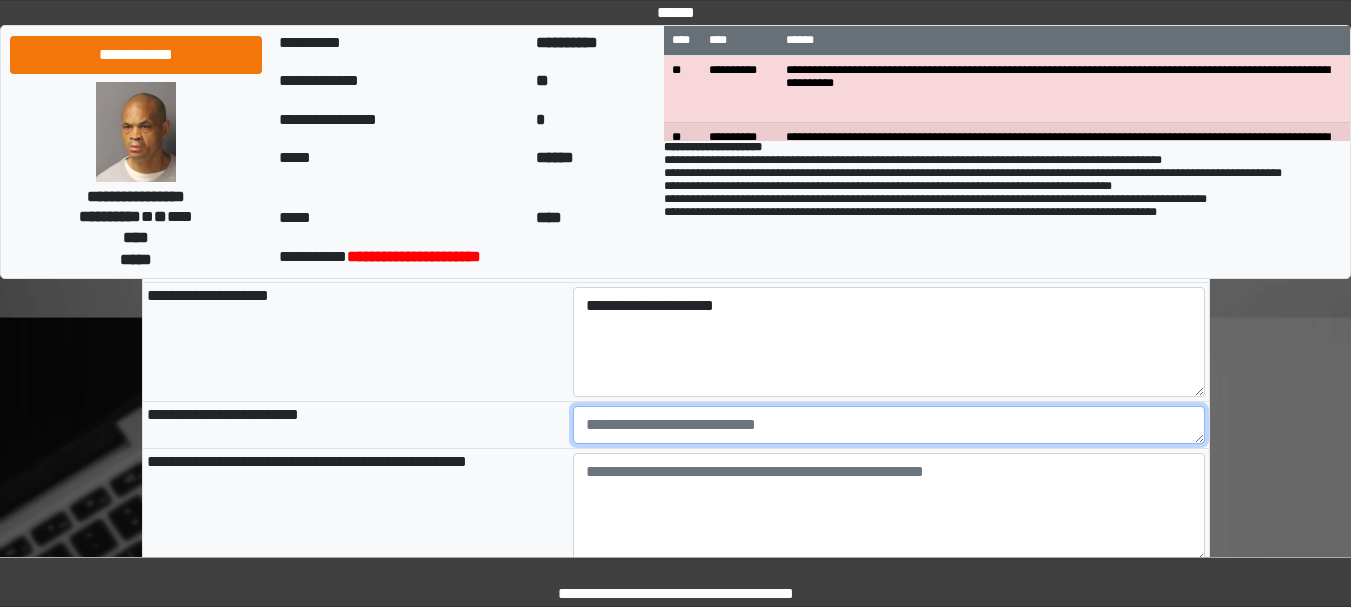 click at bounding box center [889, 425] 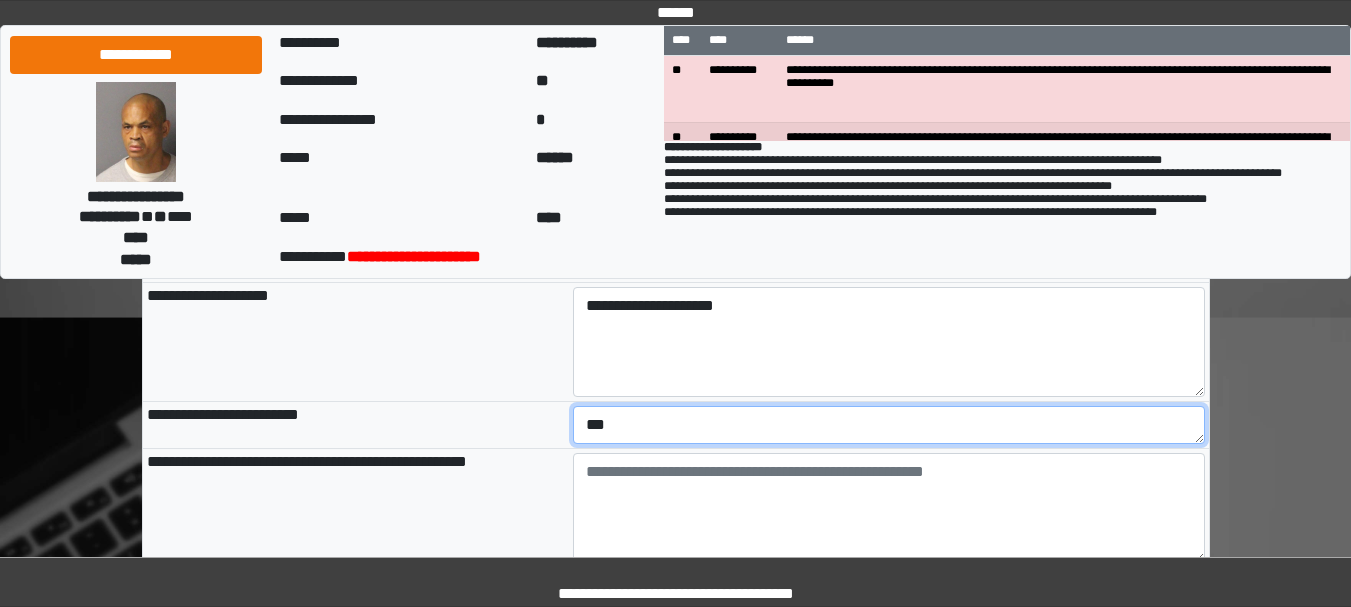 type on "***" 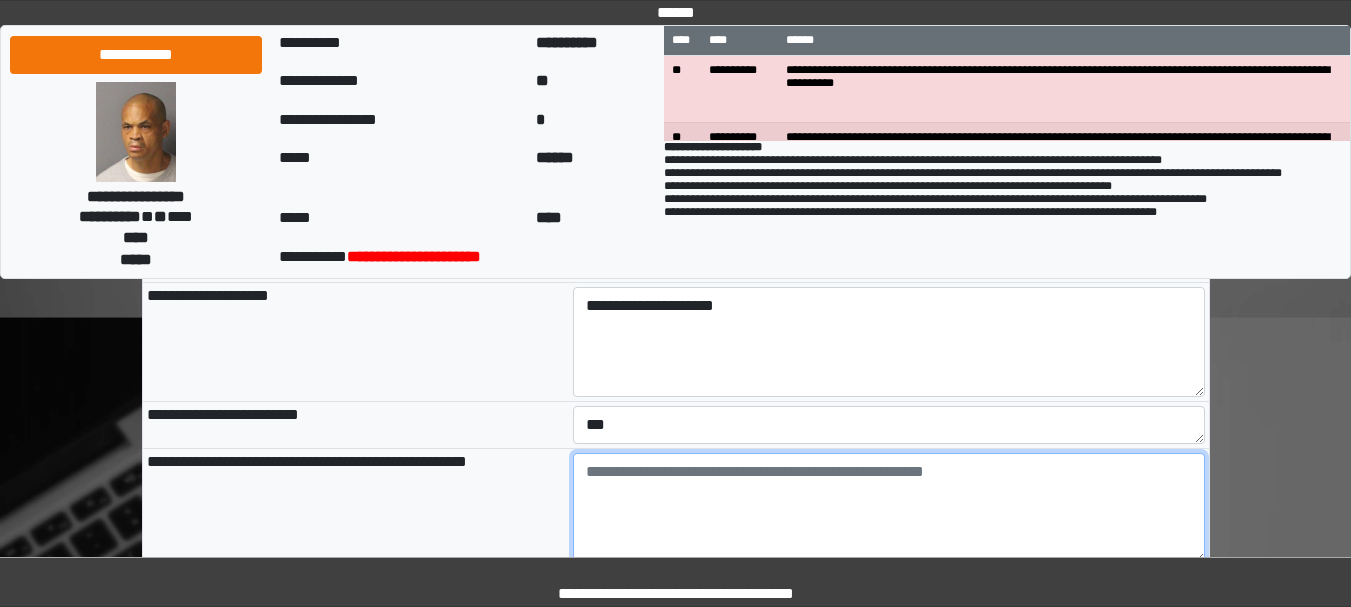 click at bounding box center (889, 508) 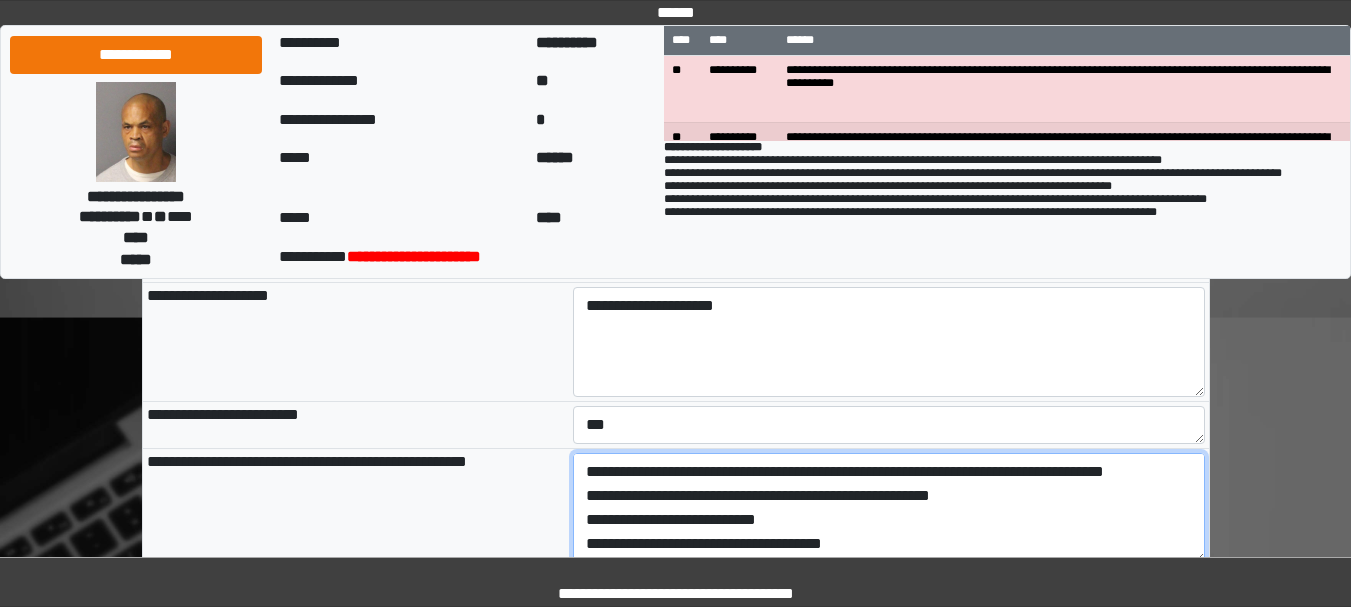 scroll, scrollTop: 113, scrollLeft: 0, axis: vertical 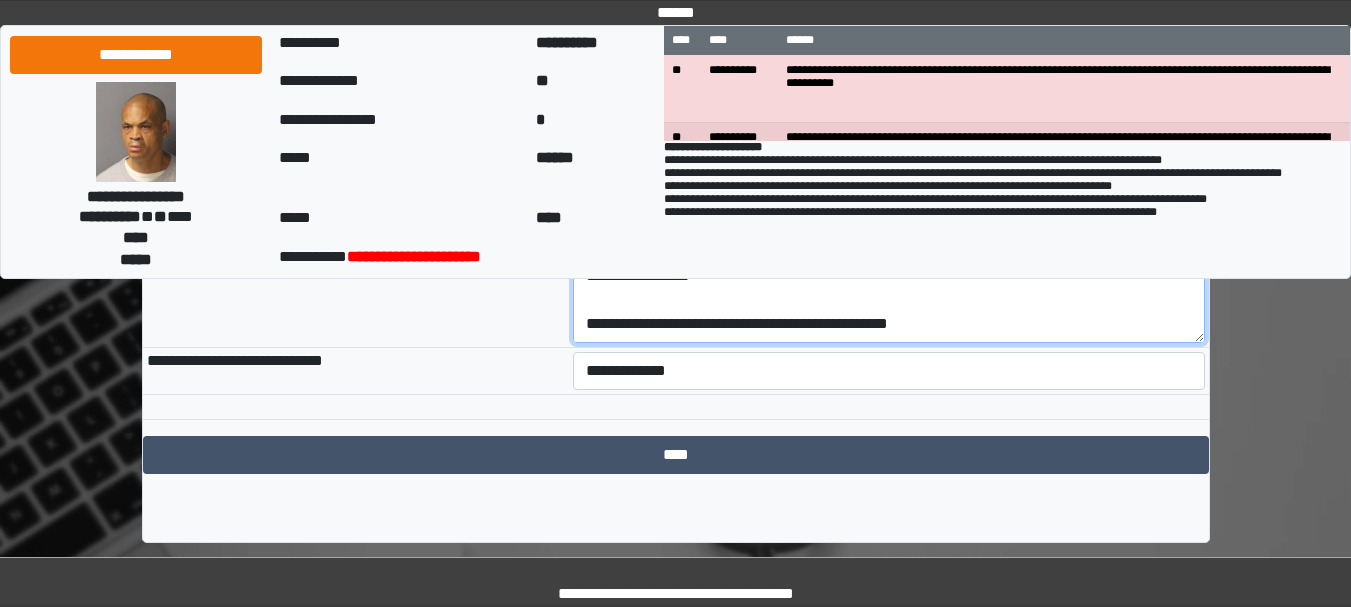 type on "**********" 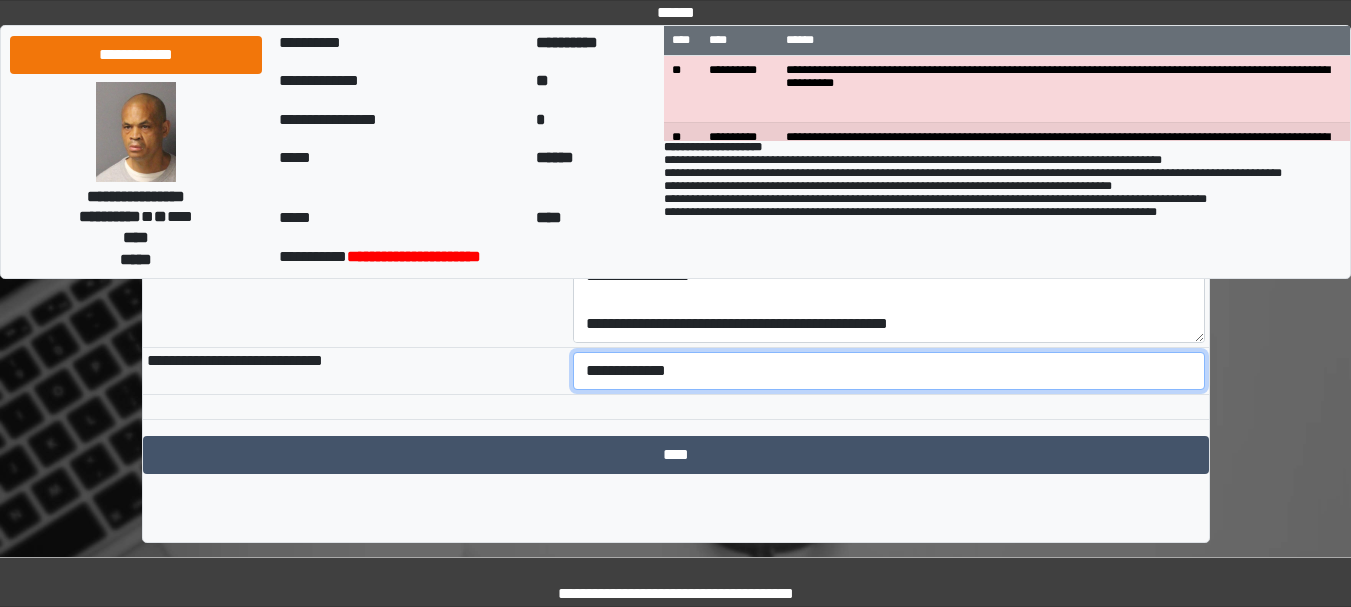 click on "**********" at bounding box center (889, 371) 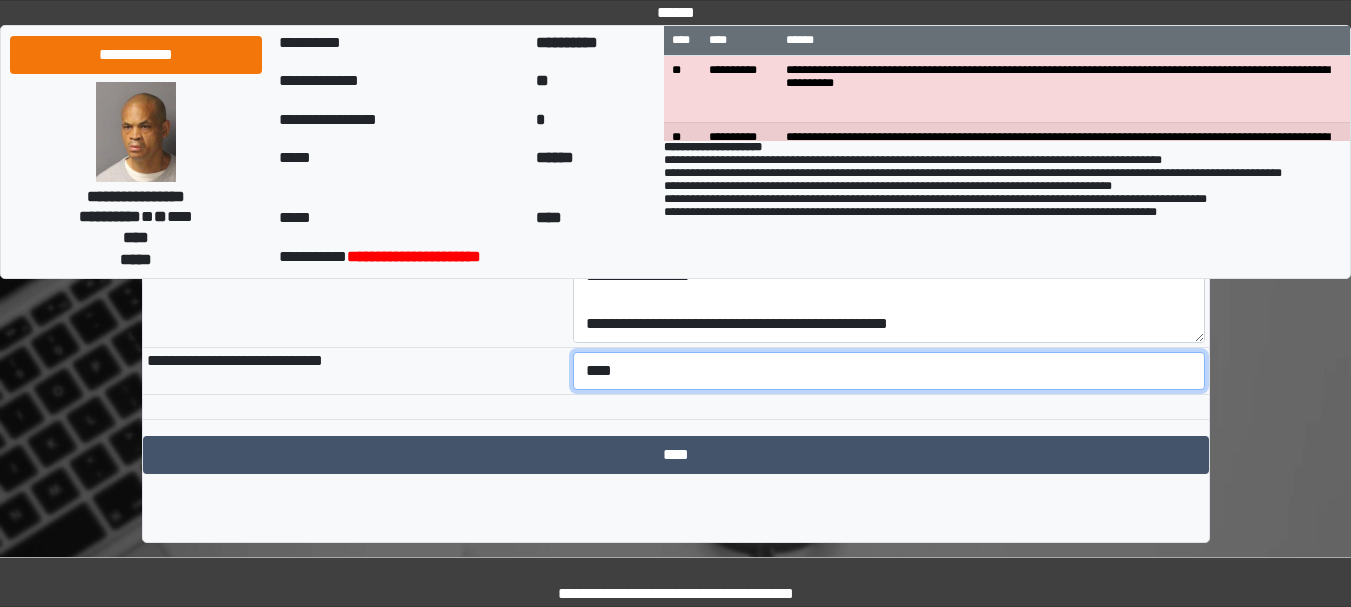 click on "**********" at bounding box center (889, 371) 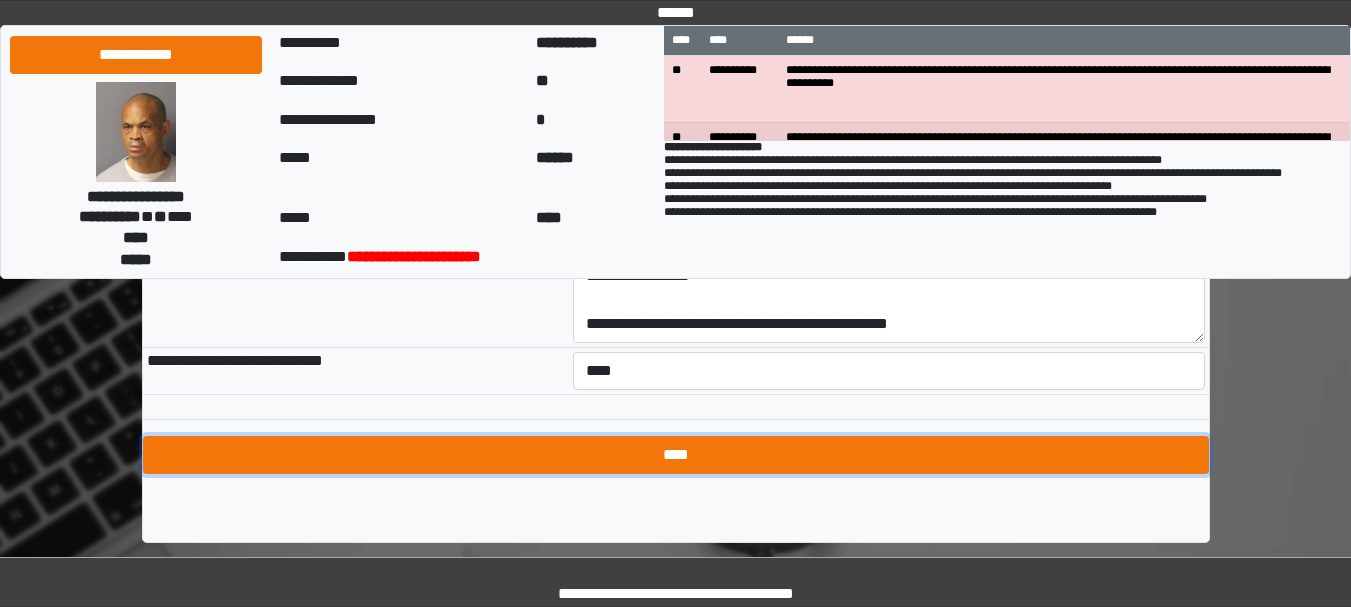 click on "****" at bounding box center (676, 455) 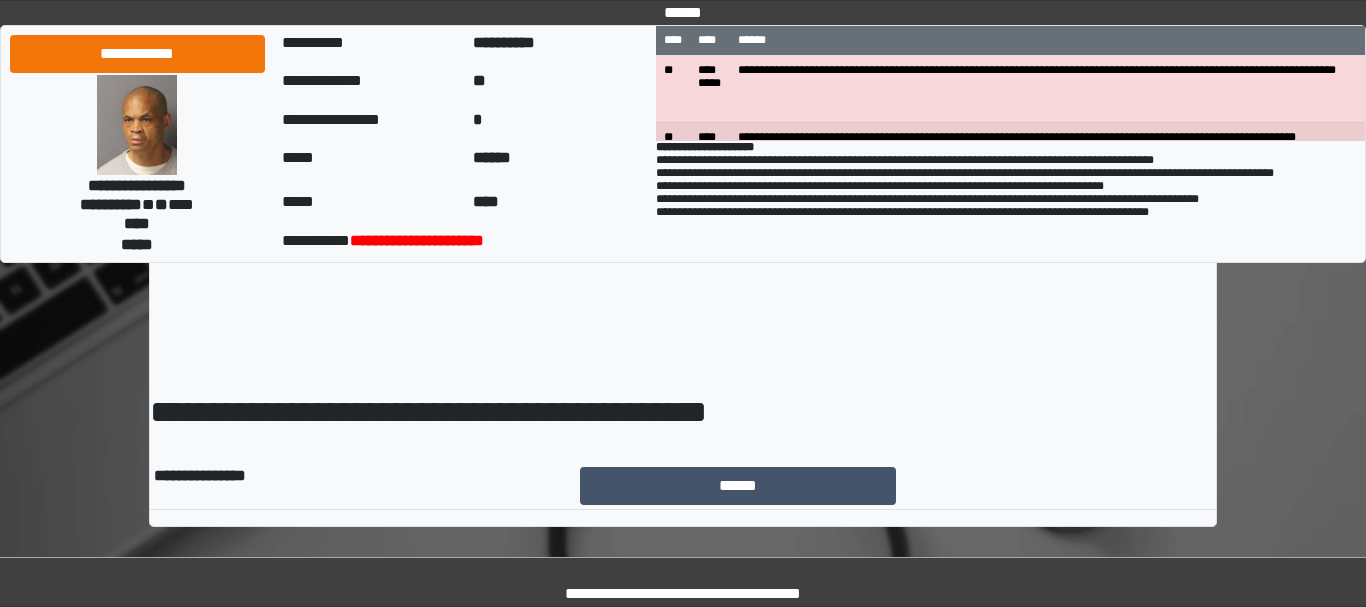 scroll, scrollTop: 0, scrollLeft: 0, axis: both 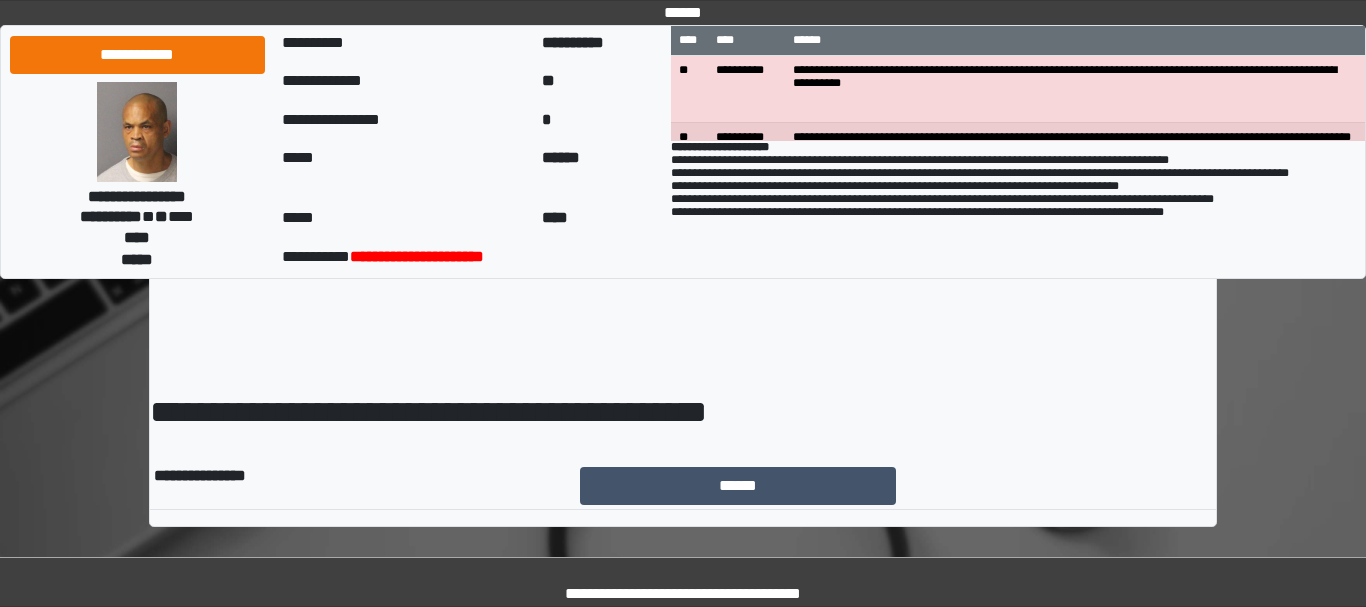 click on "**********" at bounding box center (683, 307) 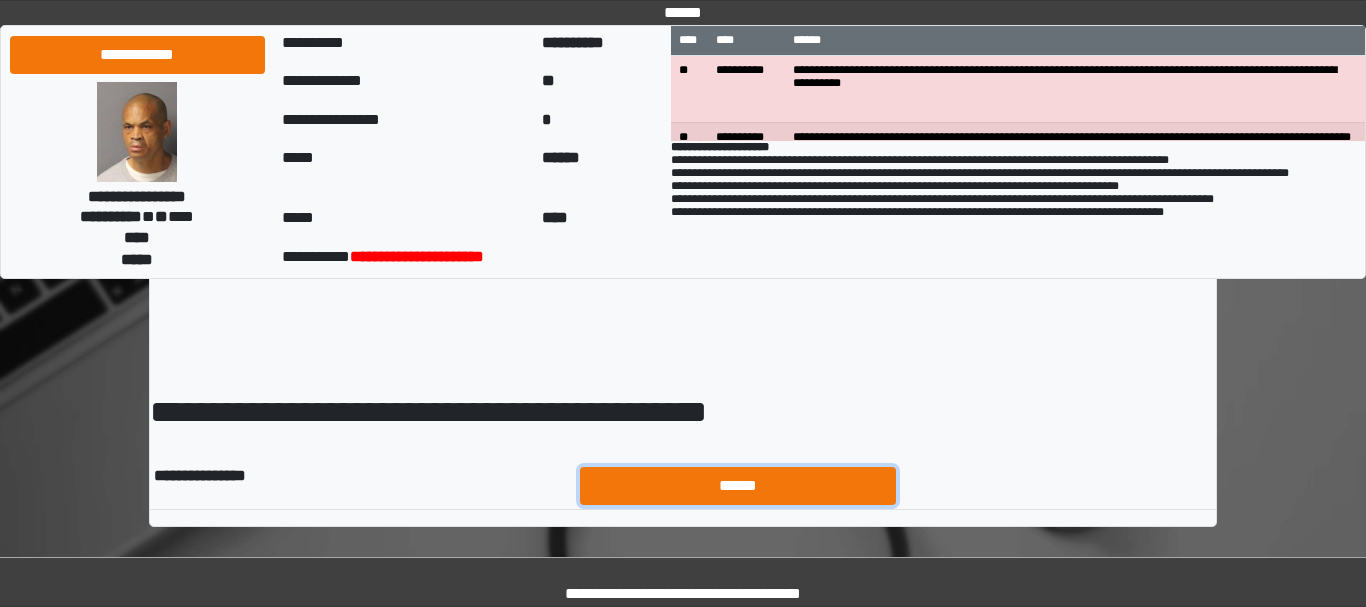 click on "******" at bounding box center (738, 486) 